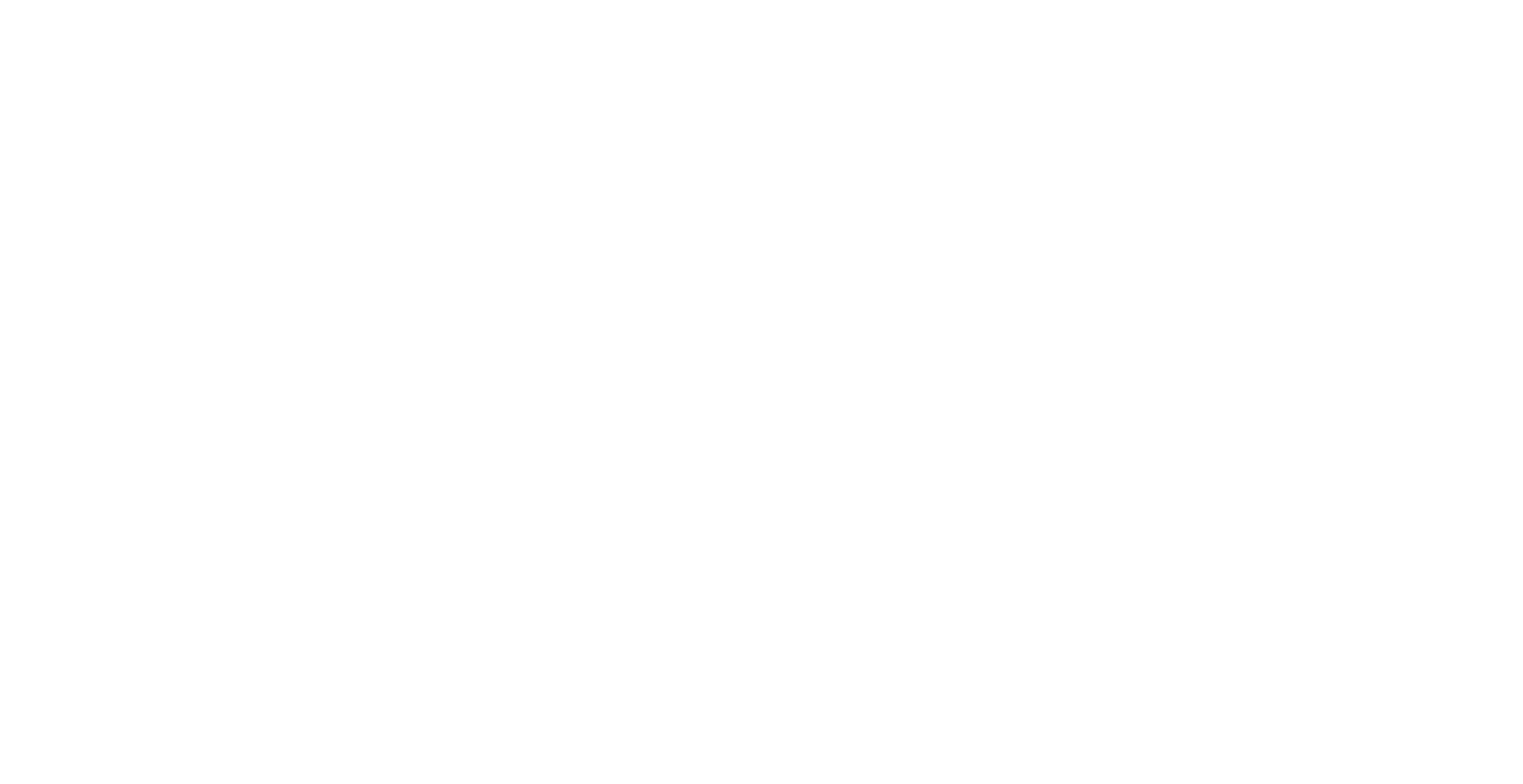 scroll, scrollTop: 0, scrollLeft: 0, axis: both 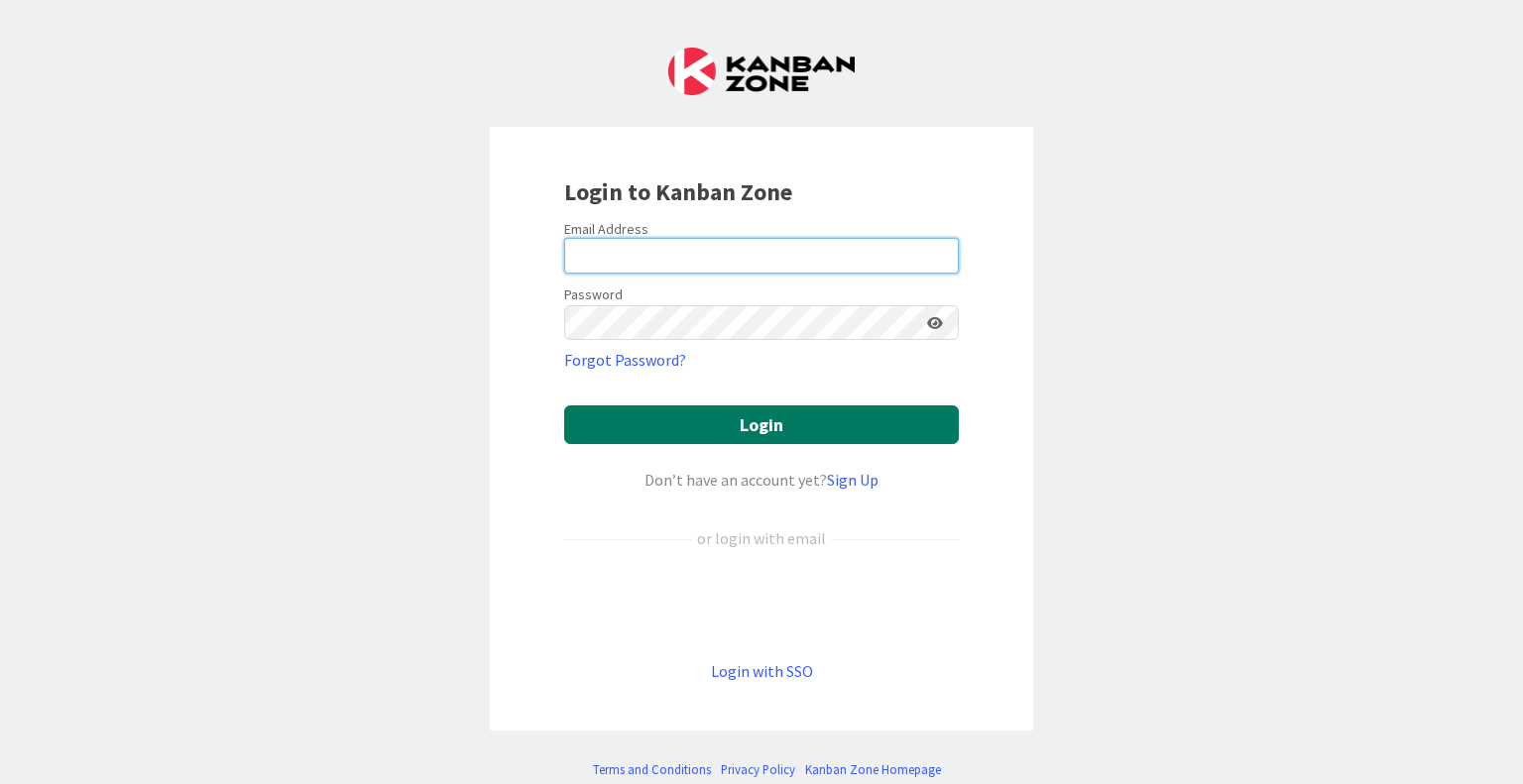type on "[FIRST].[LAST]@[example.com]" 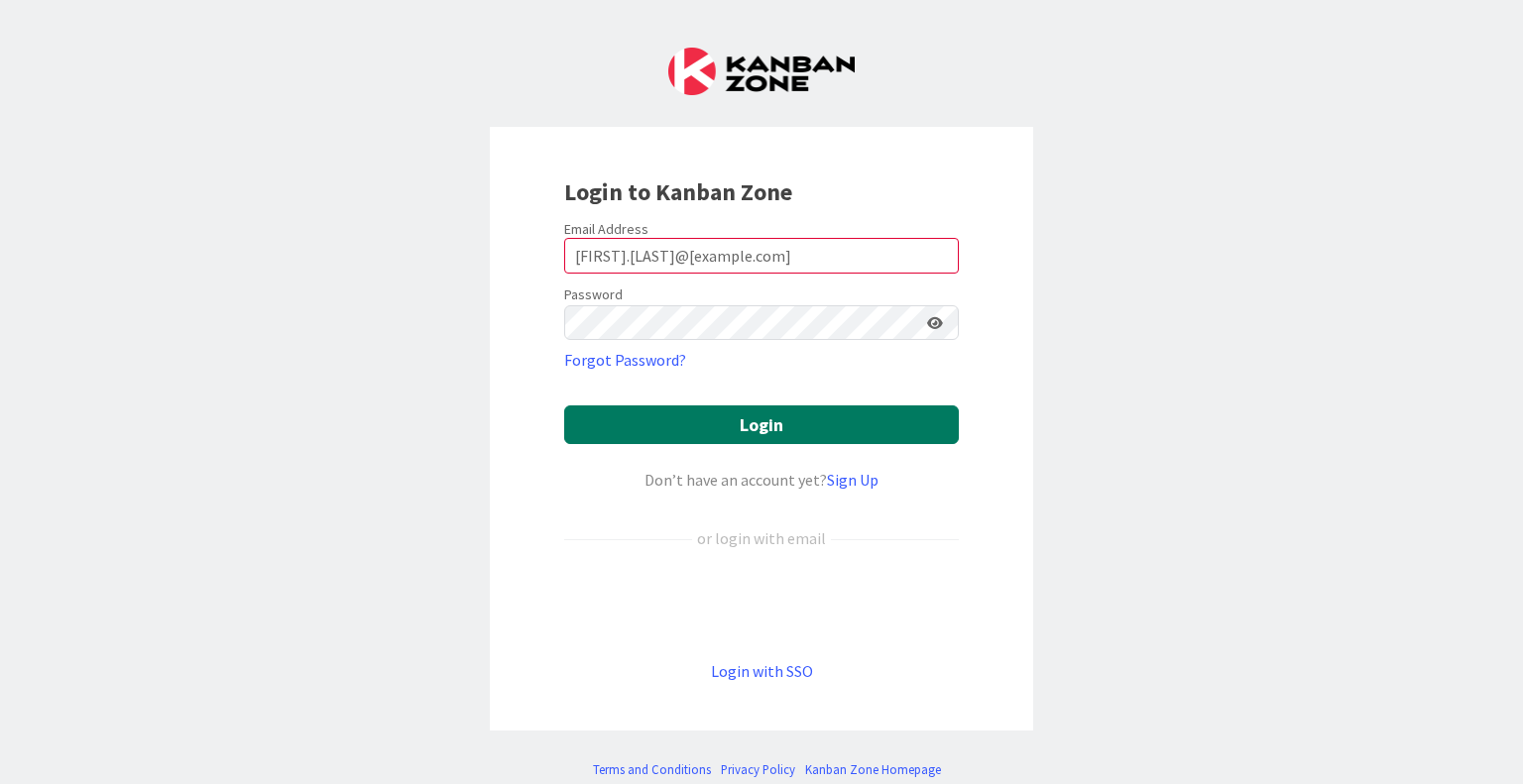 click on "Login" at bounding box center (762, 424) 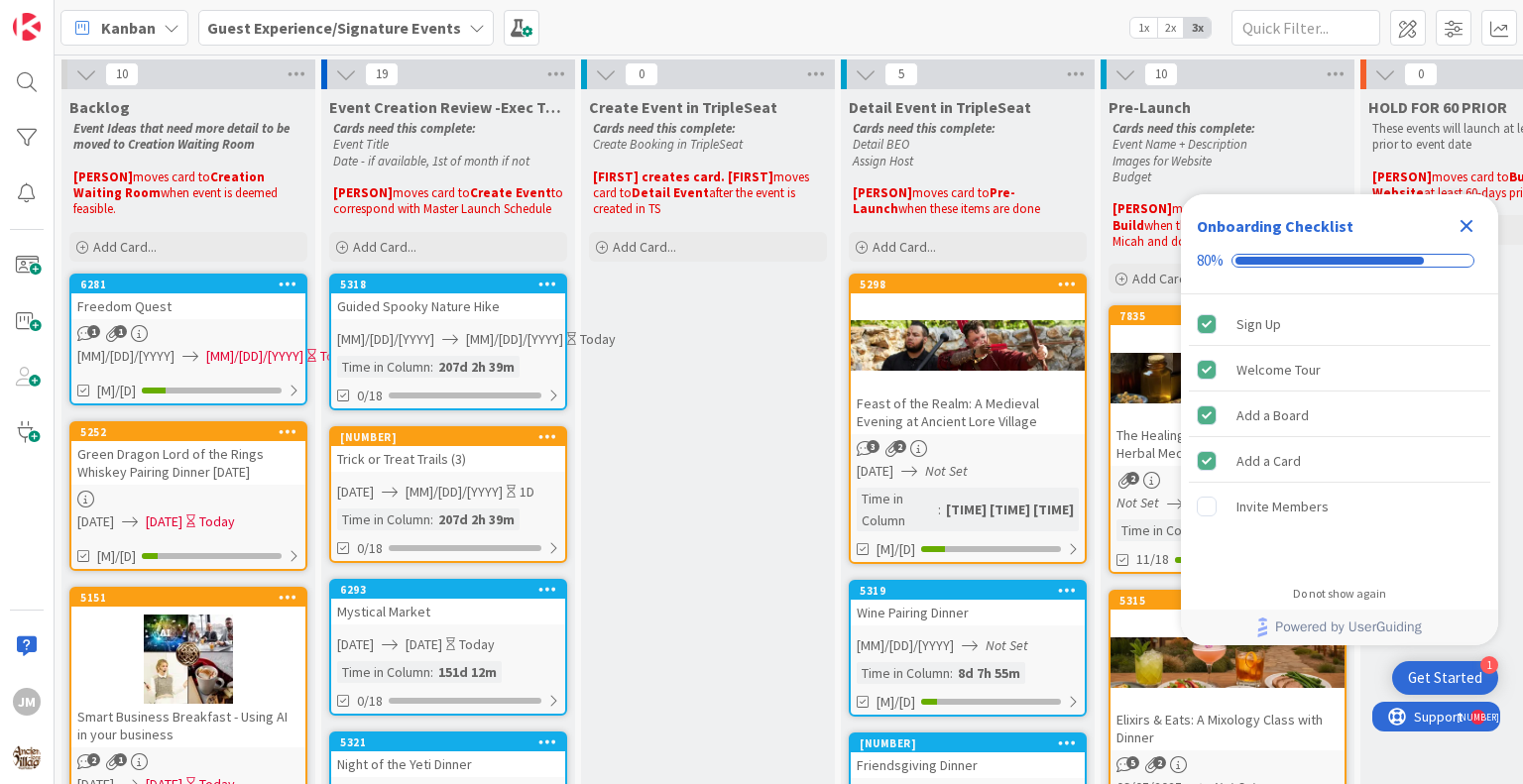 scroll, scrollTop: 0, scrollLeft: 0, axis: both 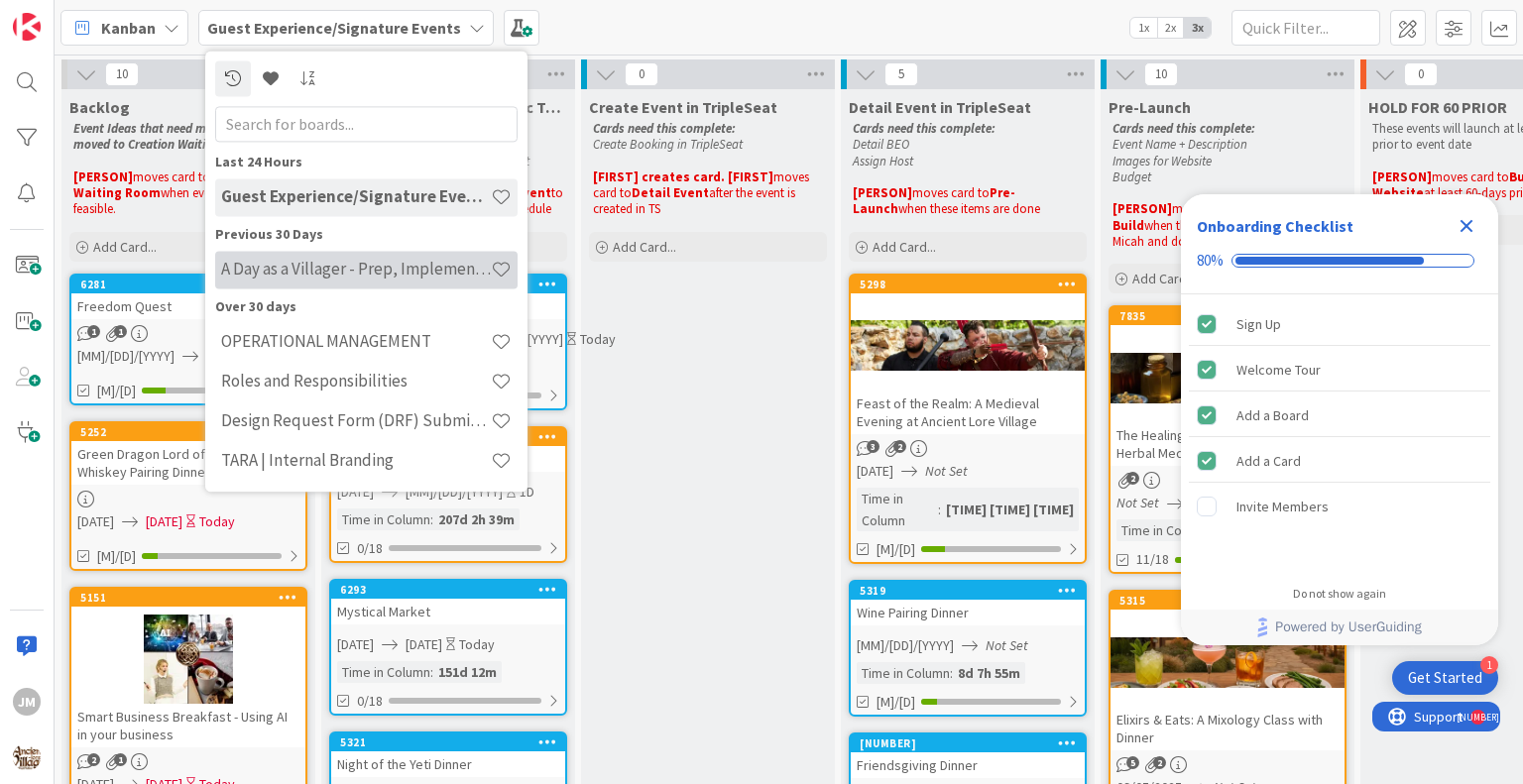 click on "A Day as a Villager - Prep, Implement and Execute" at bounding box center (356, 270) 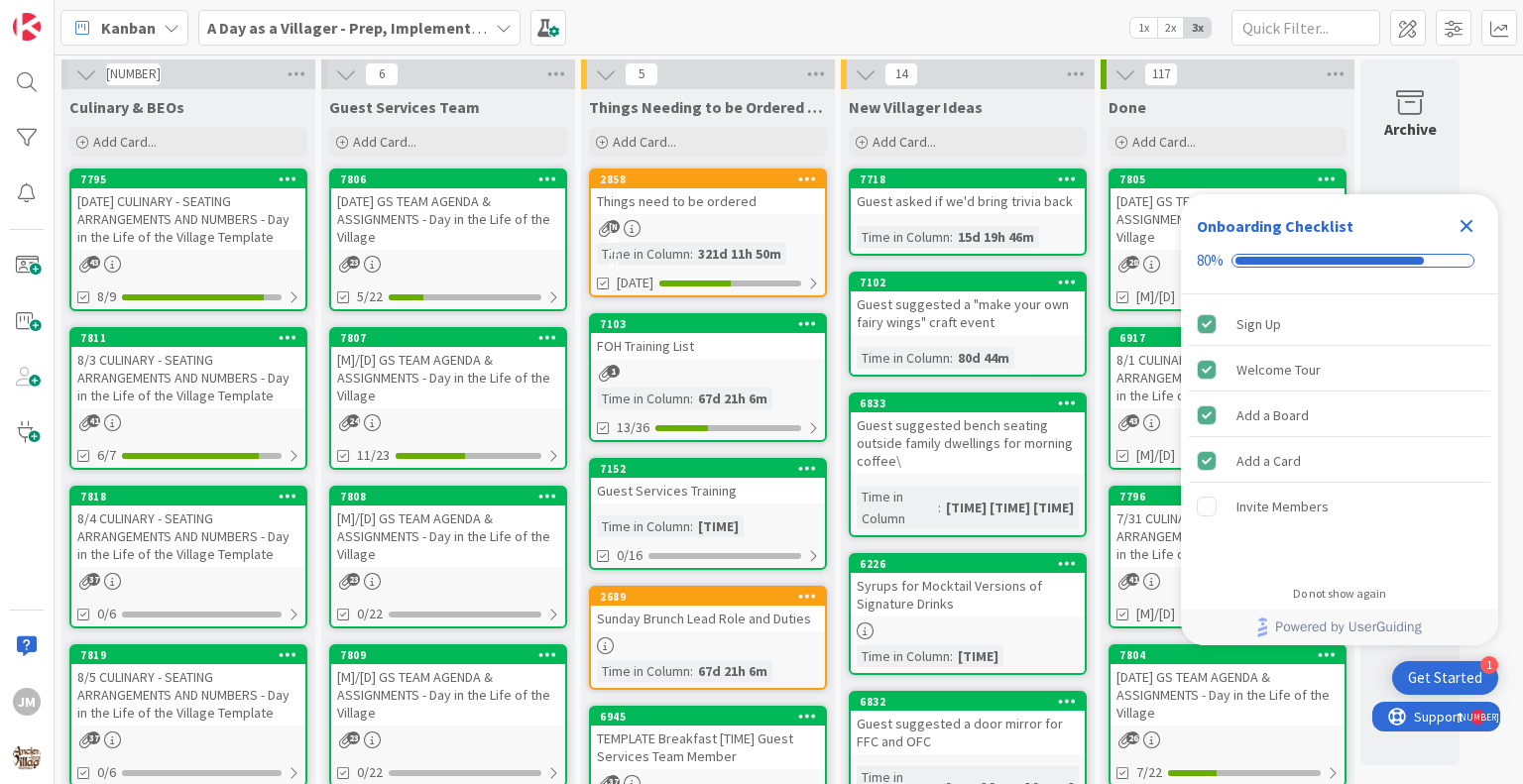scroll, scrollTop: 50, scrollLeft: 0, axis: vertical 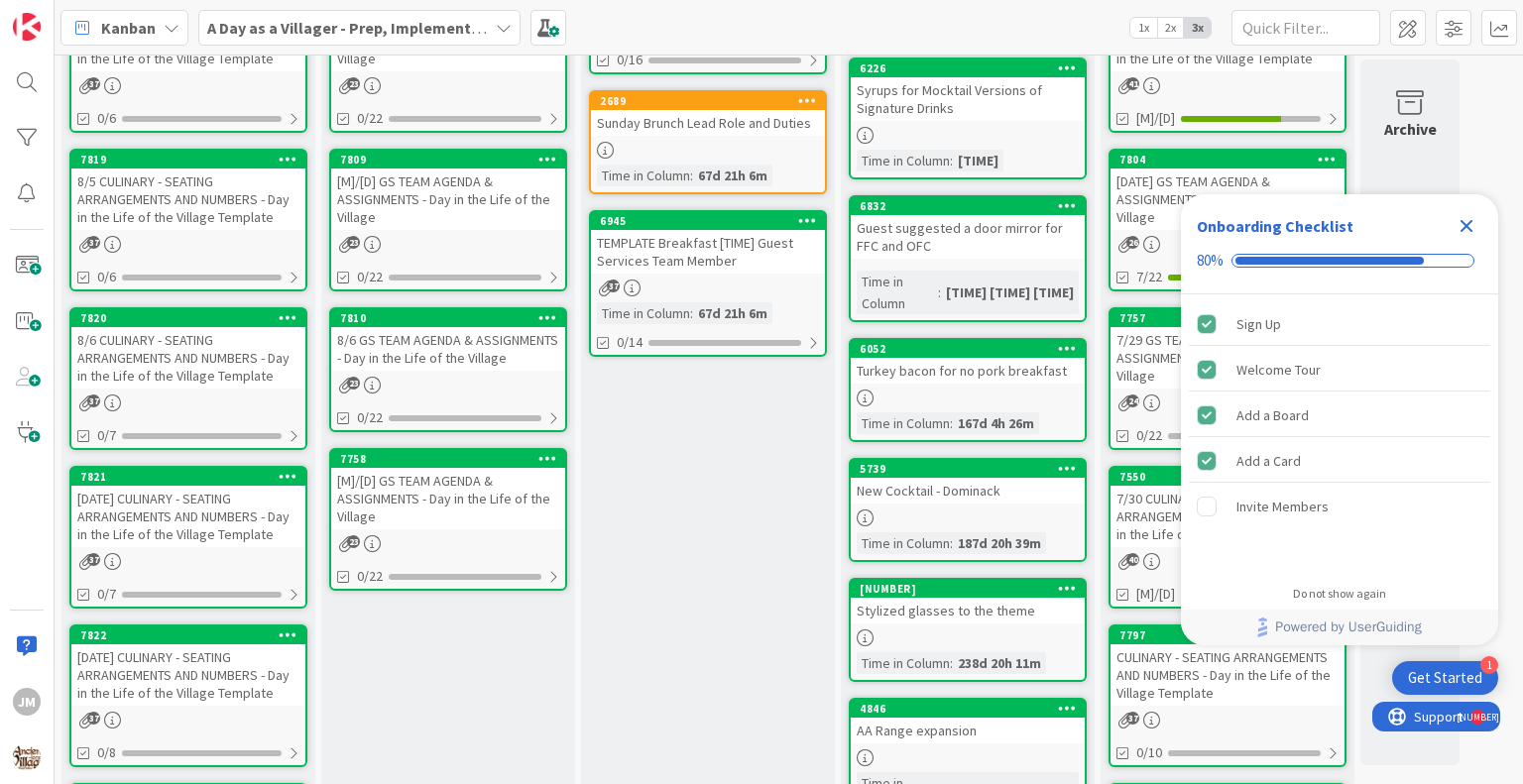 click on "8/6 CULINARY - SEATING ARRANGEMENTS AND NUMBERS - Day in the Life of the Village Template" at bounding box center [188, 358] 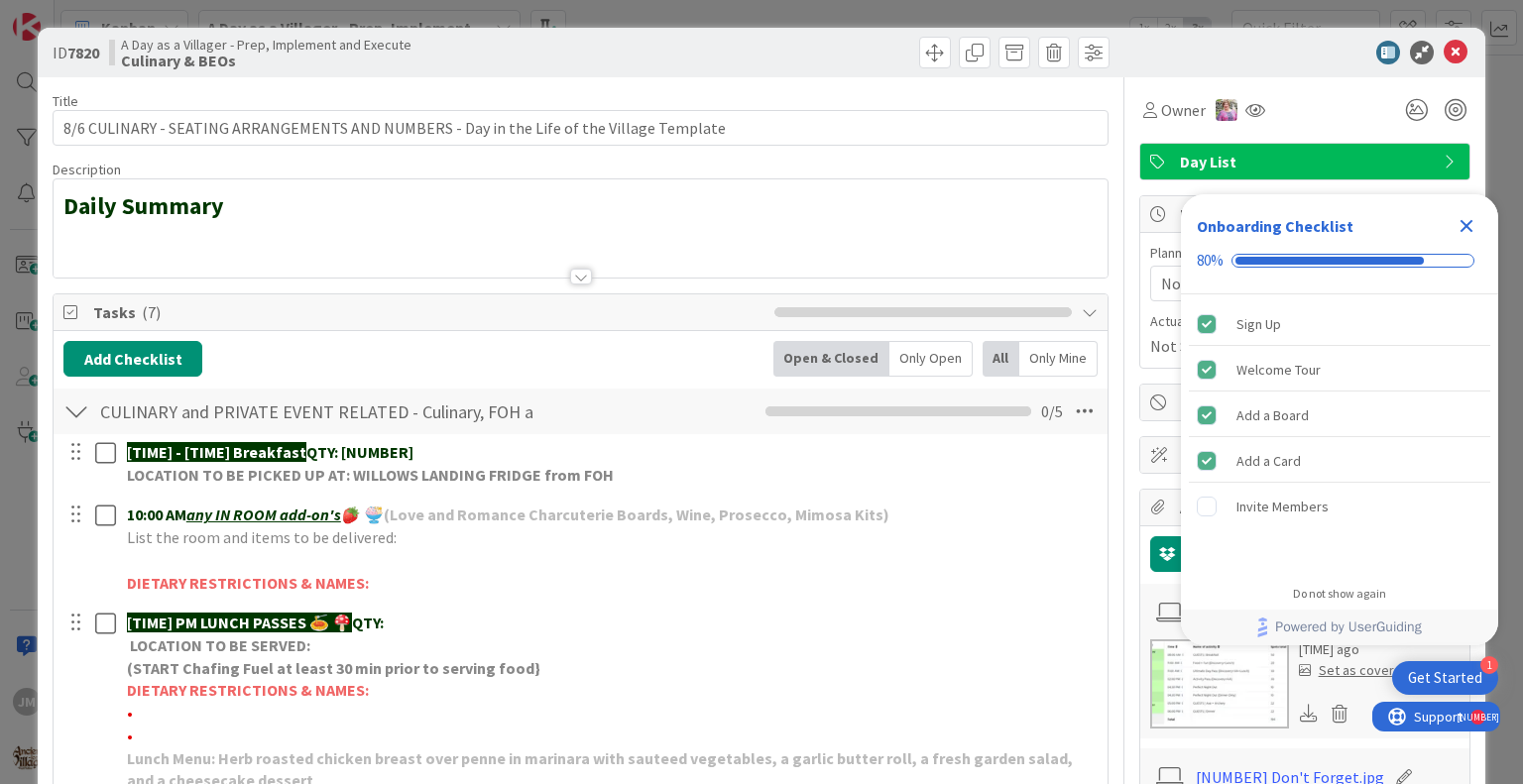scroll, scrollTop: 0, scrollLeft: 0, axis: both 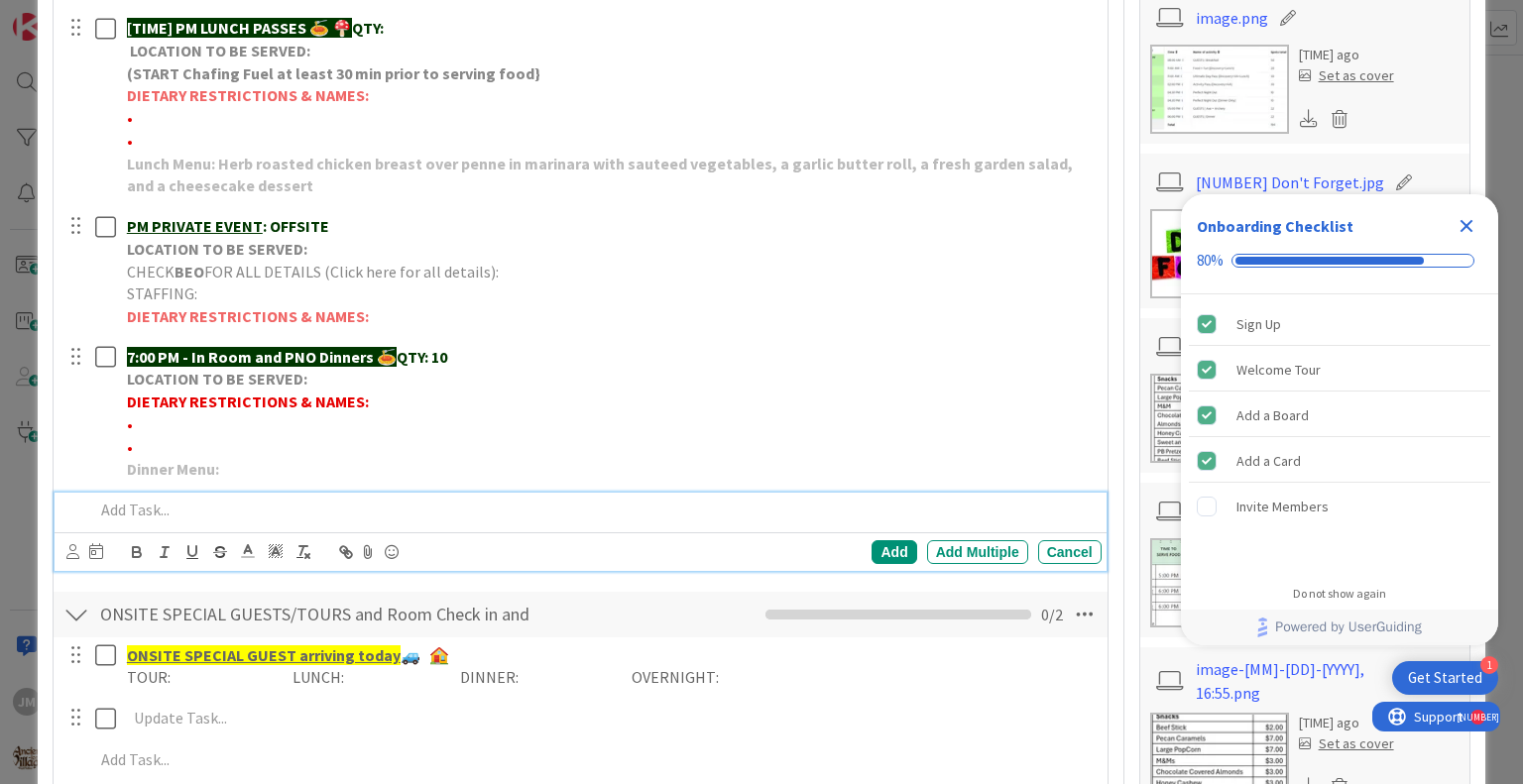 click at bounding box center (593, 509) 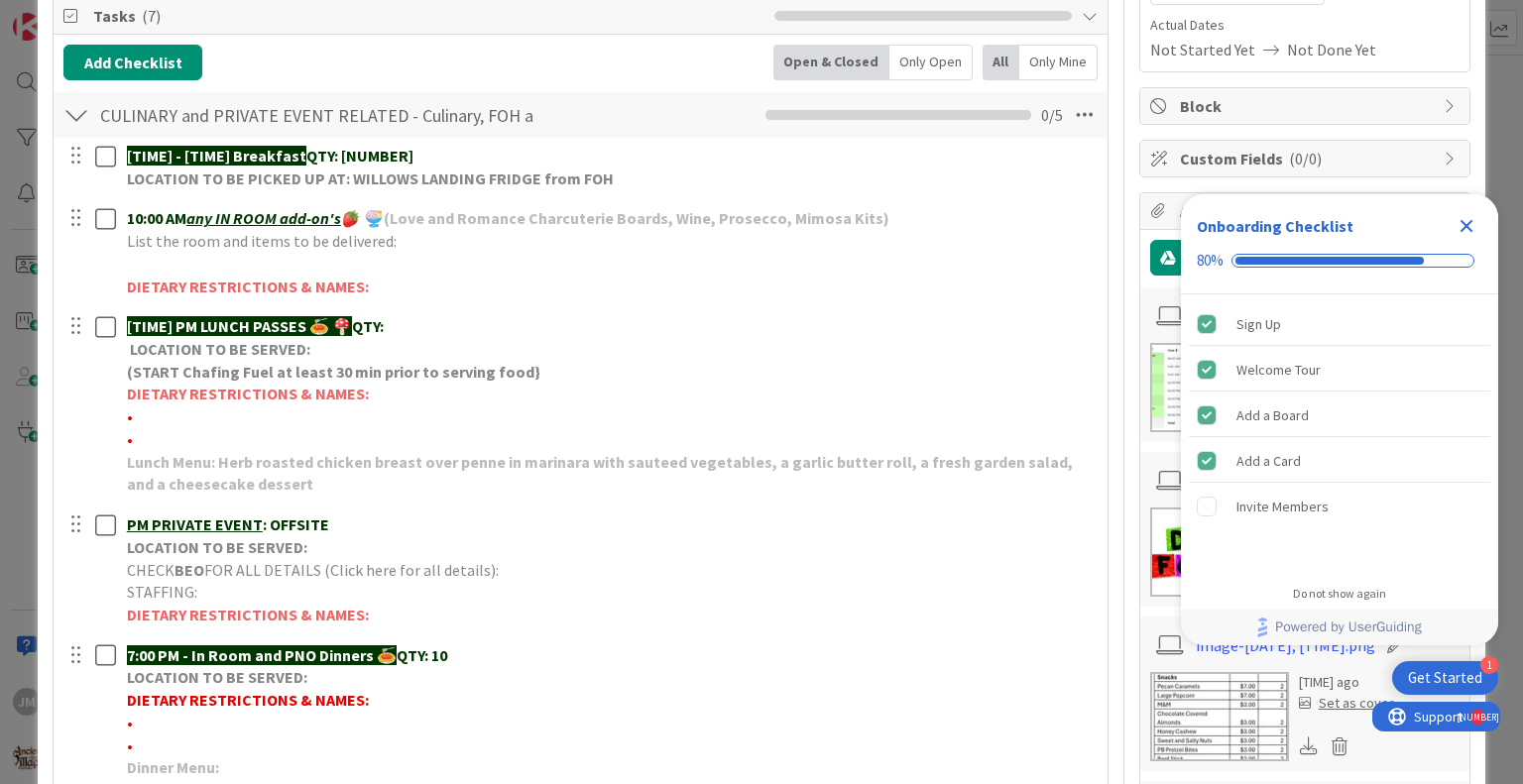 scroll, scrollTop: 297, scrollLeft: 0, axis: vertical 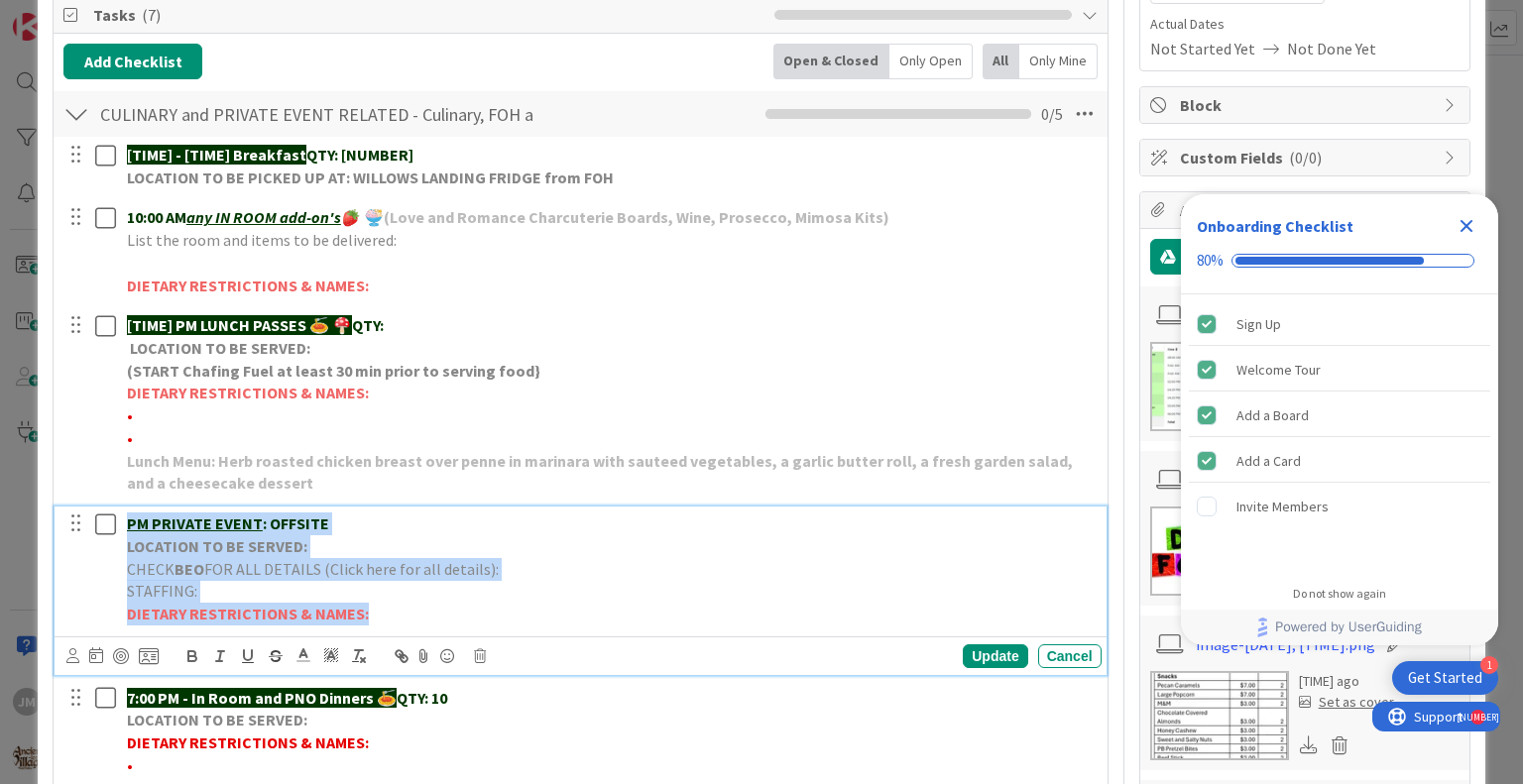 drag, startPoint x: 390, startPoint y: 610, endPoint x: 122, endPoint y: 509, distance: 286.40007 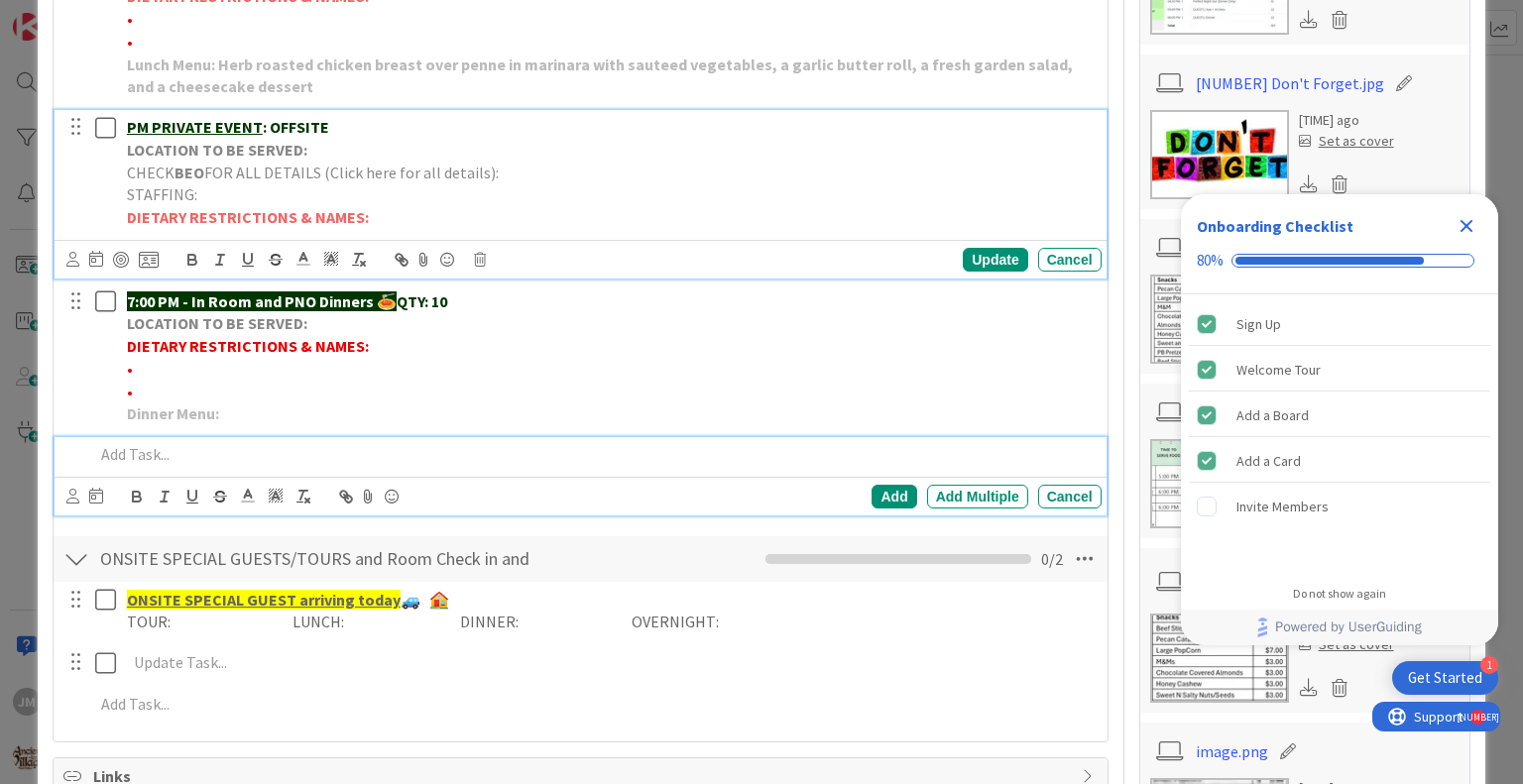 click at bounding box center [593, 454] 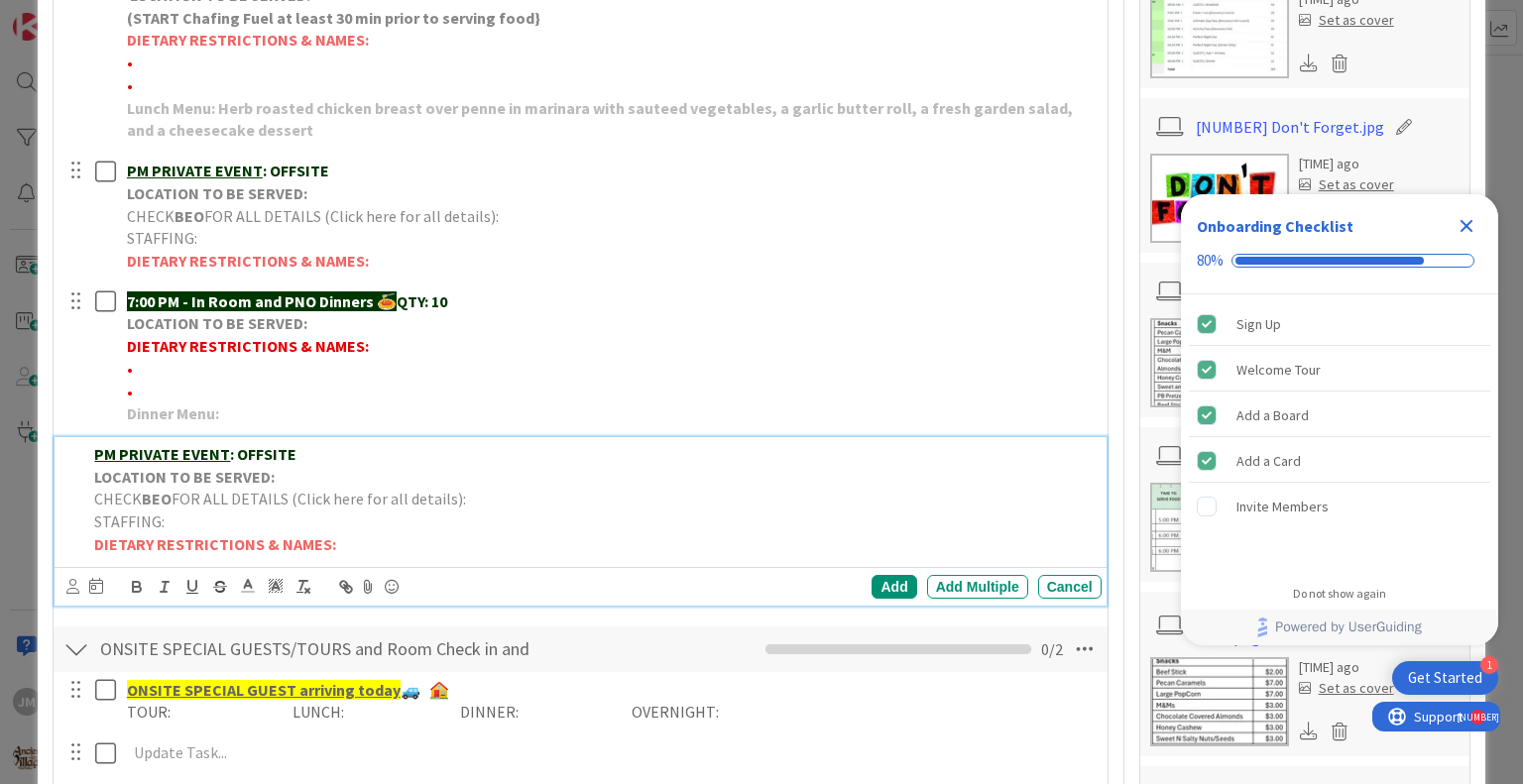 click on "PM PRIVATE EVENT" at bounding box center (162, 454) 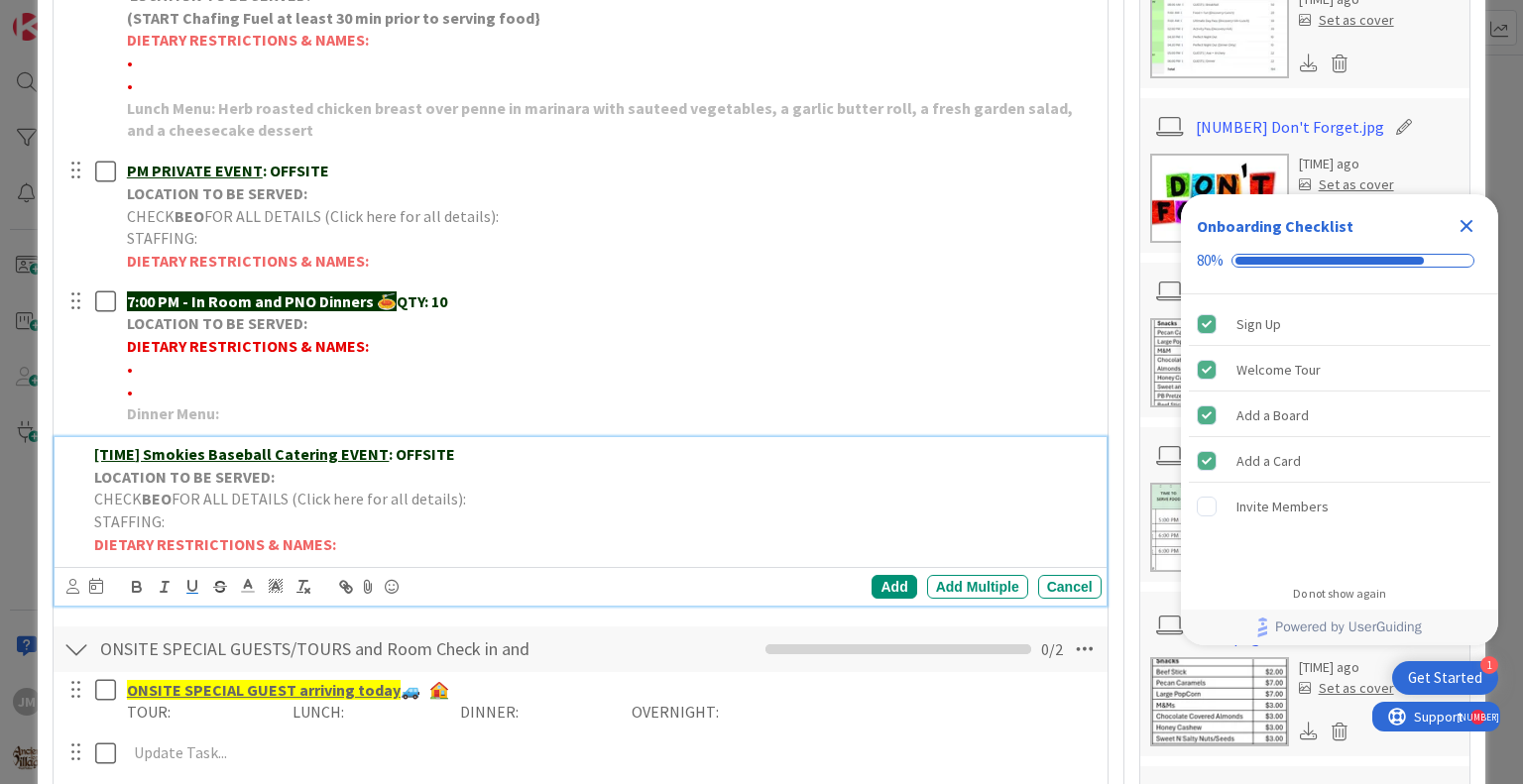 click on "LOCATION TO BE SERVED:" at bounding box center (593, 477) 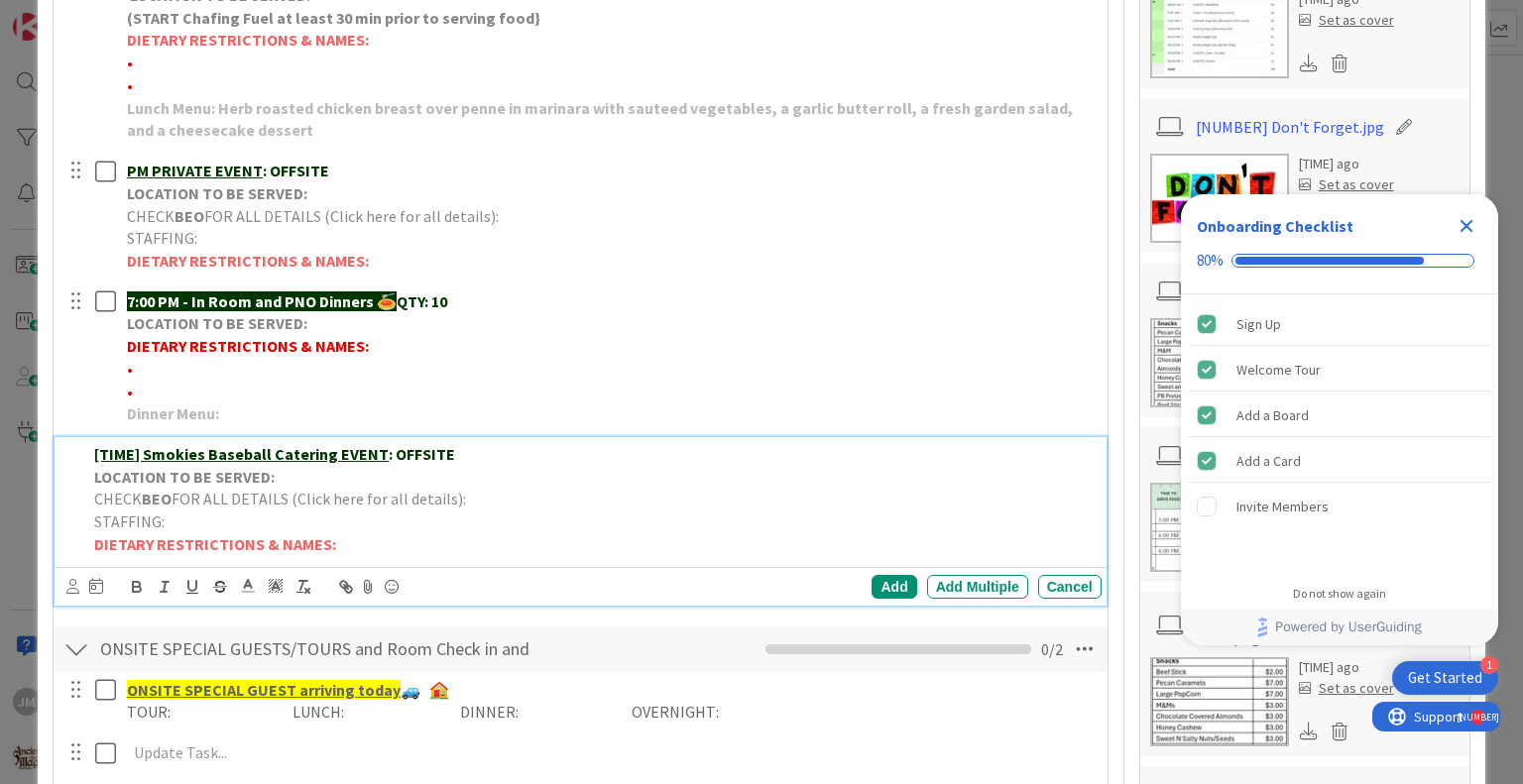 click on "CHECK  BEO  FOR ALL DETAILS (Click here for all details):" at bounding box center [593, 499] 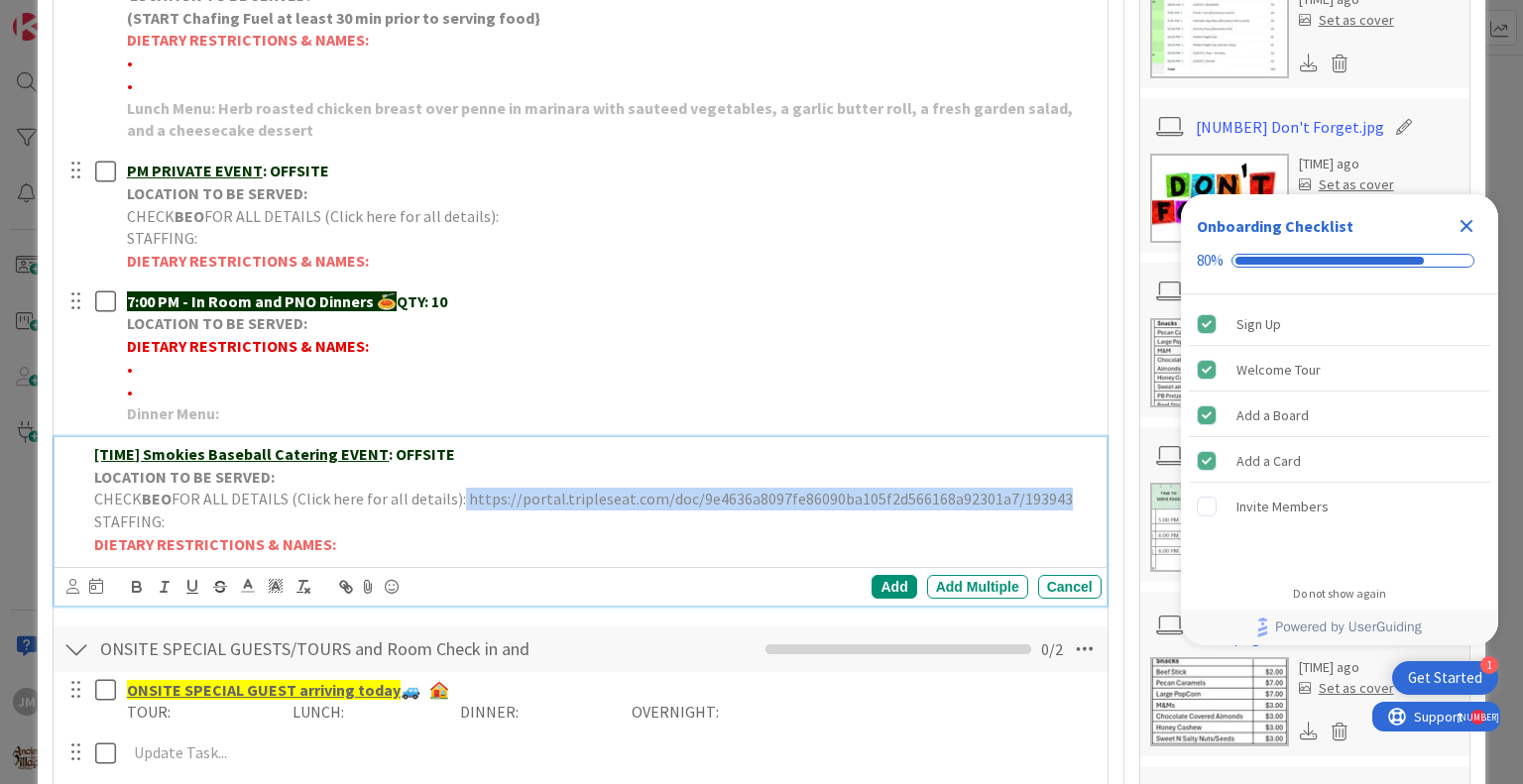 drag, startPoint x: 1056, startPoint y: 499, endPoint x: 456, endPoint y: 487, distance: 600.12 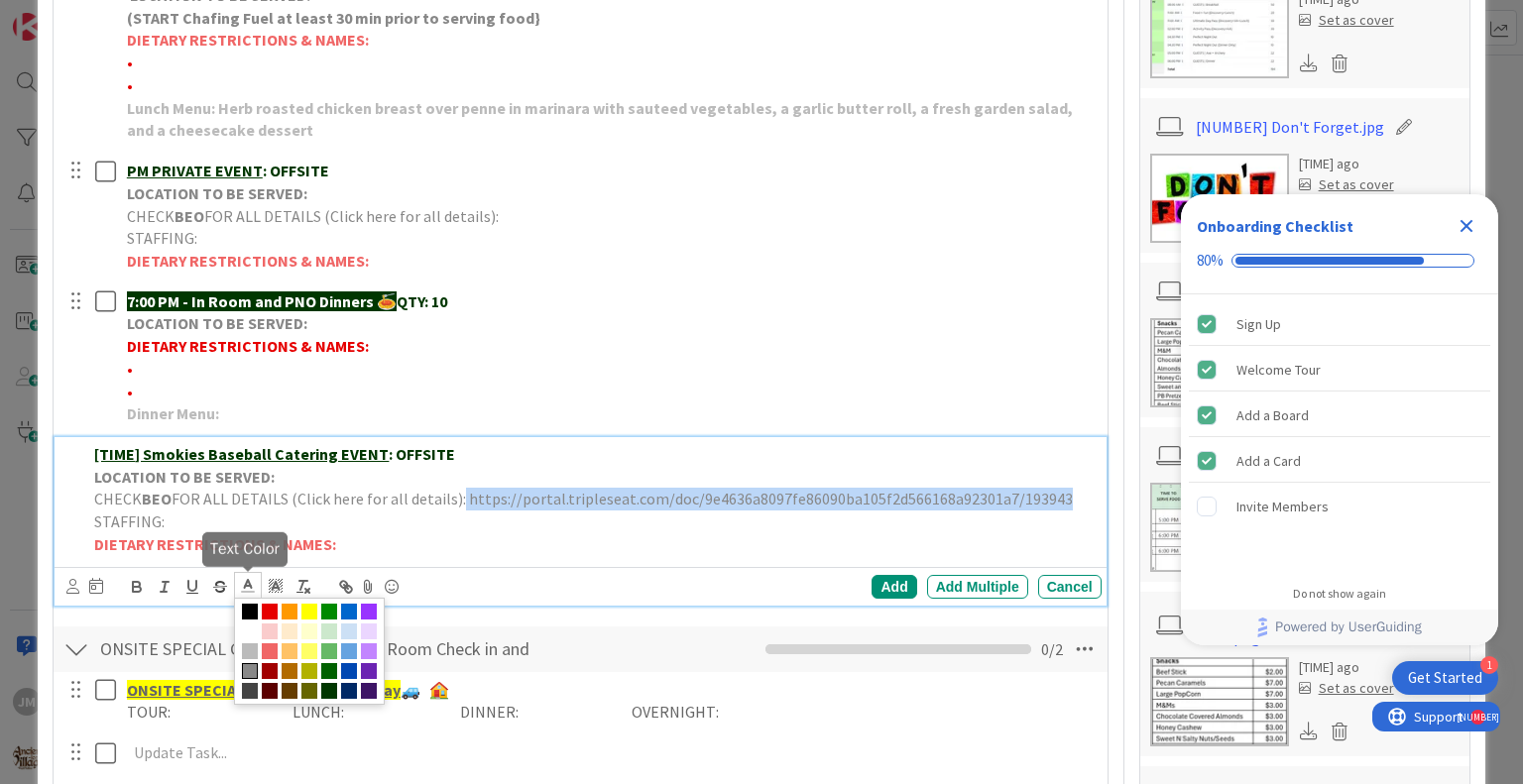 click 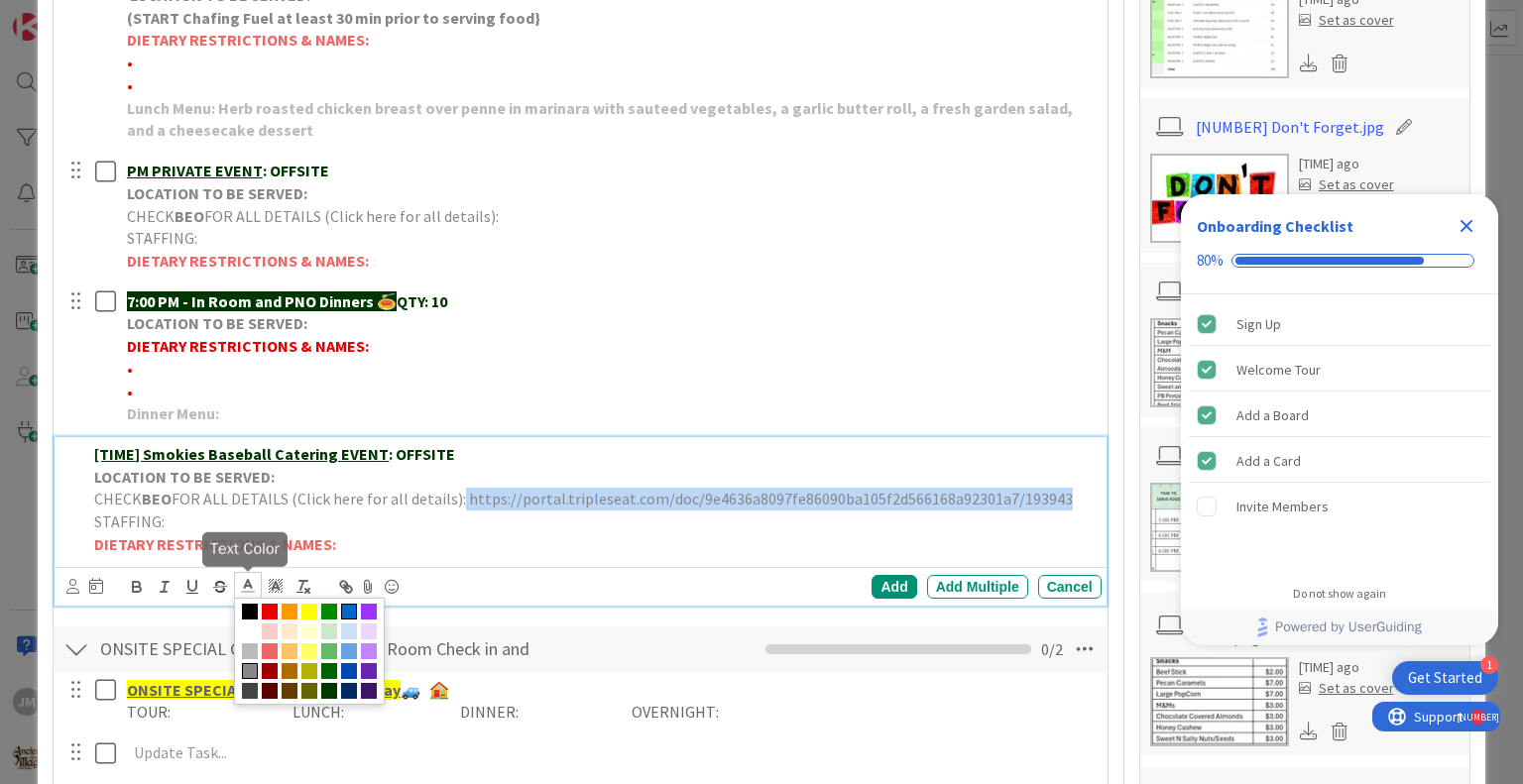 click at bounding box center (349, 612) 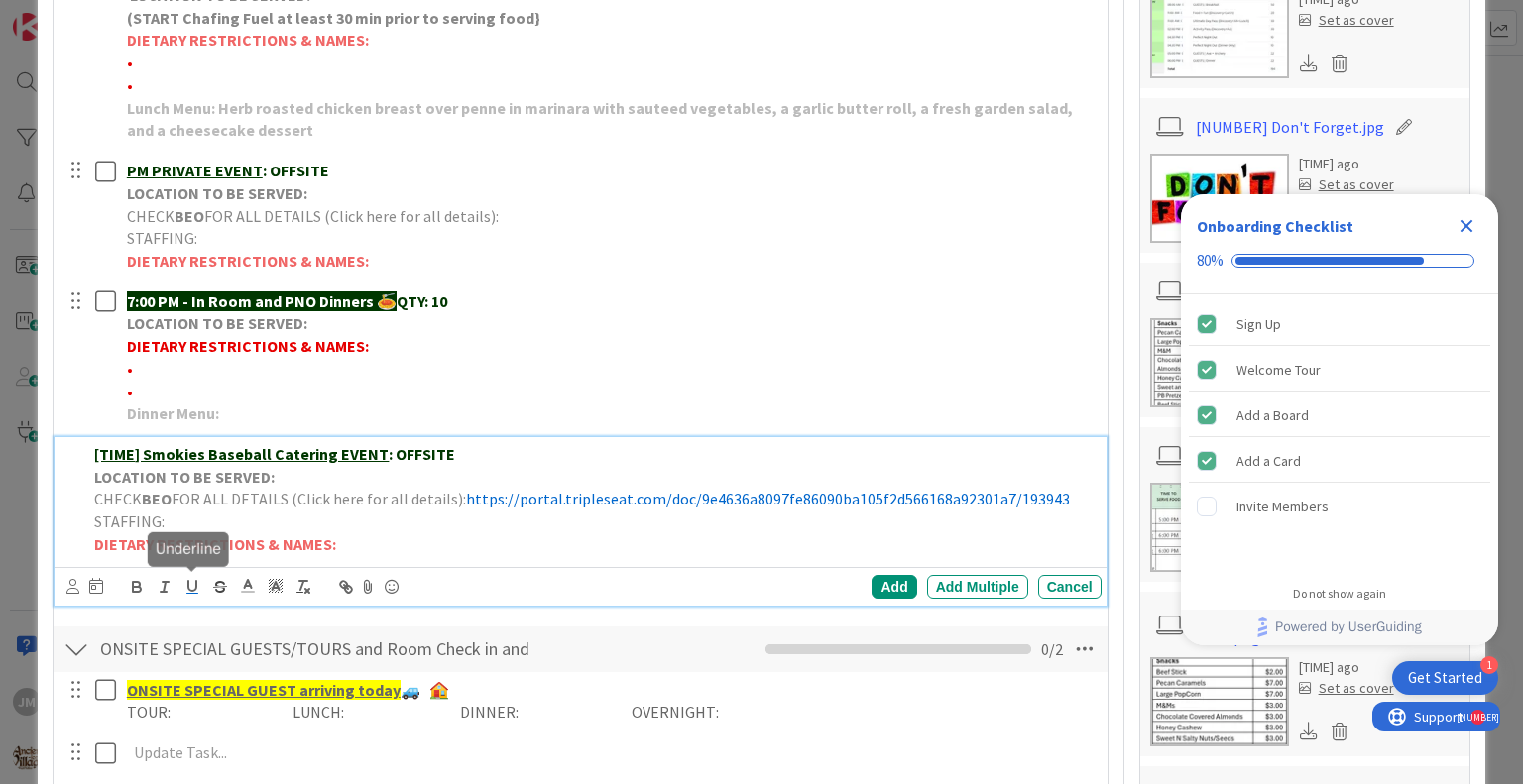 click 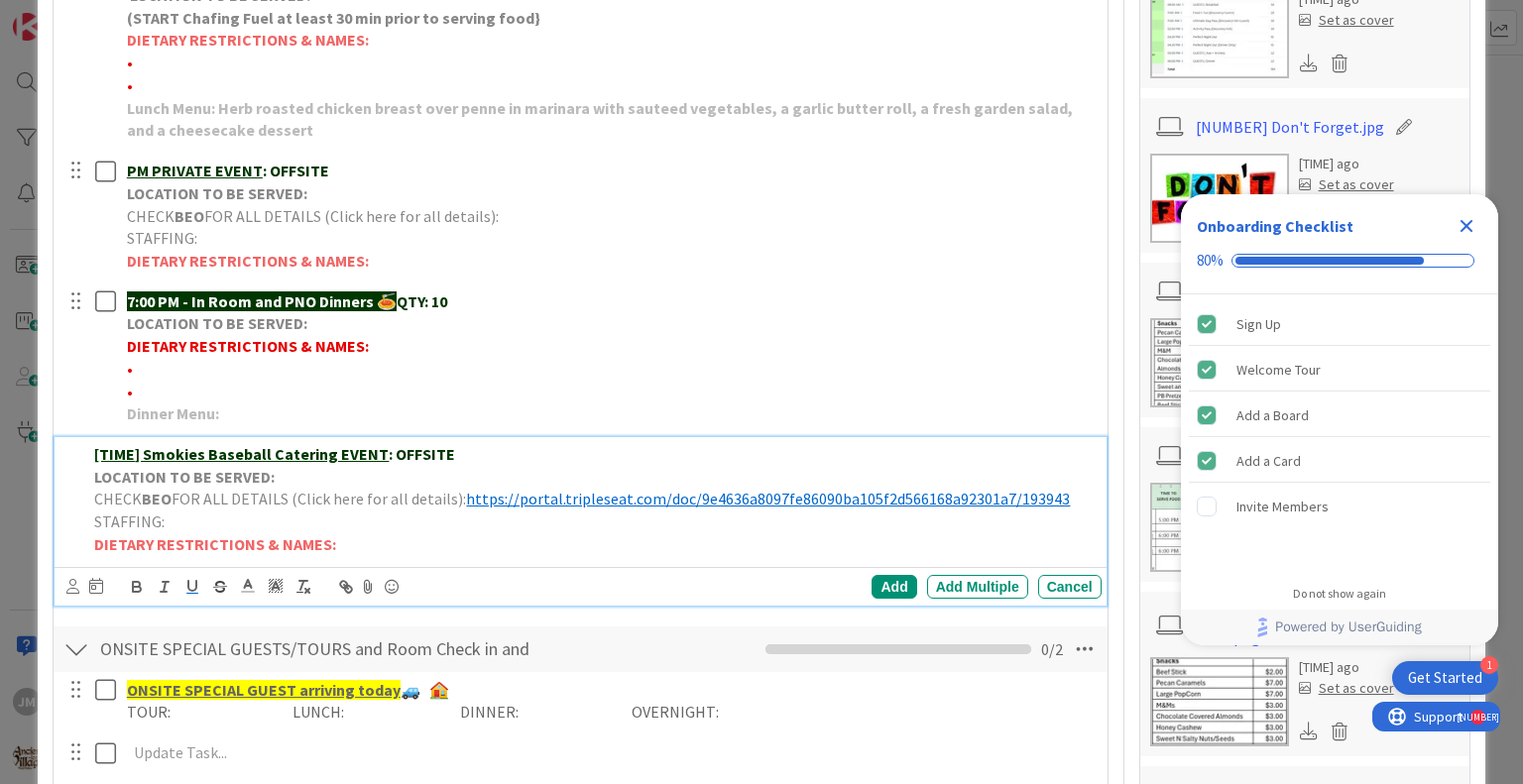 click on "AM  Smokies Baseball Catering EVENT : OFFSITE LOCATION TO BE SERVED: CHECK  BEO  FOR ALL DETAILS (Click here for all details):  https://portal.tripleseat.com/doc/9e4636a8097fe86090ba105f2d566168a92301a7/193943 STAFFING: DIETARY RESTRICTIONS & NAMES:" at bounding box center (593, 500) 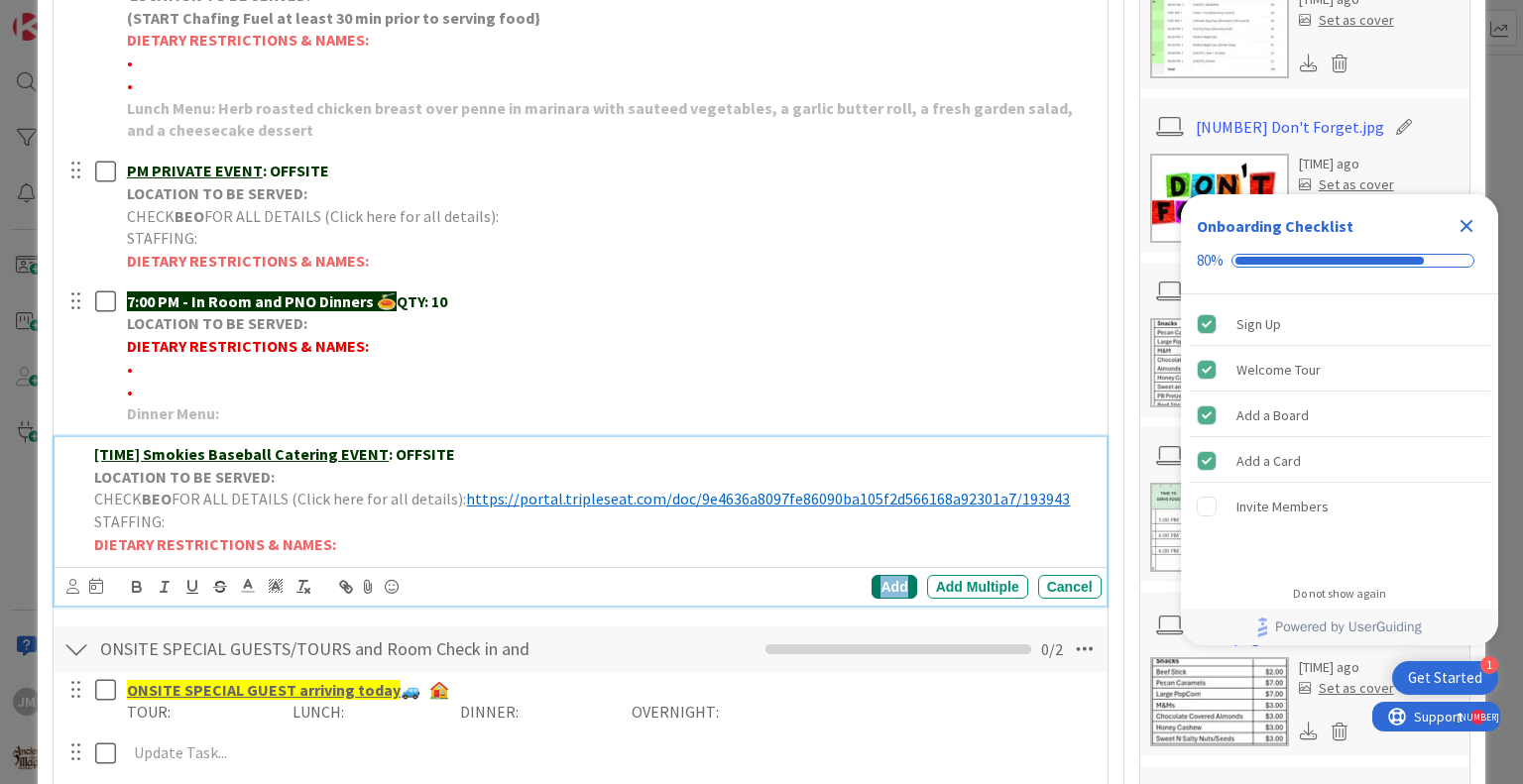 click on "Add" at bounding box center [893, 587] 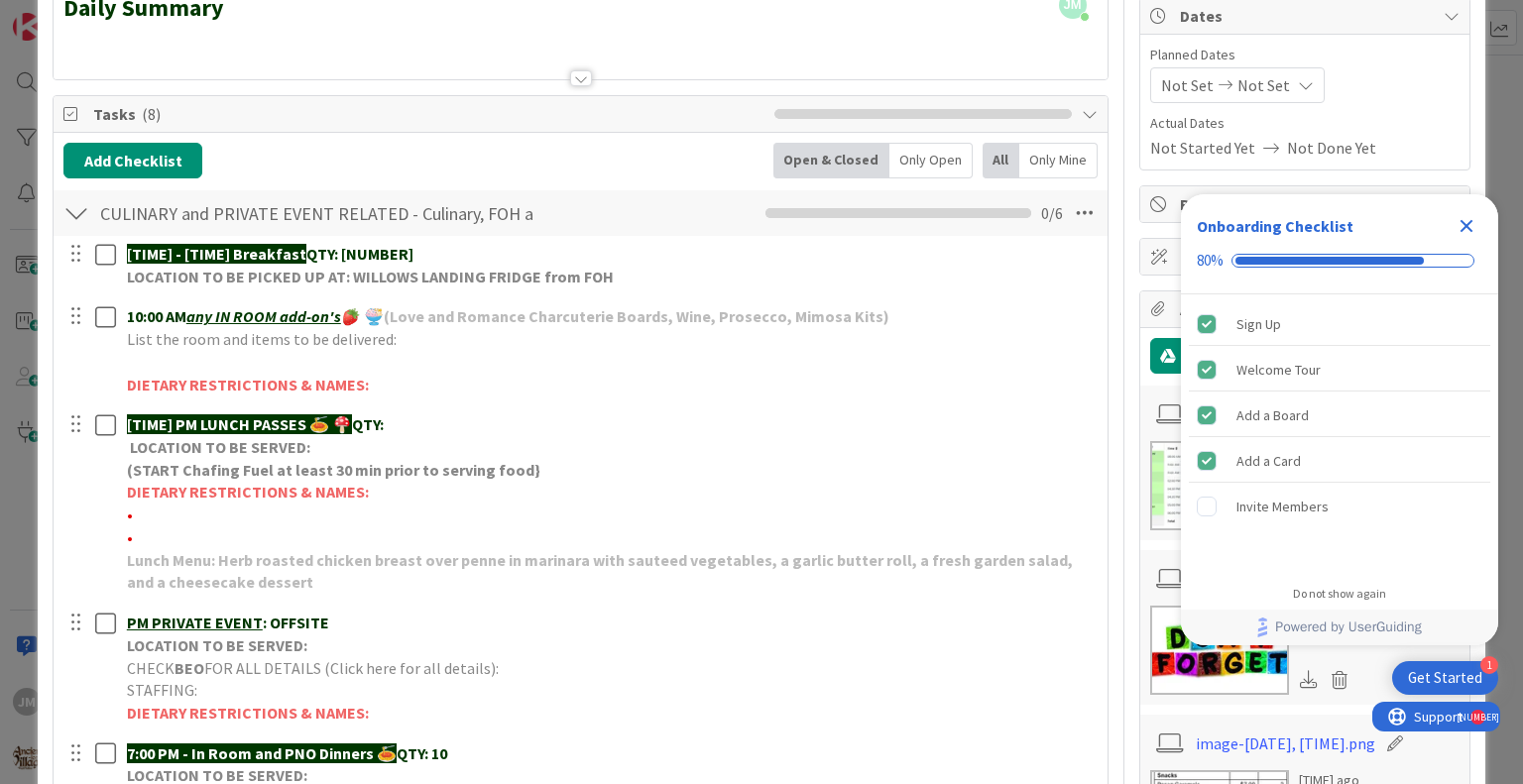 scroll, scrollTop: 496, scrollLeft: 0, axis: vertical 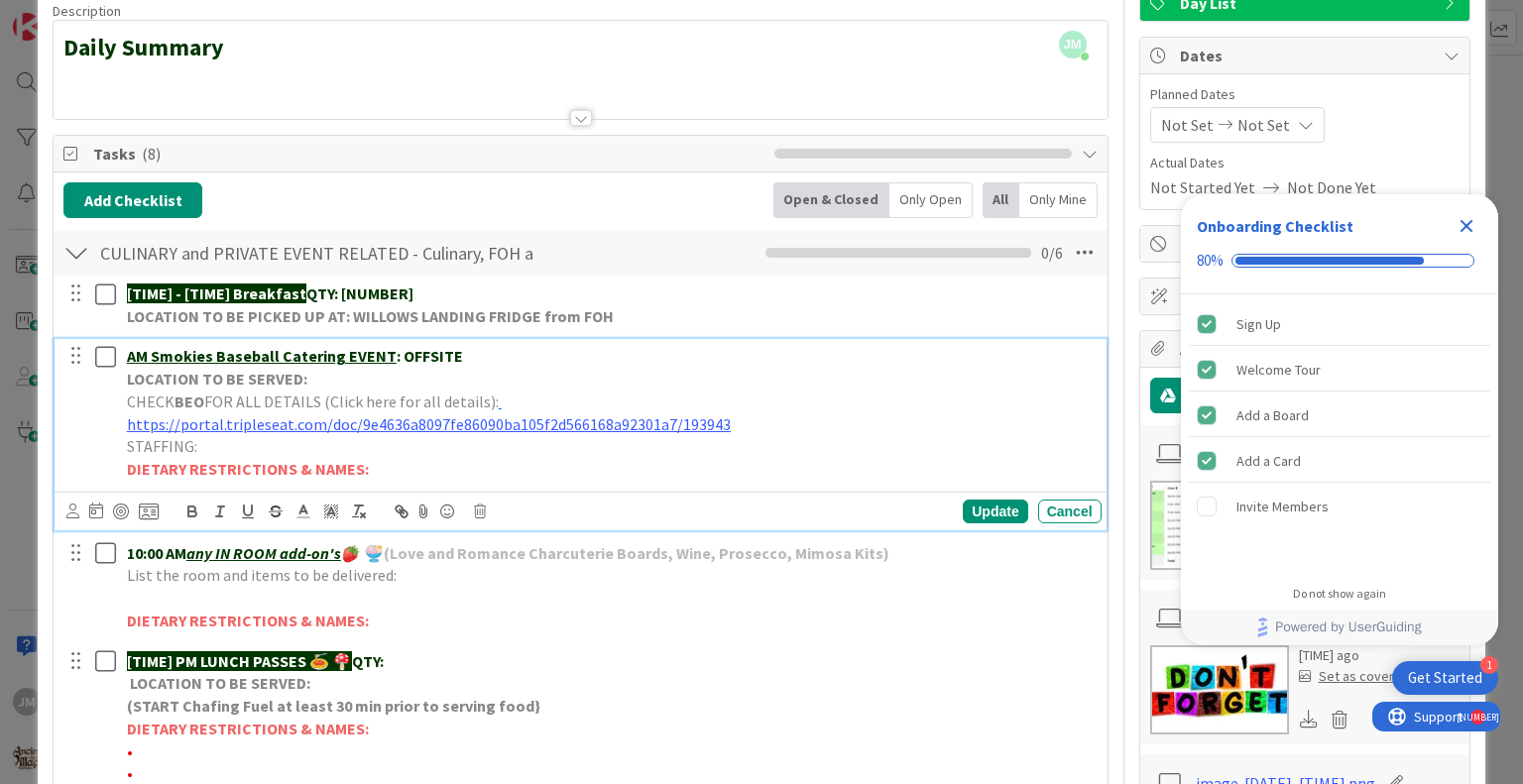 click on "AM Smokies Baseball Catering EVENT : OFFSITE" at bounding box center [610, 356] 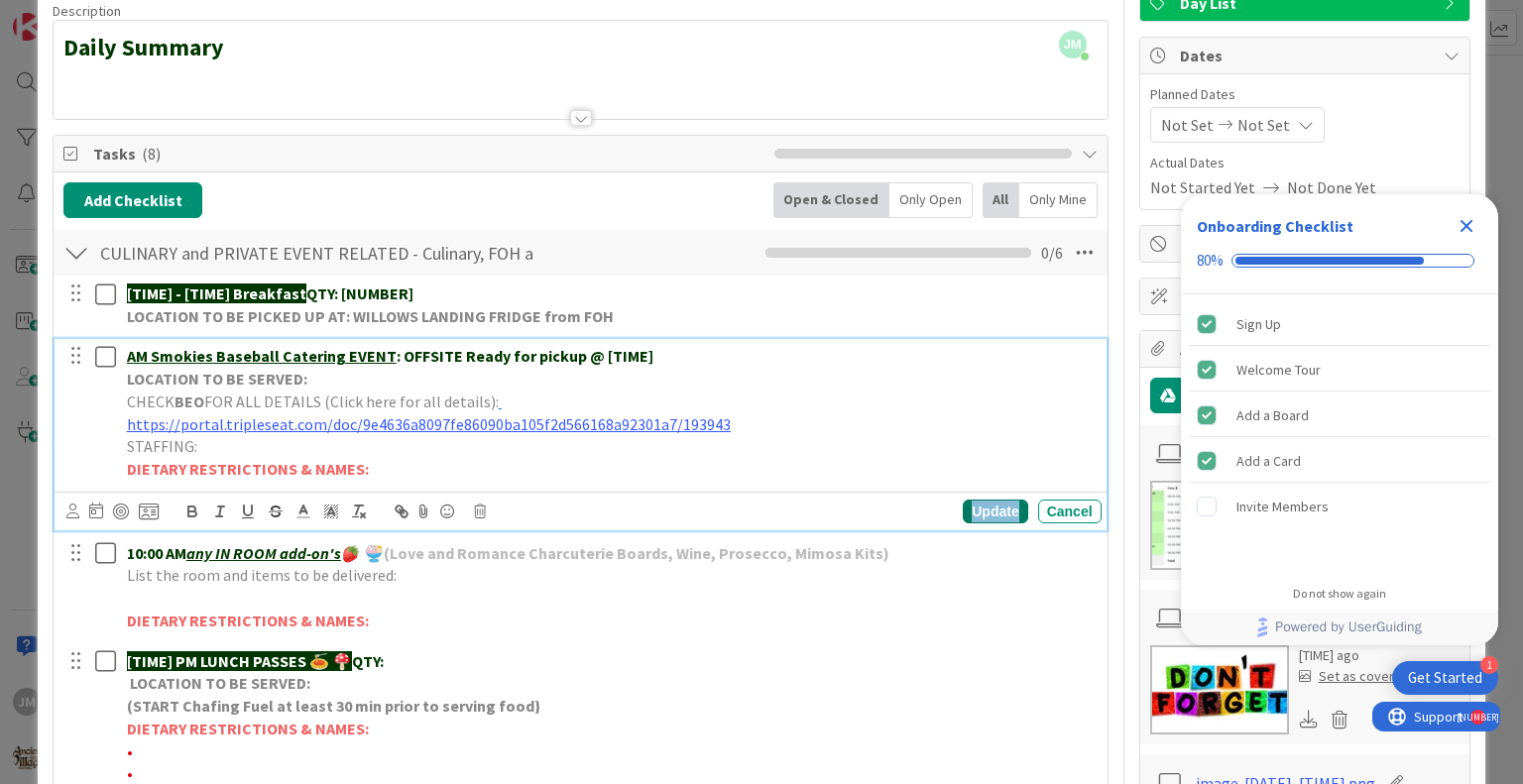 click on "Update" at bounding box center (995, 511) 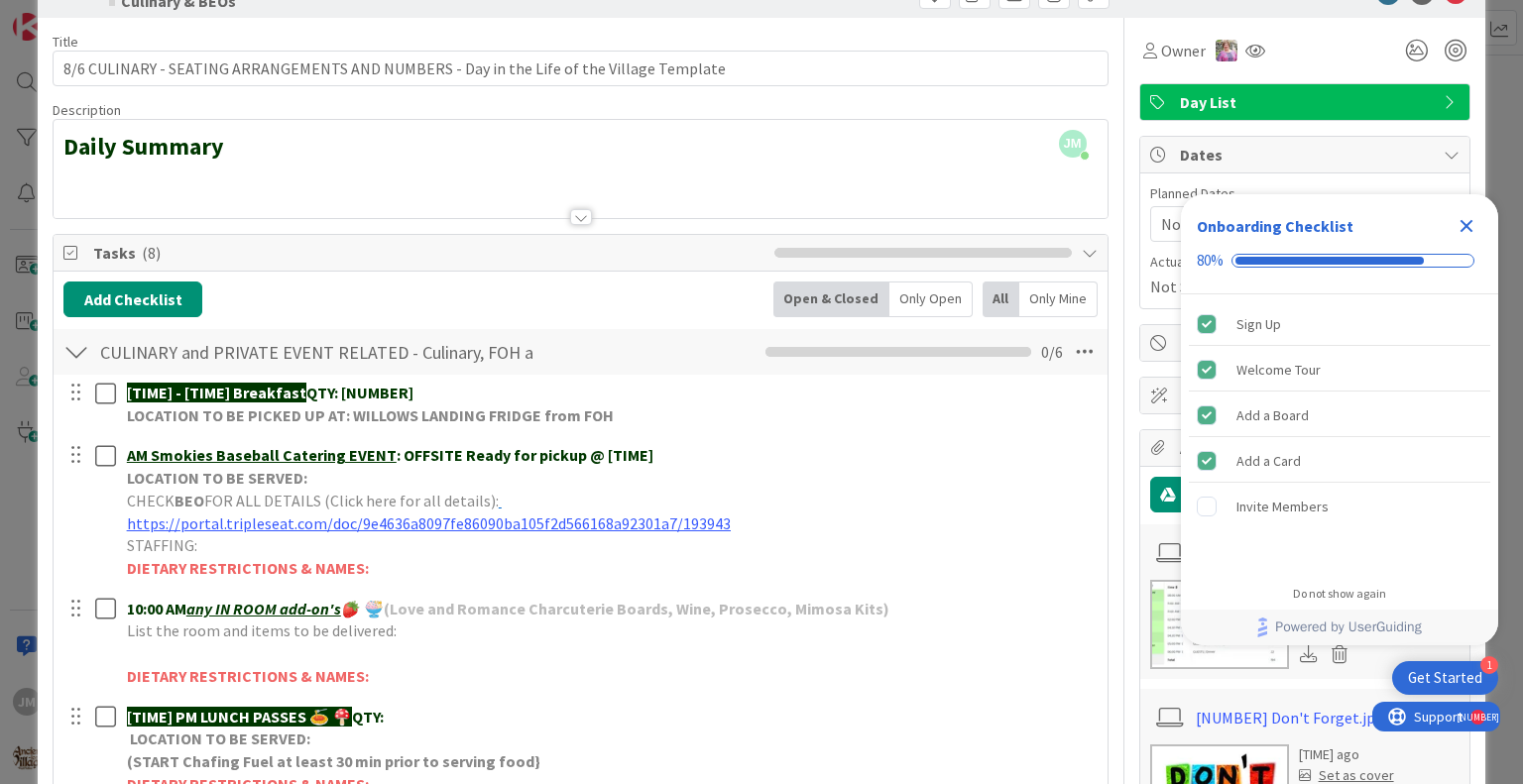 scroll, scrollTop: 0, scrollLeft: 0, axis: both 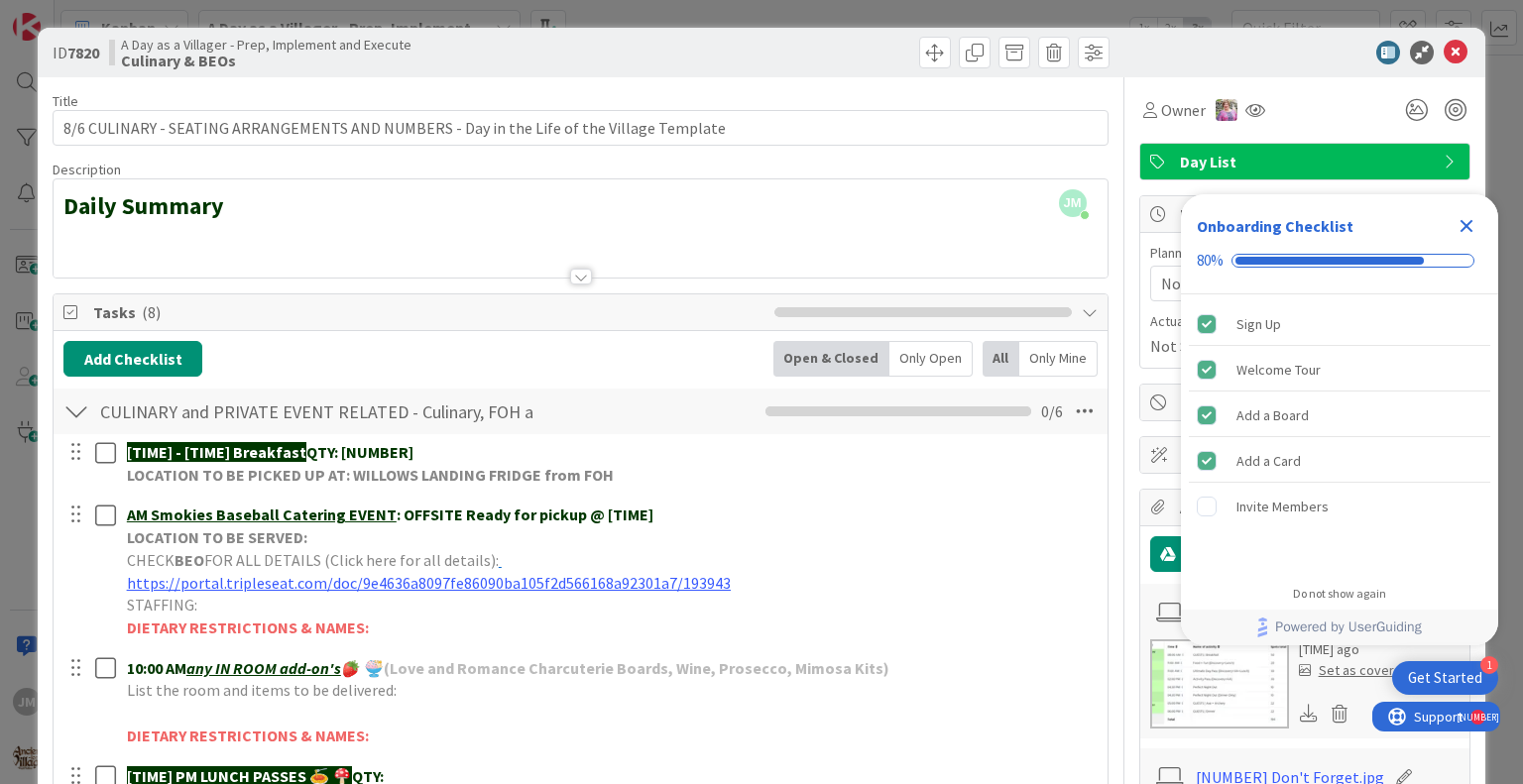 click 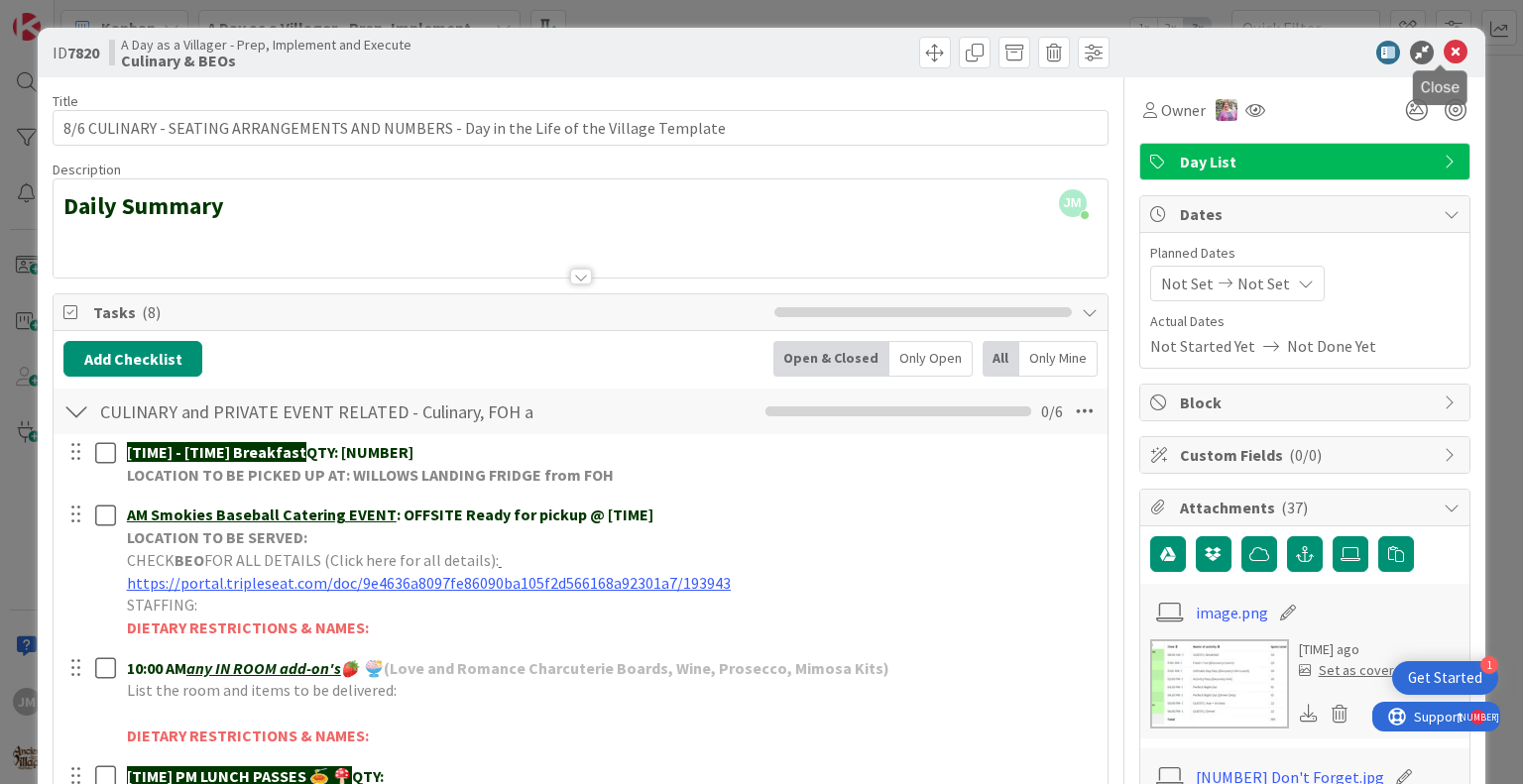 scroll, scrollTop: 0, scrollLeft: 0, axis: both 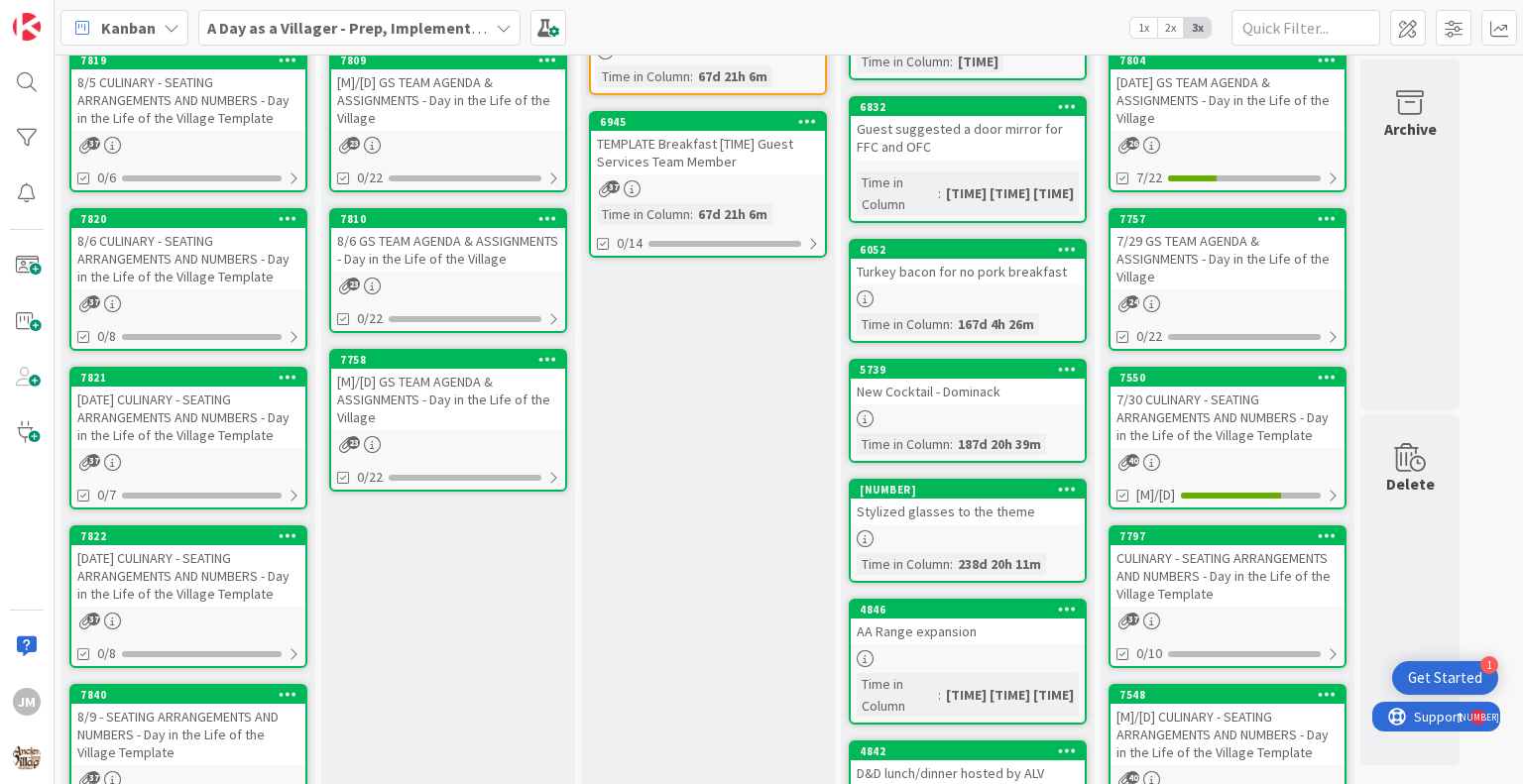 click on "[DATE] CULINARY - SEATING ARRANGEMENTS AND NUMBERS - Day in the Life of the Village Template" at bounding box center [188, 417] 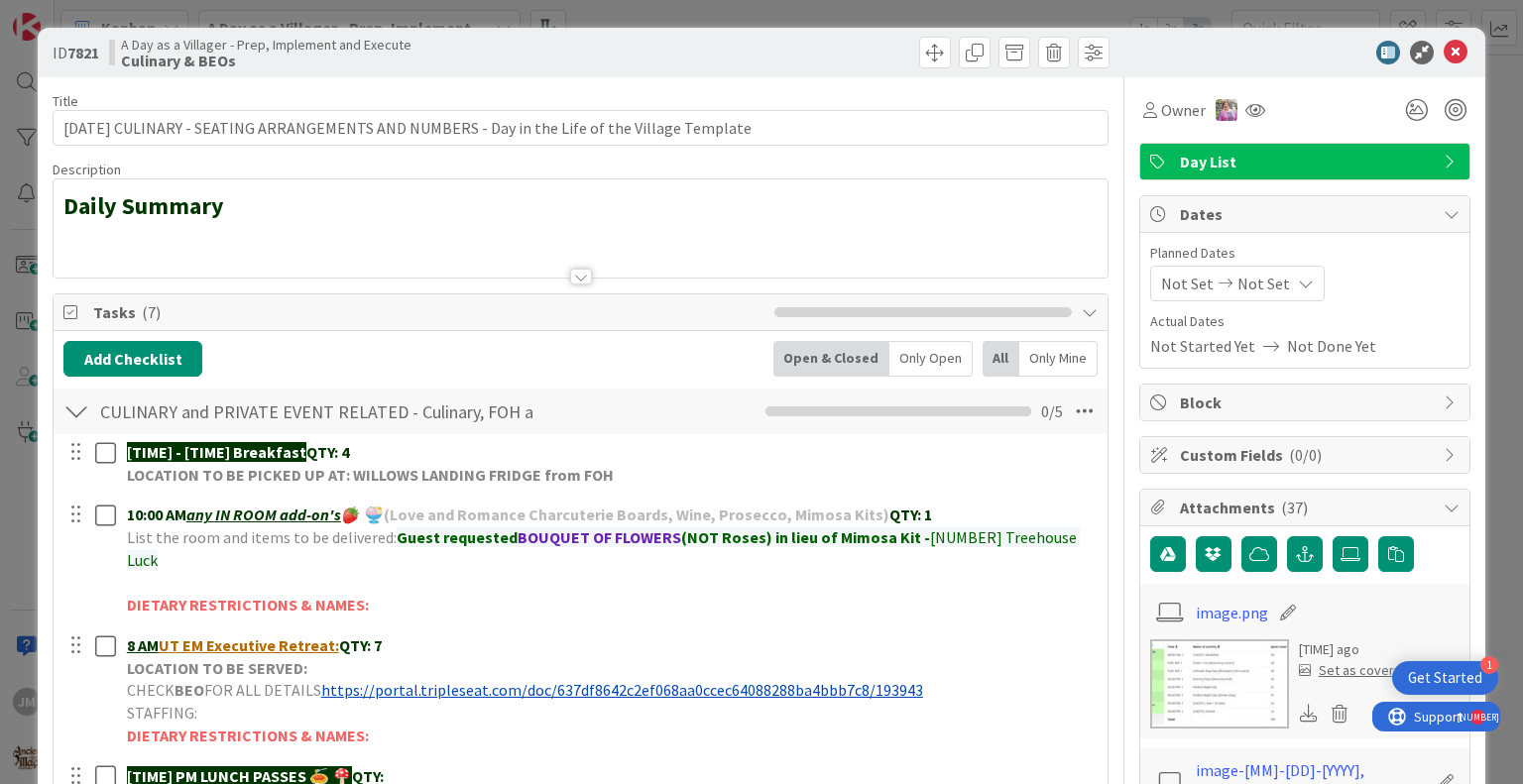scroll, scrollTop: 198, scrollLeft: 0, axis: vertical 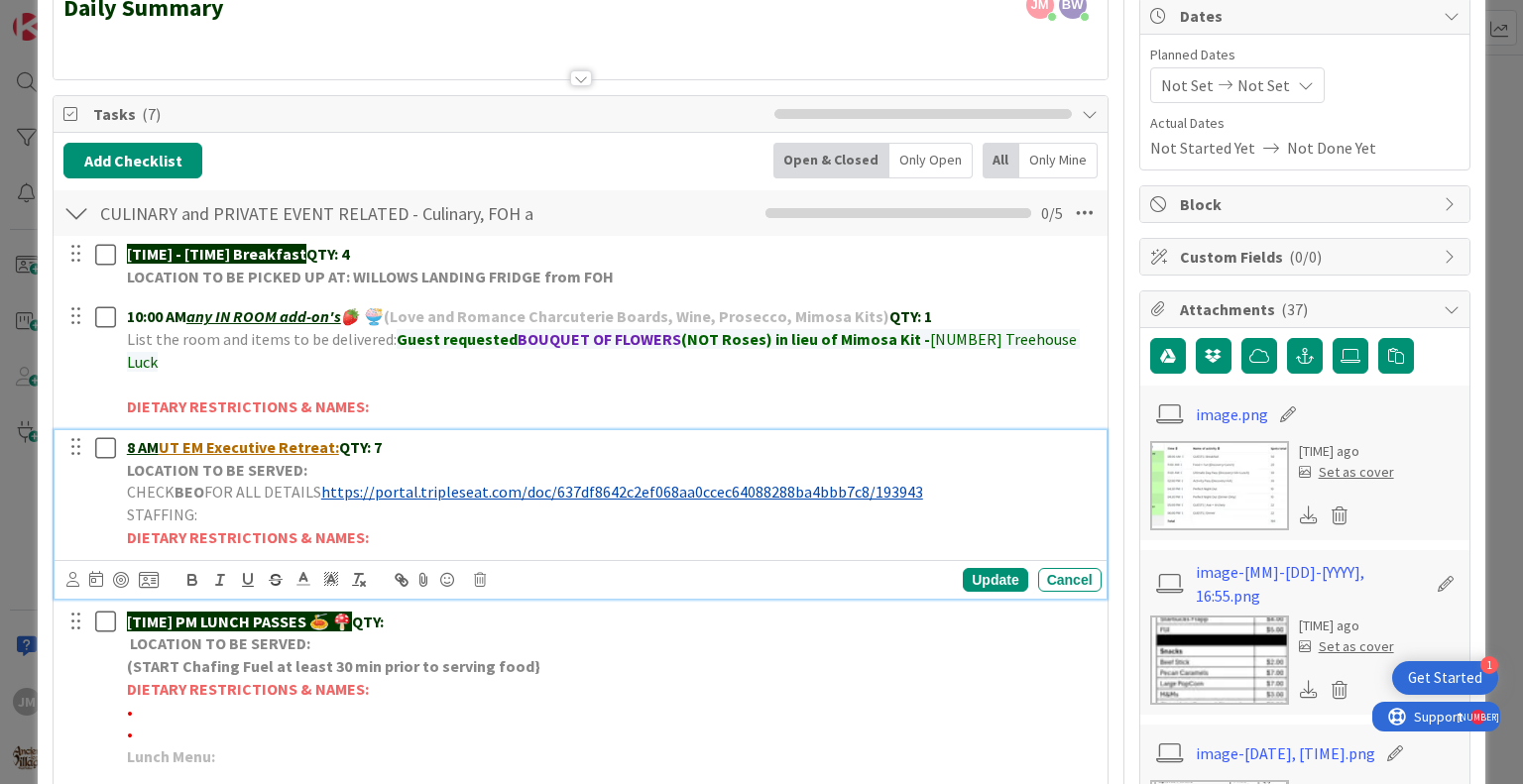 click on "8 AM  UT EM Executive Retreat:  QTY: 7" at bounding box center [610, 447] 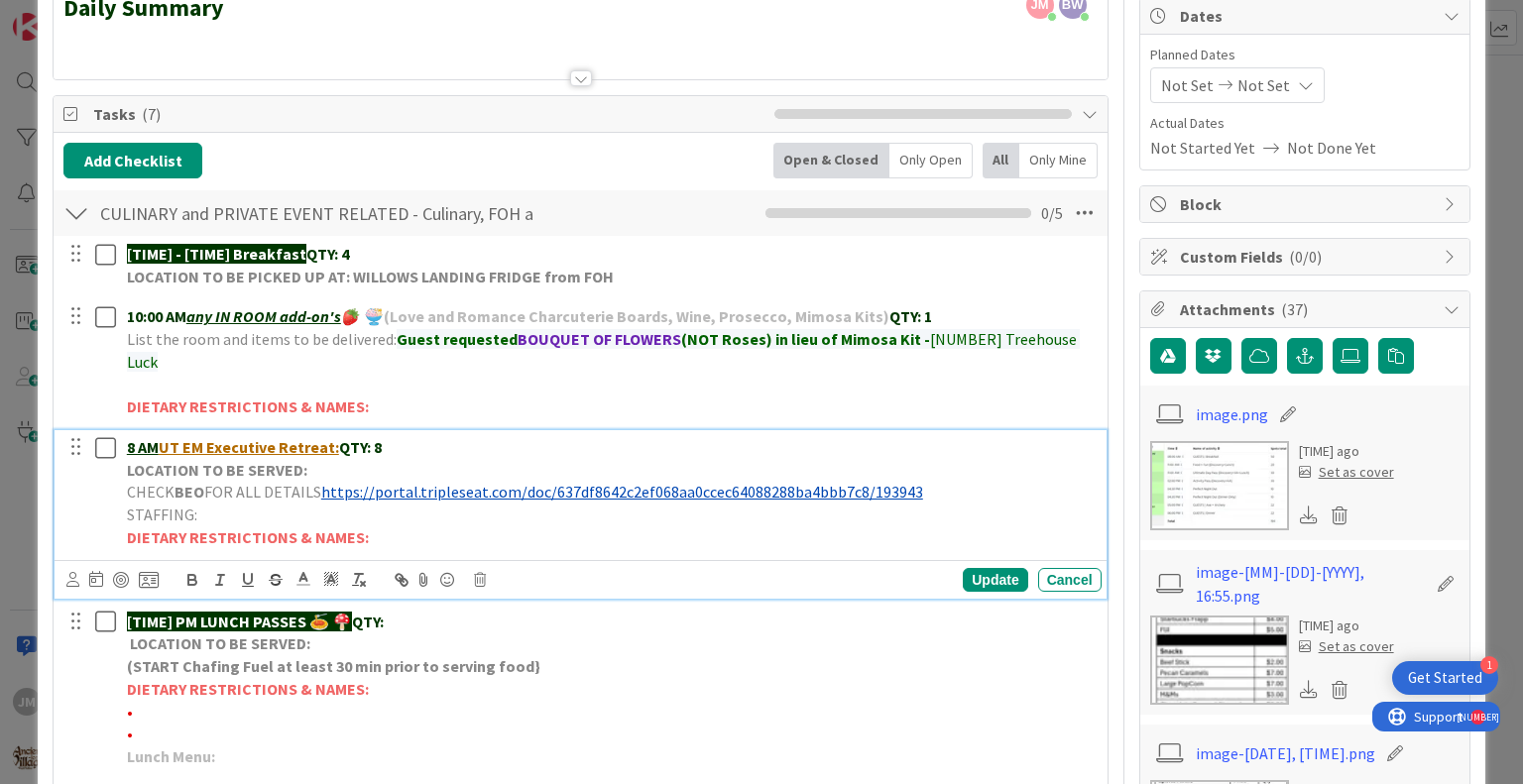 click on "LOCATION TO BE SERVED:" at bounding box center (610, 470) 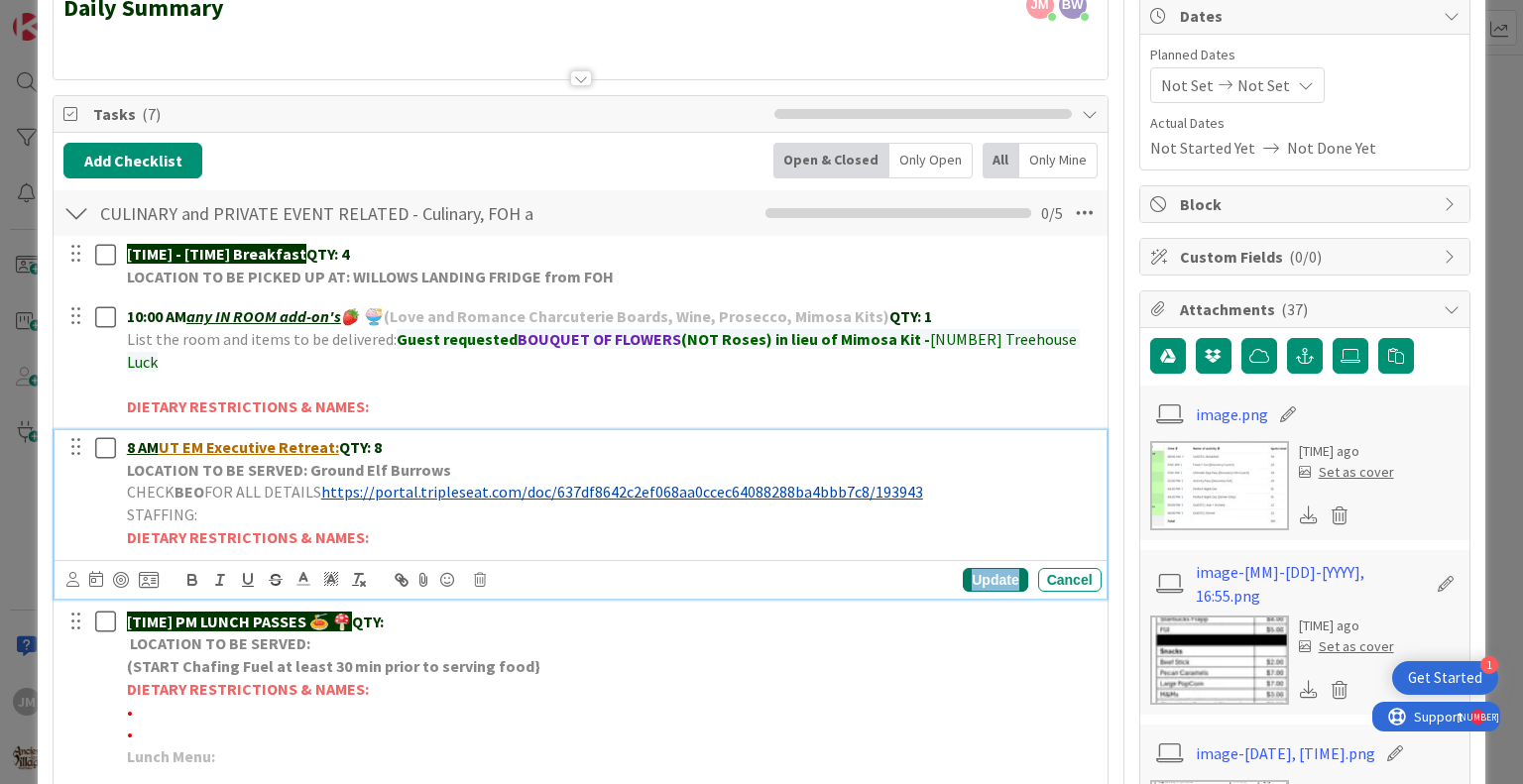 click on "Update" at bounding box center [995, 580] 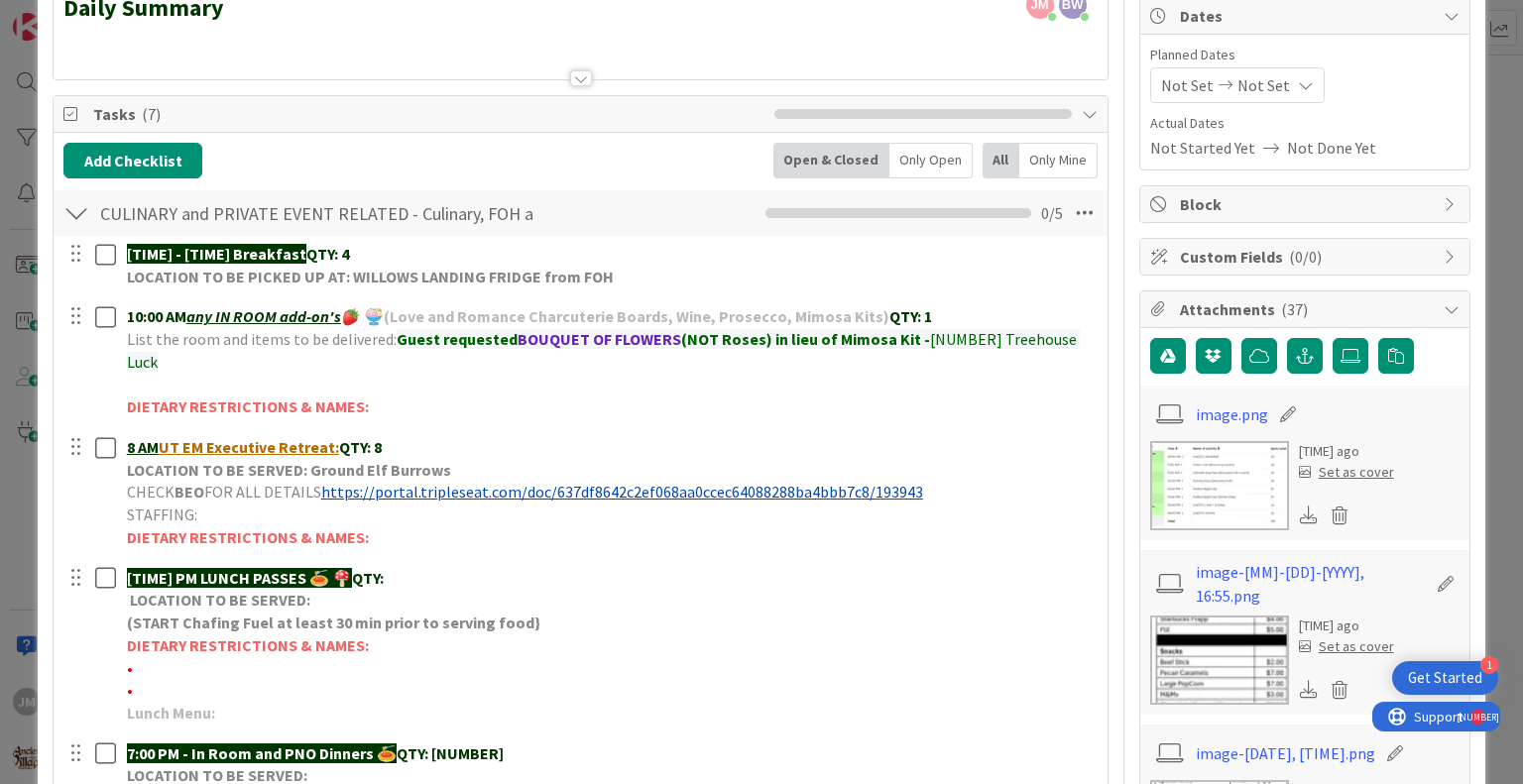 scroll, scrollTop: 0, scrollLeft: 0, axis: both 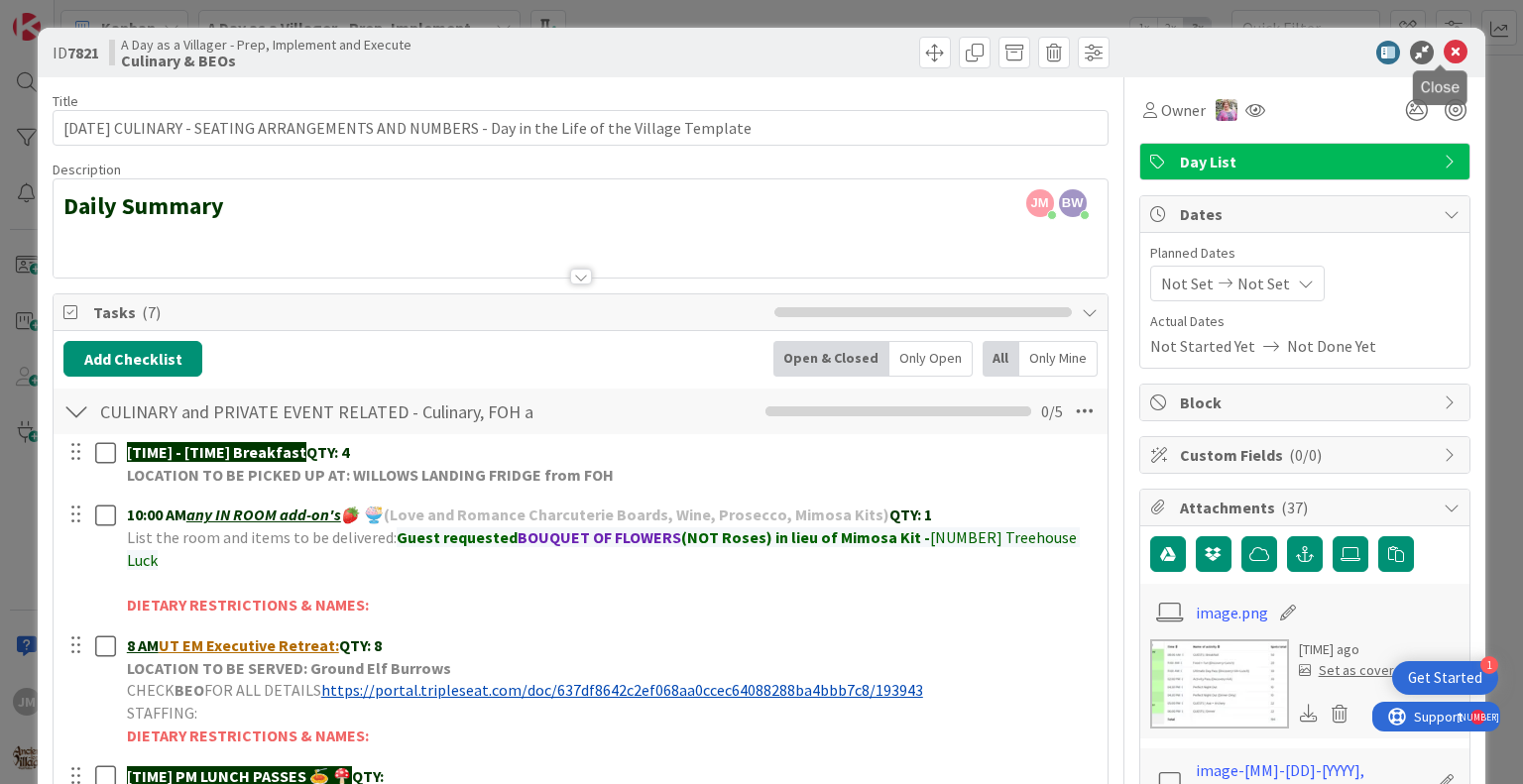click at bounding box center [1456, 53] 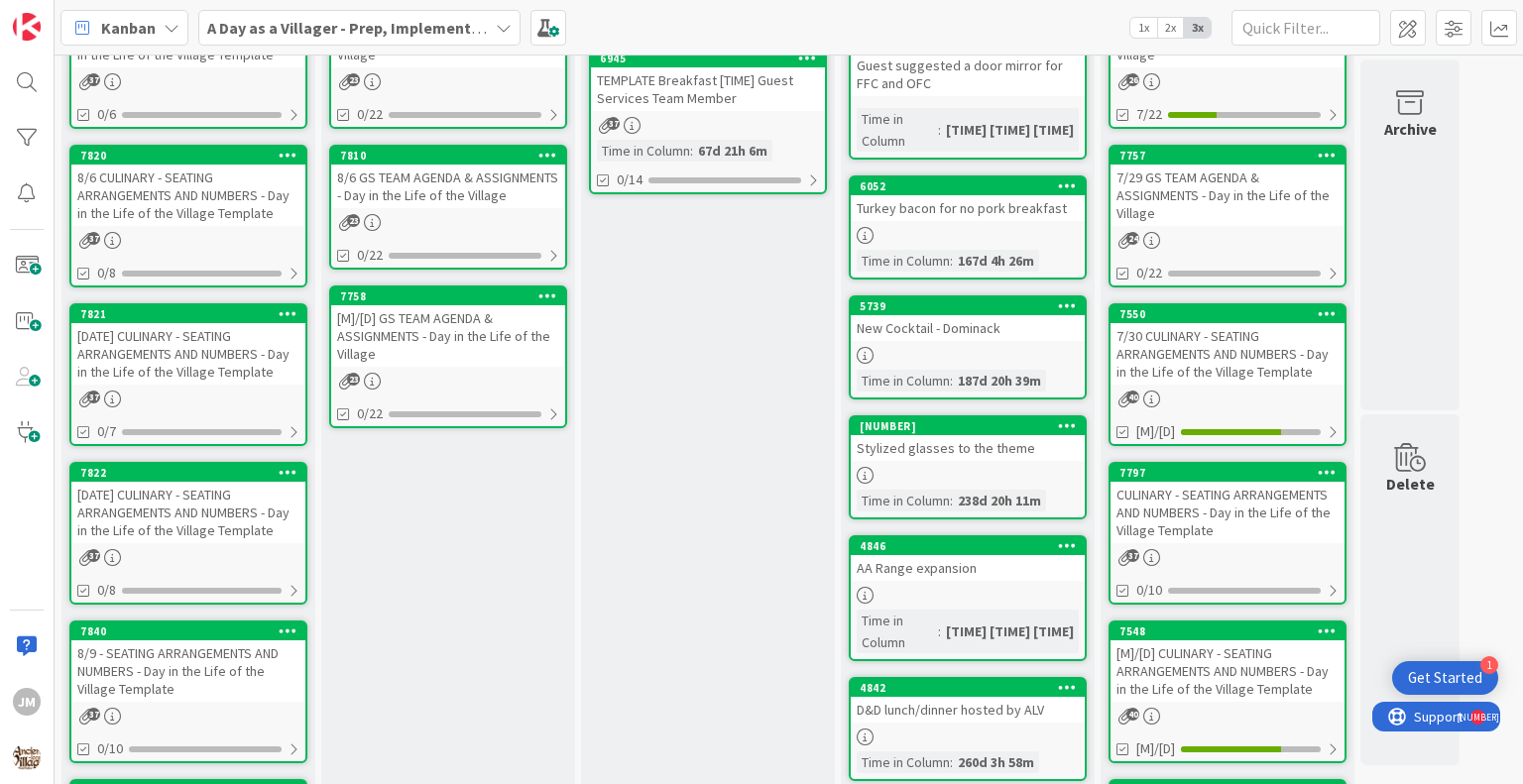 scroll, scrollTop: 694, scrollLeft: 0, axis: vertical 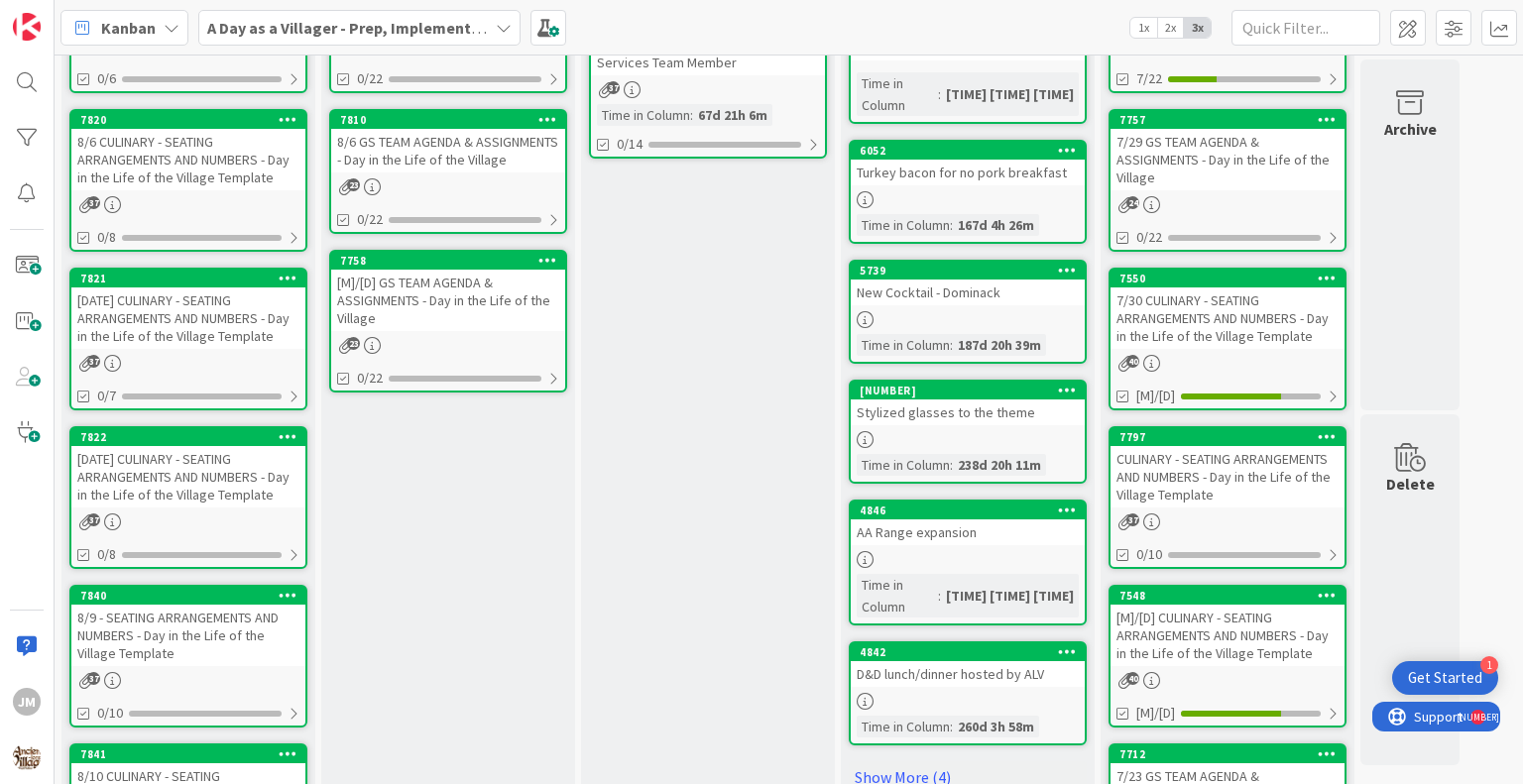 click on "[DATE] CULINARY - SEATING ARRANGEMENTS AND NUMBERS - Day in the Life of the Village Template" at bounding box center [188, 477] 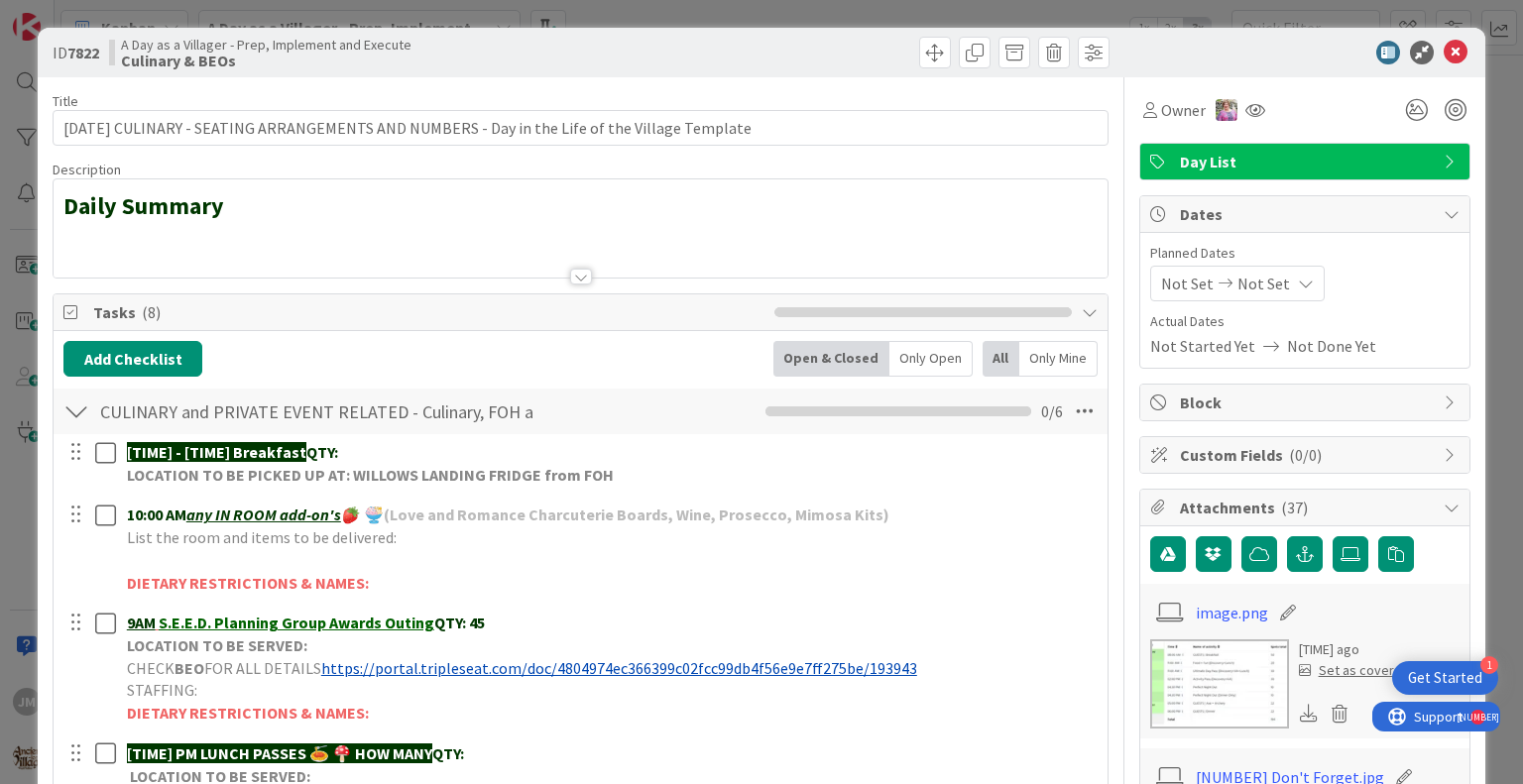 scroll, scrollTop: 0, scrollLeft: 0, axis: both 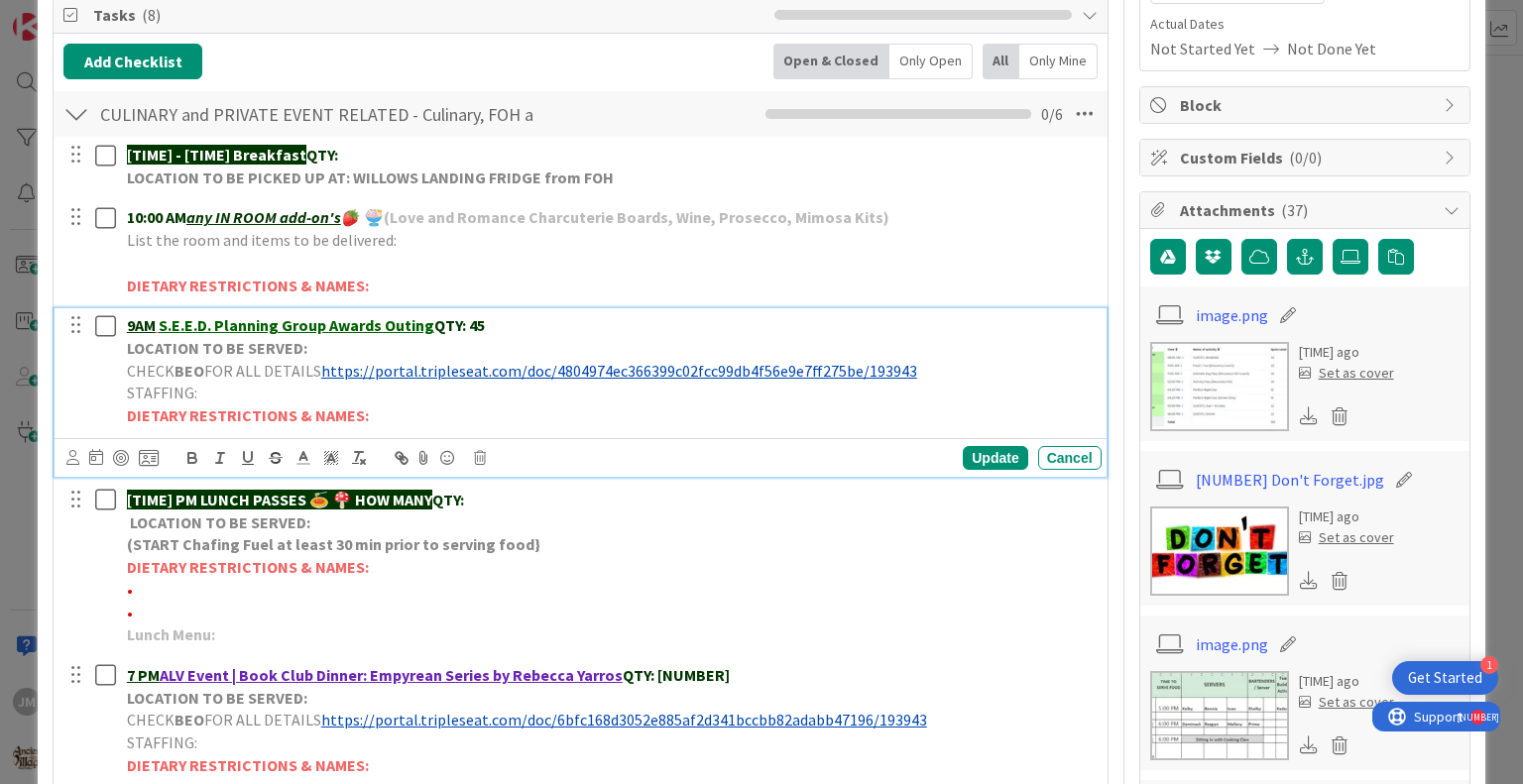 click on "QTY: 45" at bounding box center (459, 325) 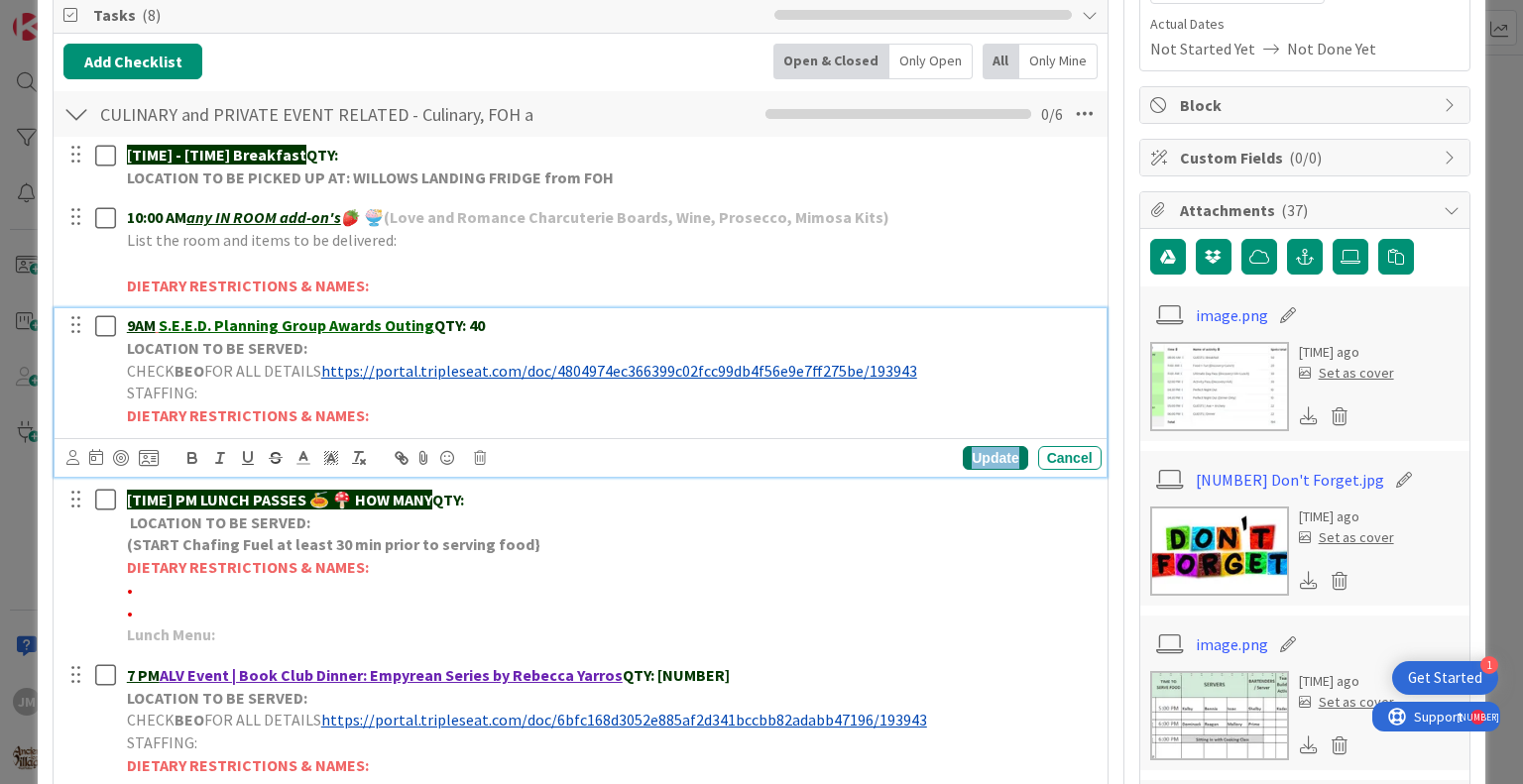click on "Update" at bounding box center (995, 458) 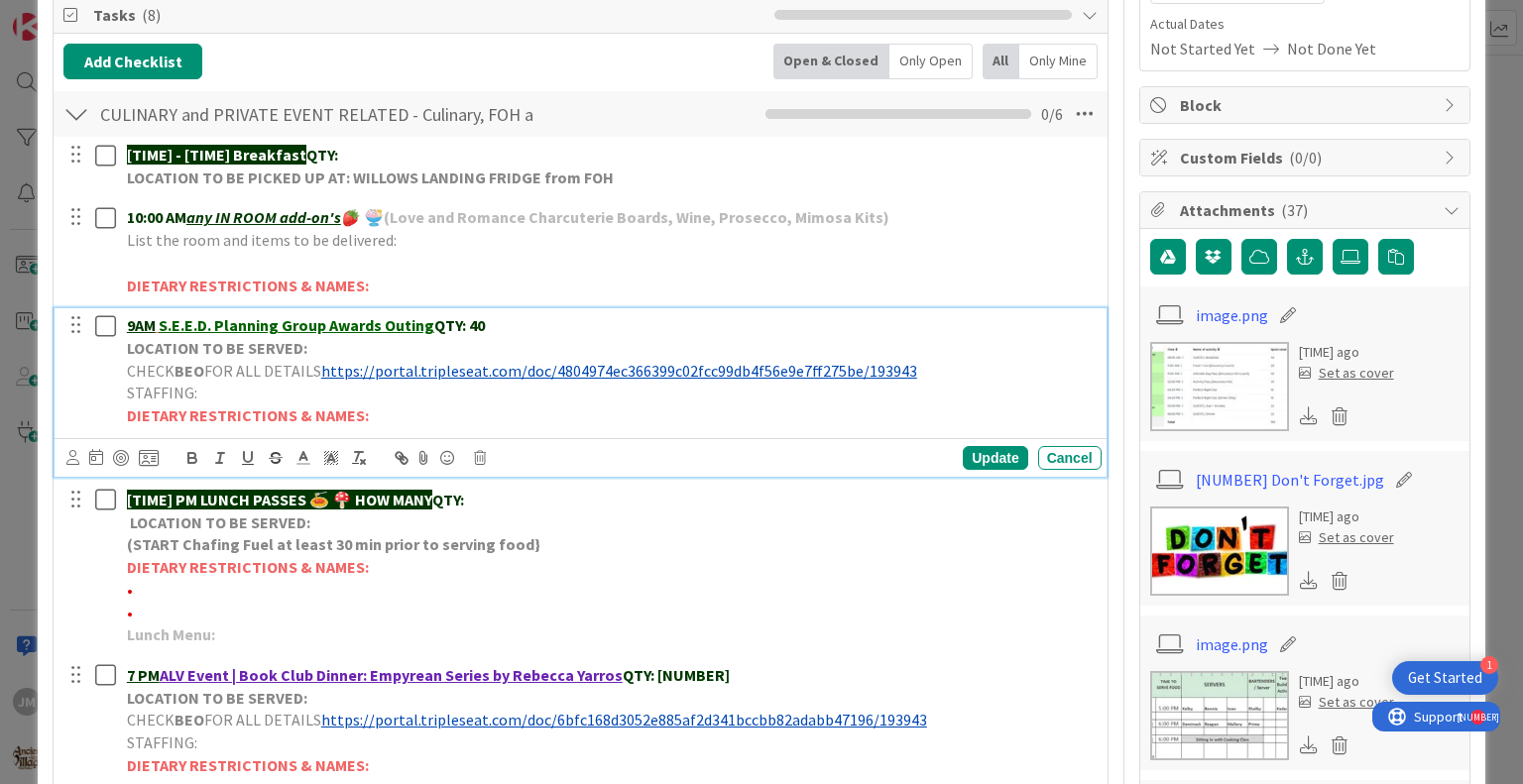click on "LOCATION TO BE SERVED:" at bounding box center [610, 348] 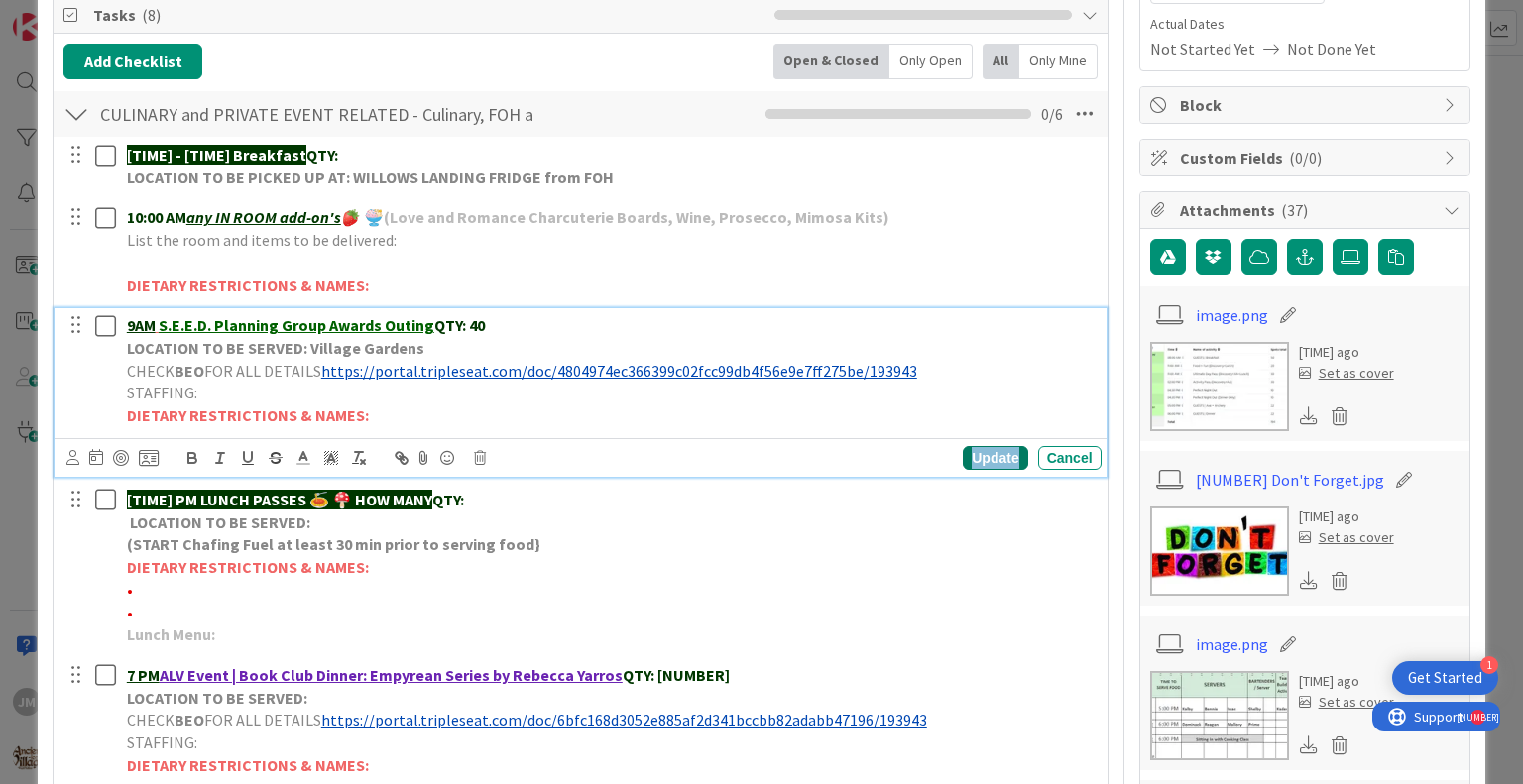 click on "Update" at bounding box center (995, 458) 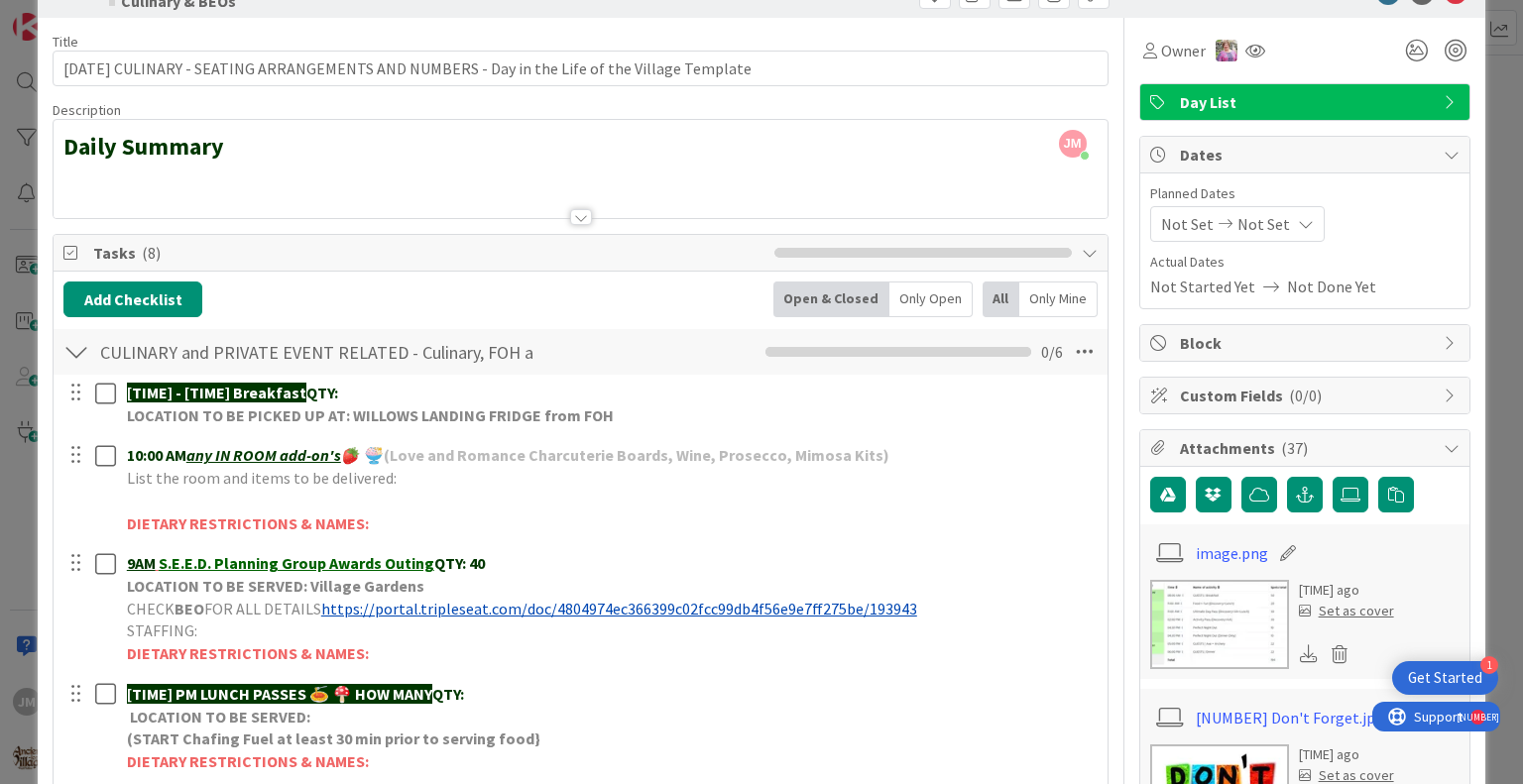 scroll, scrollTop: 0, scrollLeft: 0, axis: both 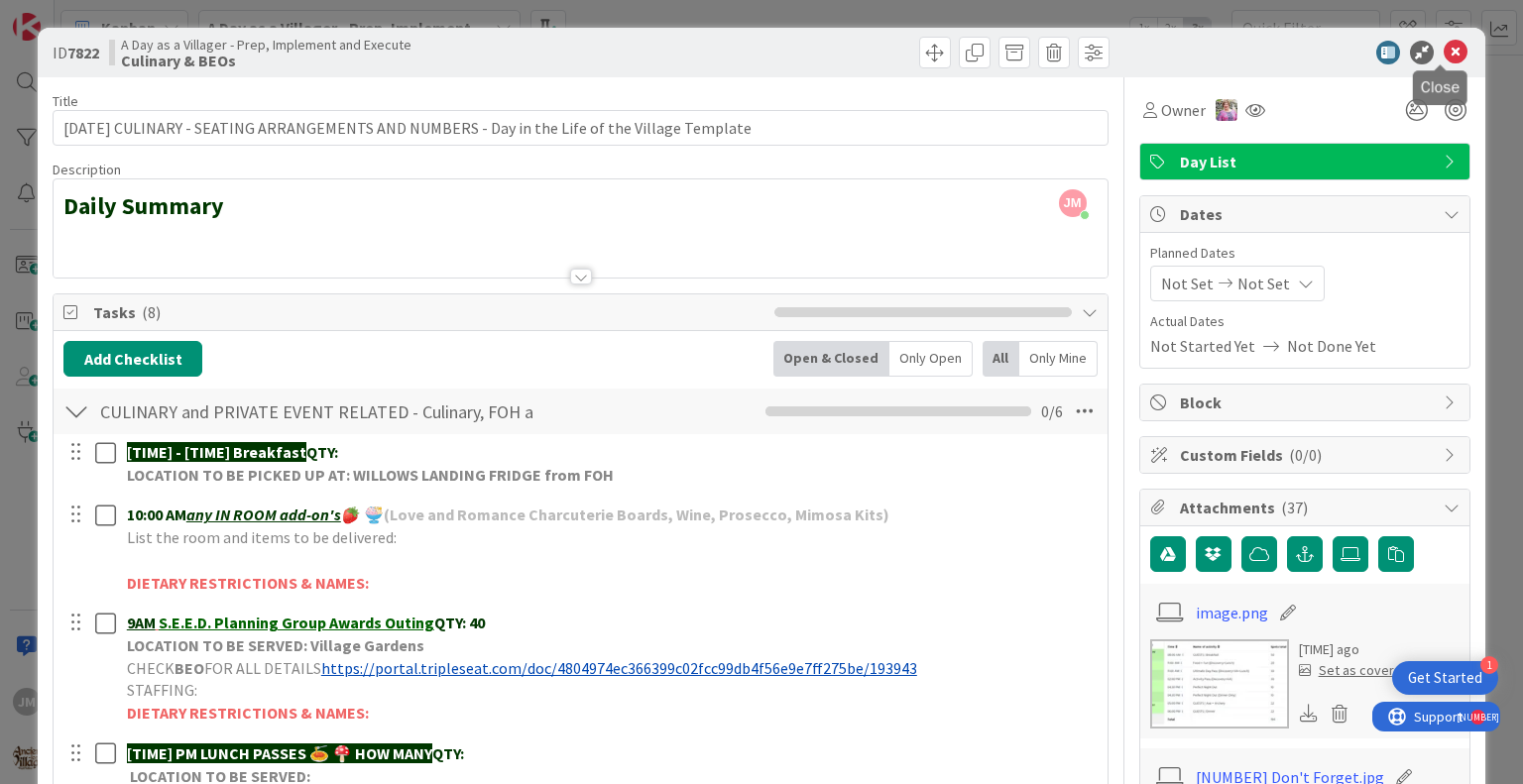 click at bounding box center [1456, 53] 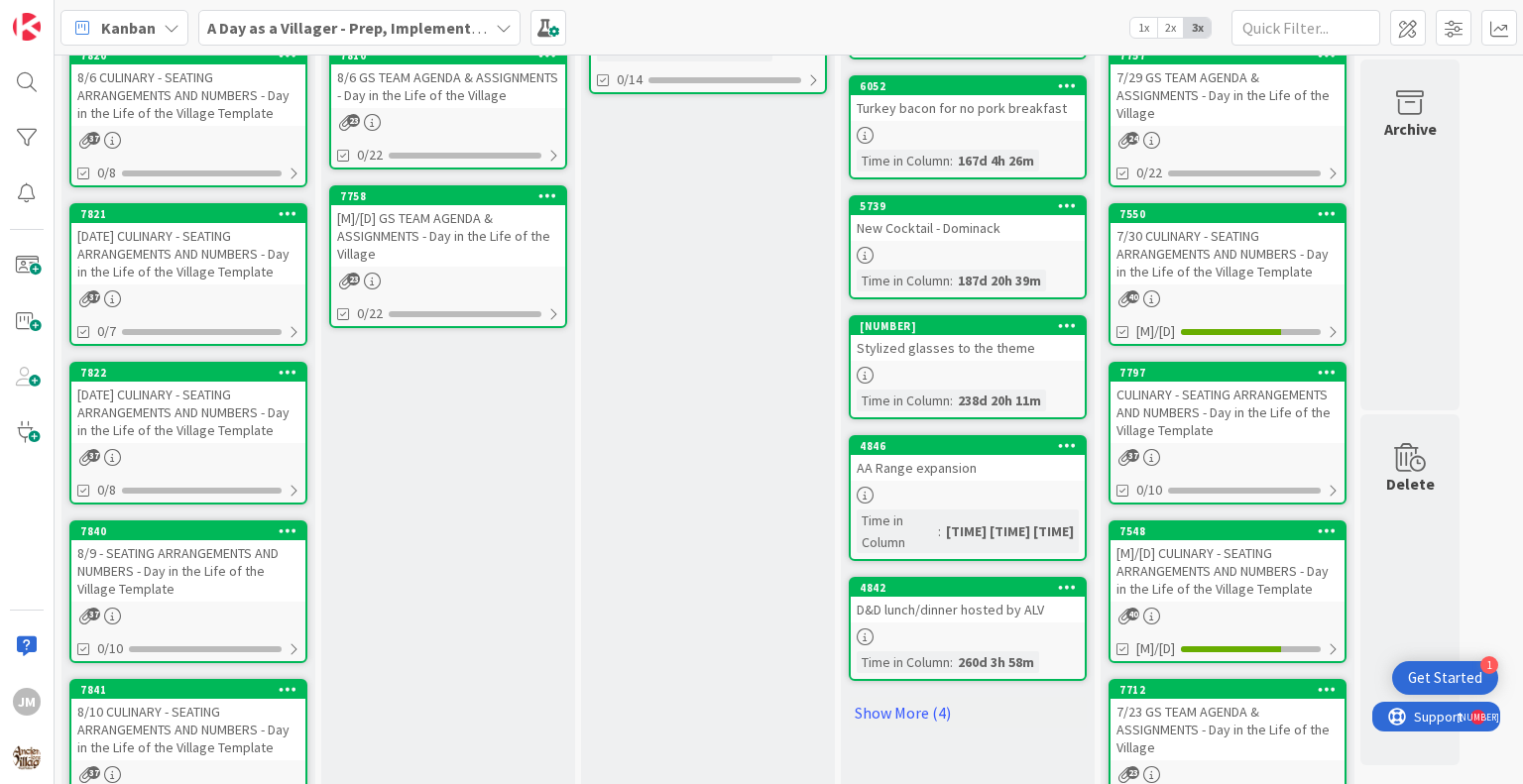 scroll, scrollTop: 892, scrollLeft: 0, axis: vertical 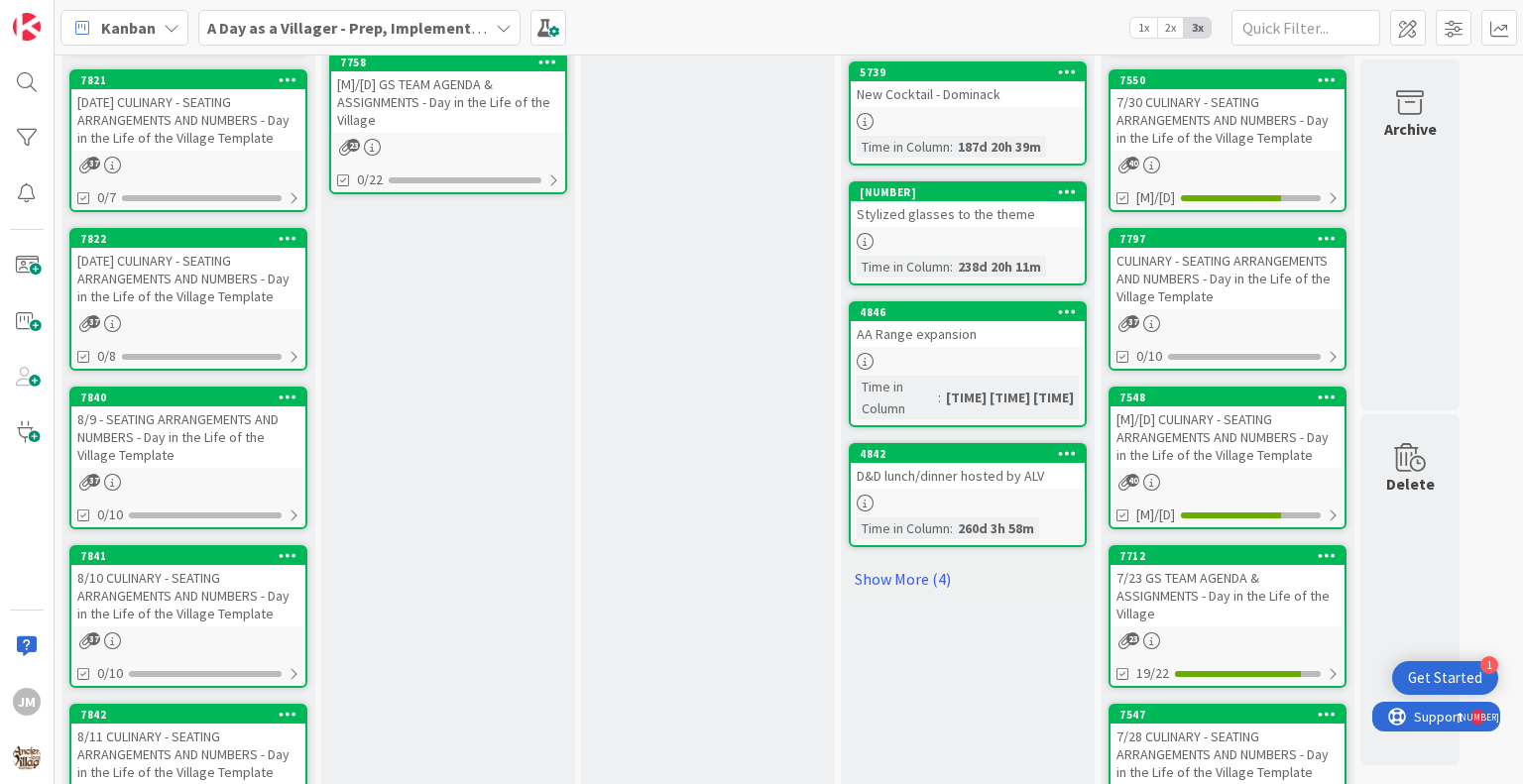 click on "8/9 - SEATING ARRANGEMENTS AND NUMBERS - Day in the Life of the Village Template" at bounding box center (188, 437) 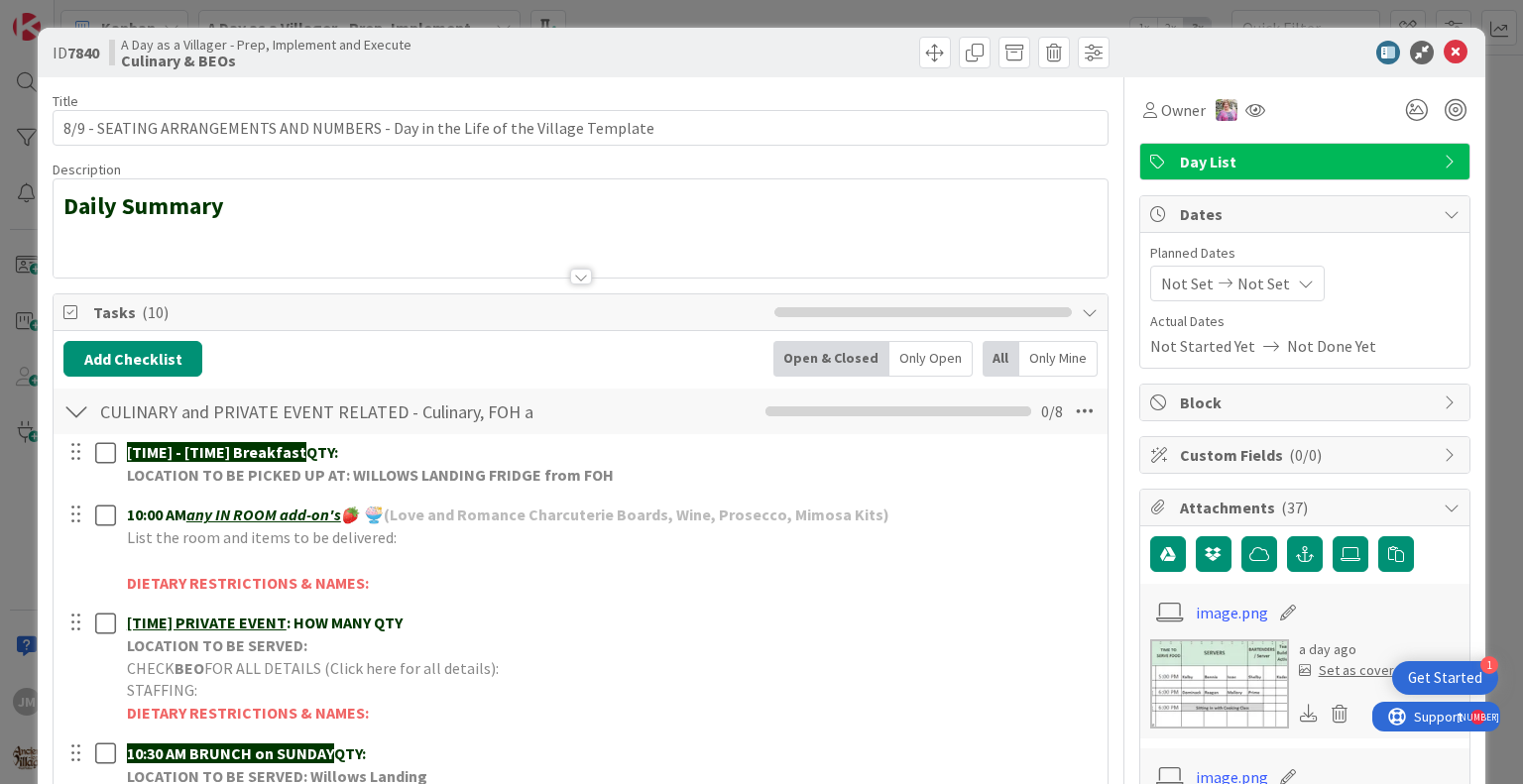 scroll, scrollTop: 0, scrollLeft: 0, axis: both 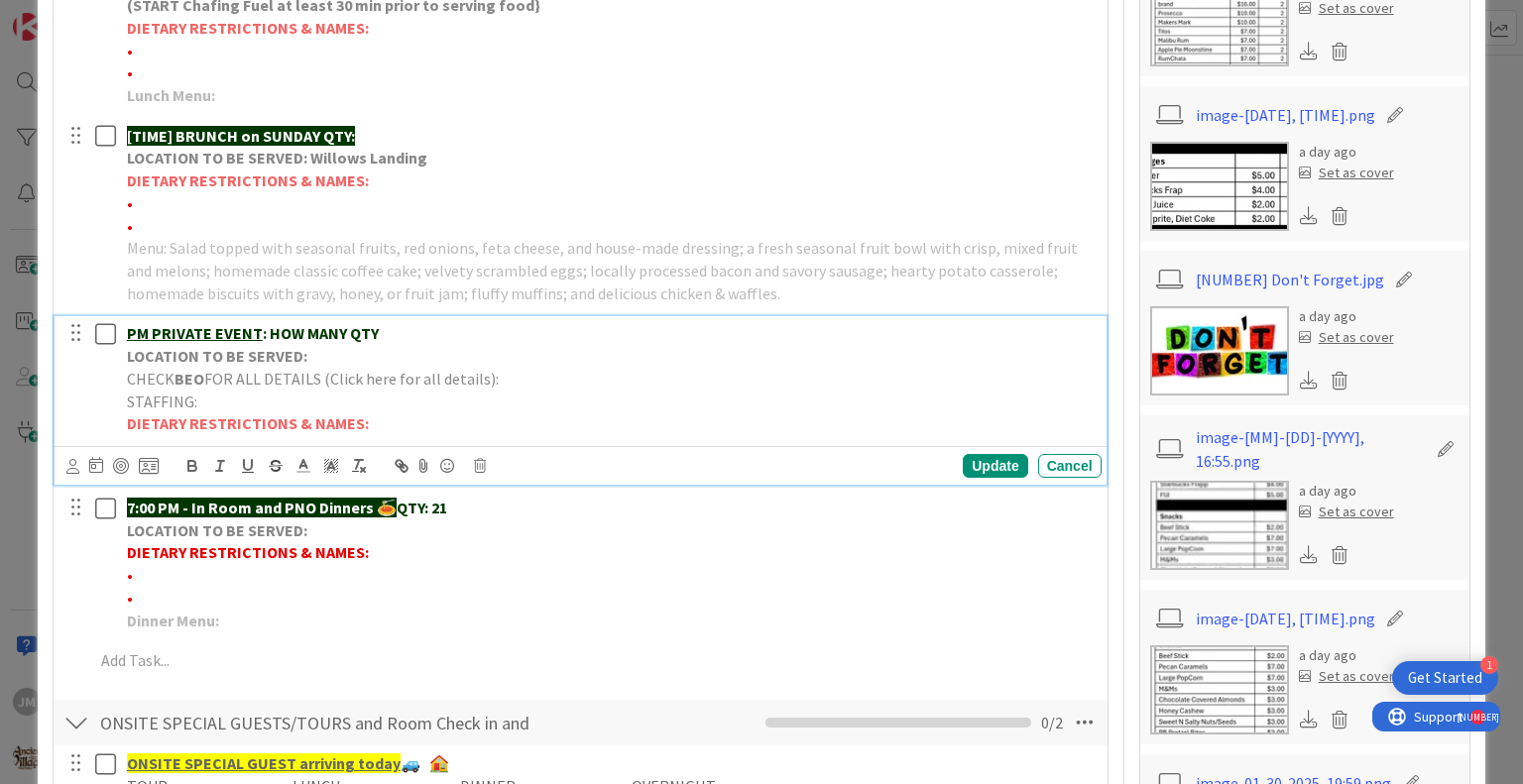 click on "CHECK  BEO  FOR ALL DETAILS (Click here for all details):" at bounding box center (610, 379) 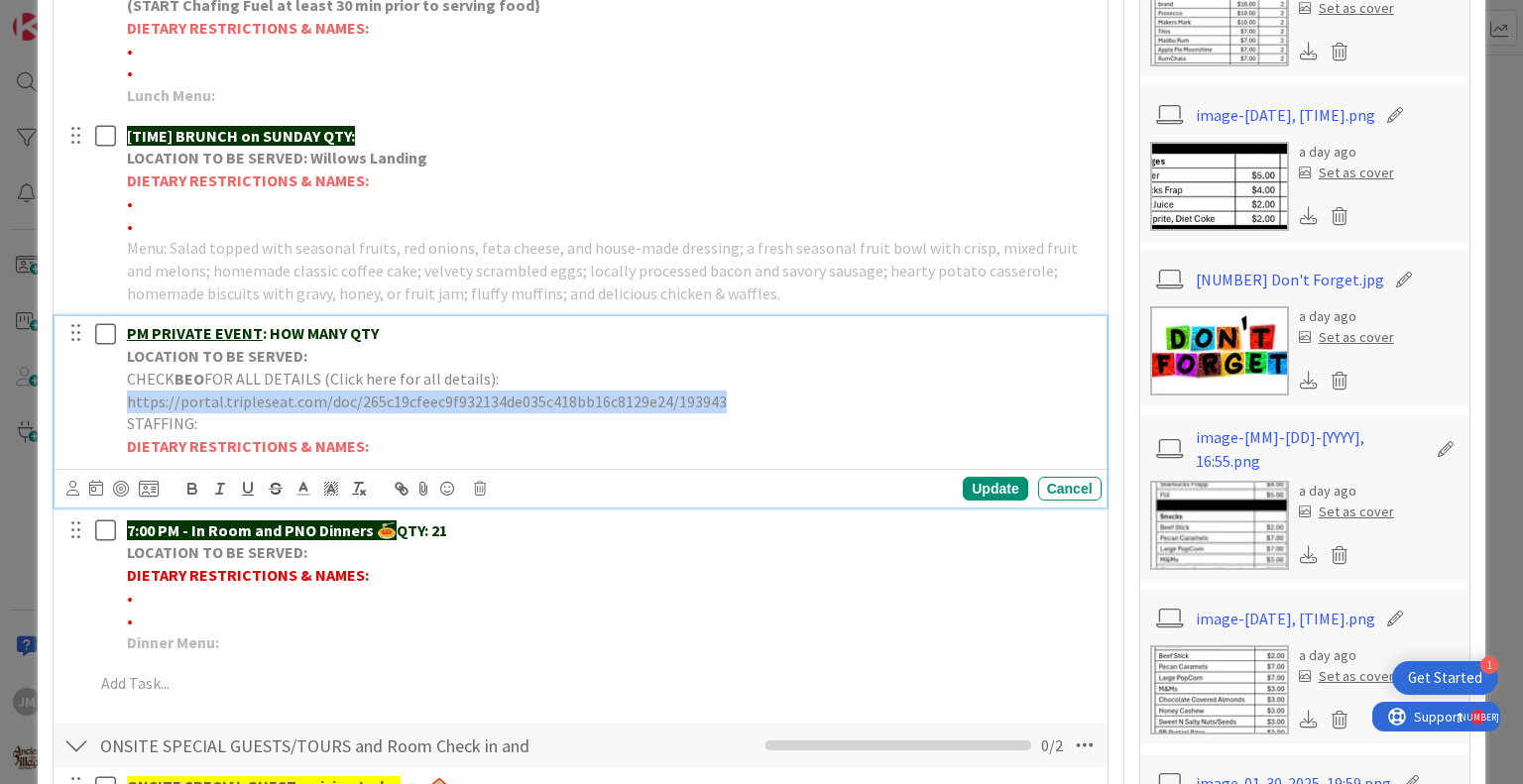 drag, startPoint x: 1075, startPoint y: 378, endPoint x: 494, endPoint y: 377, distance: 581.00086 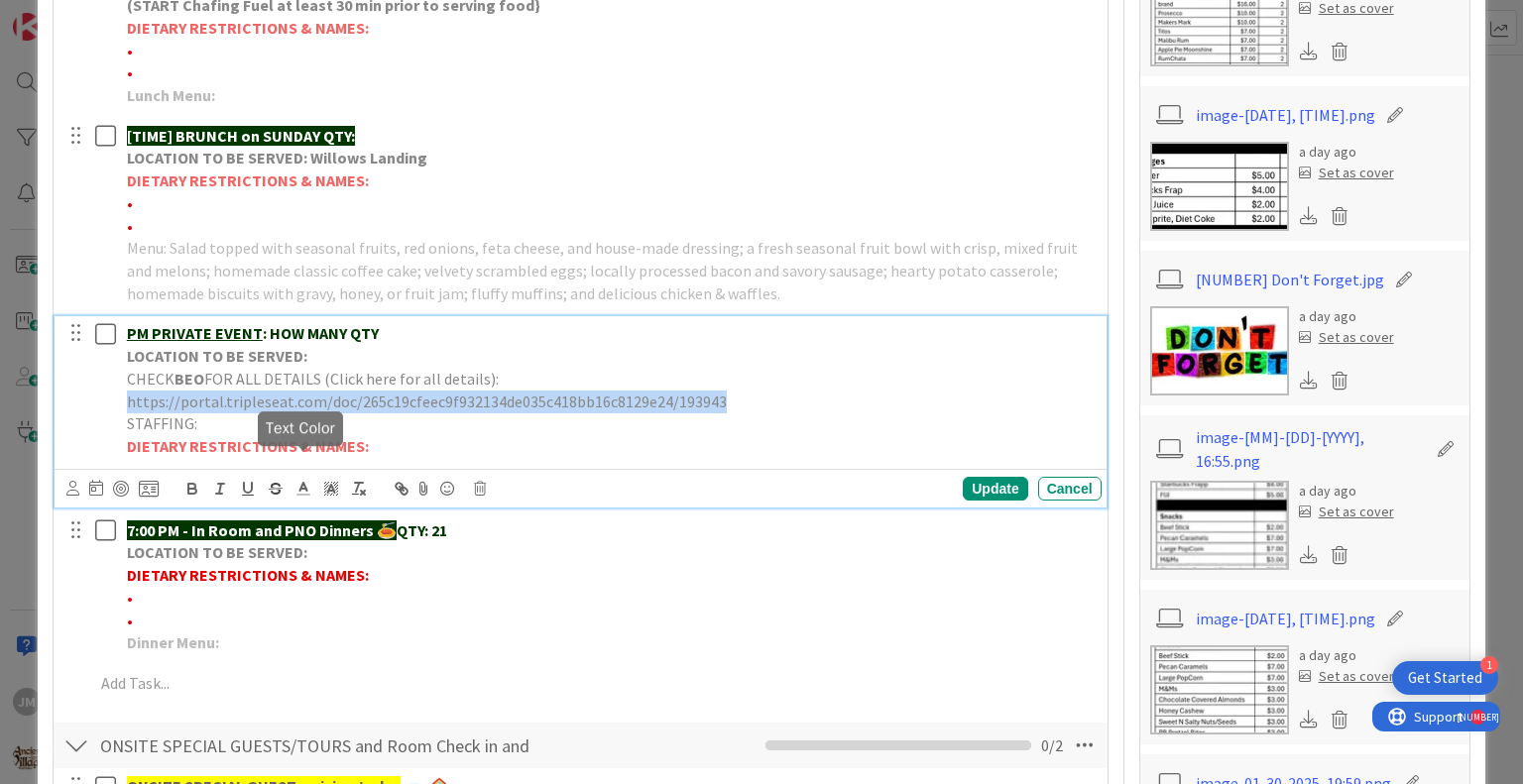 click 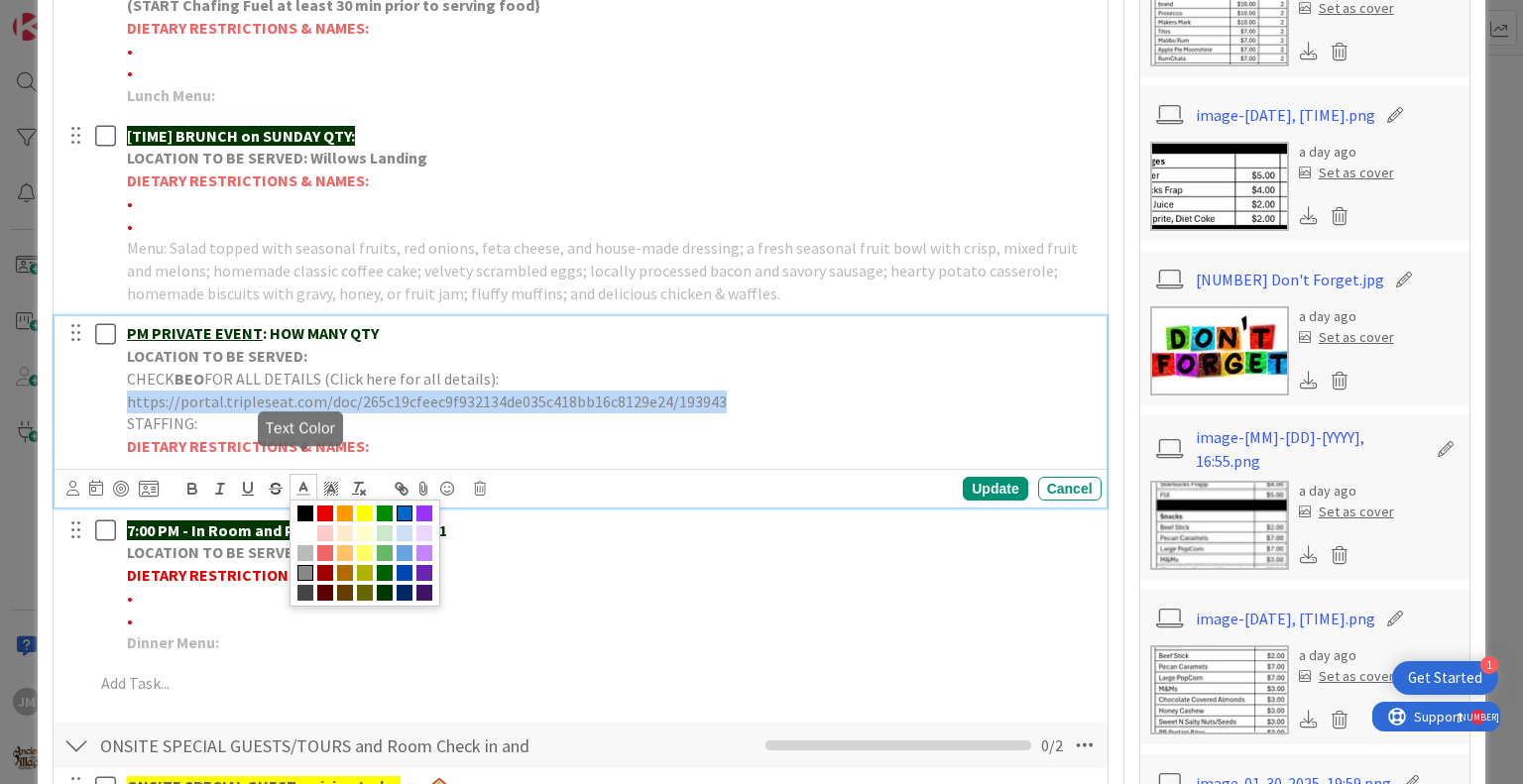 click at bounding box center (405, 513) 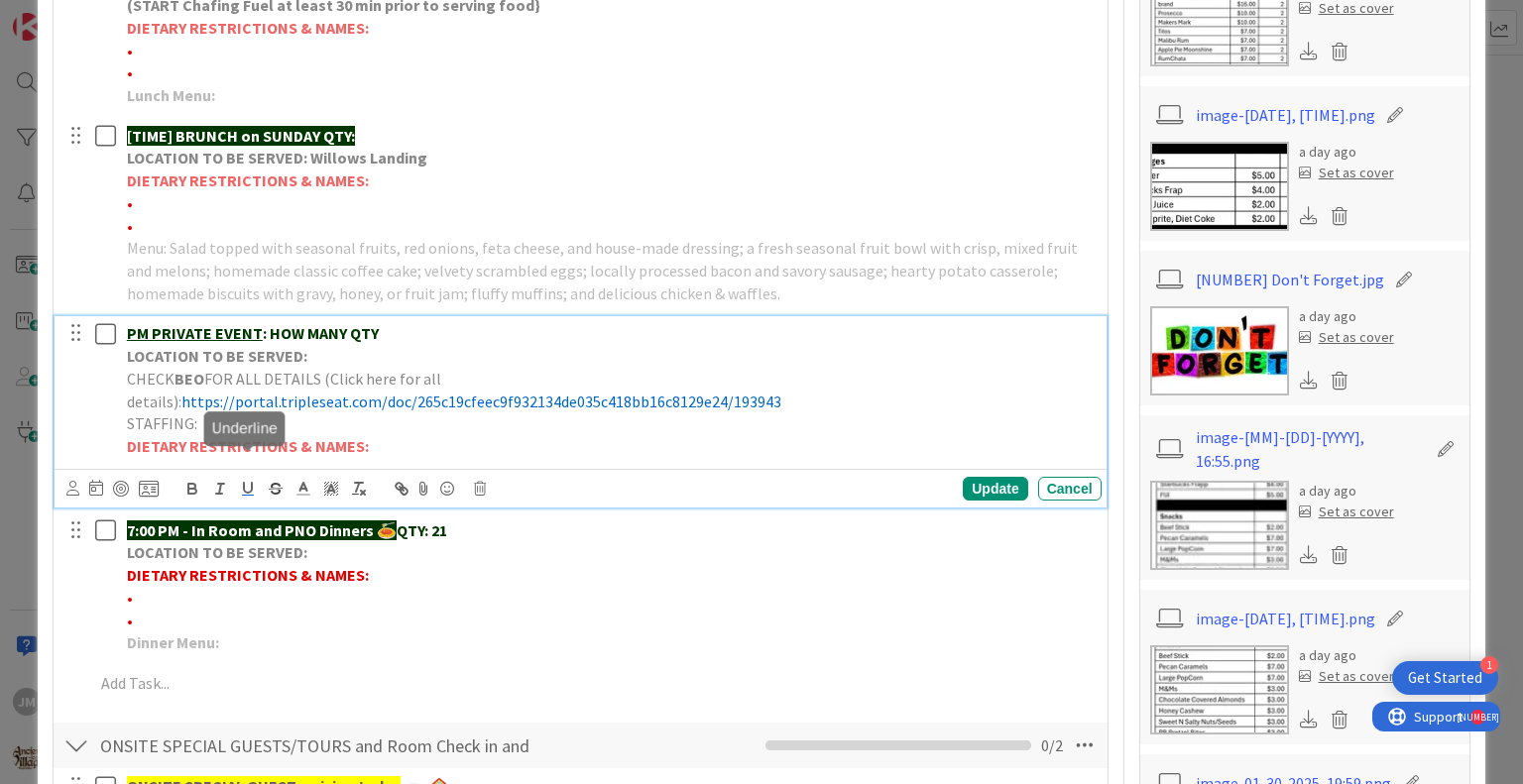 click 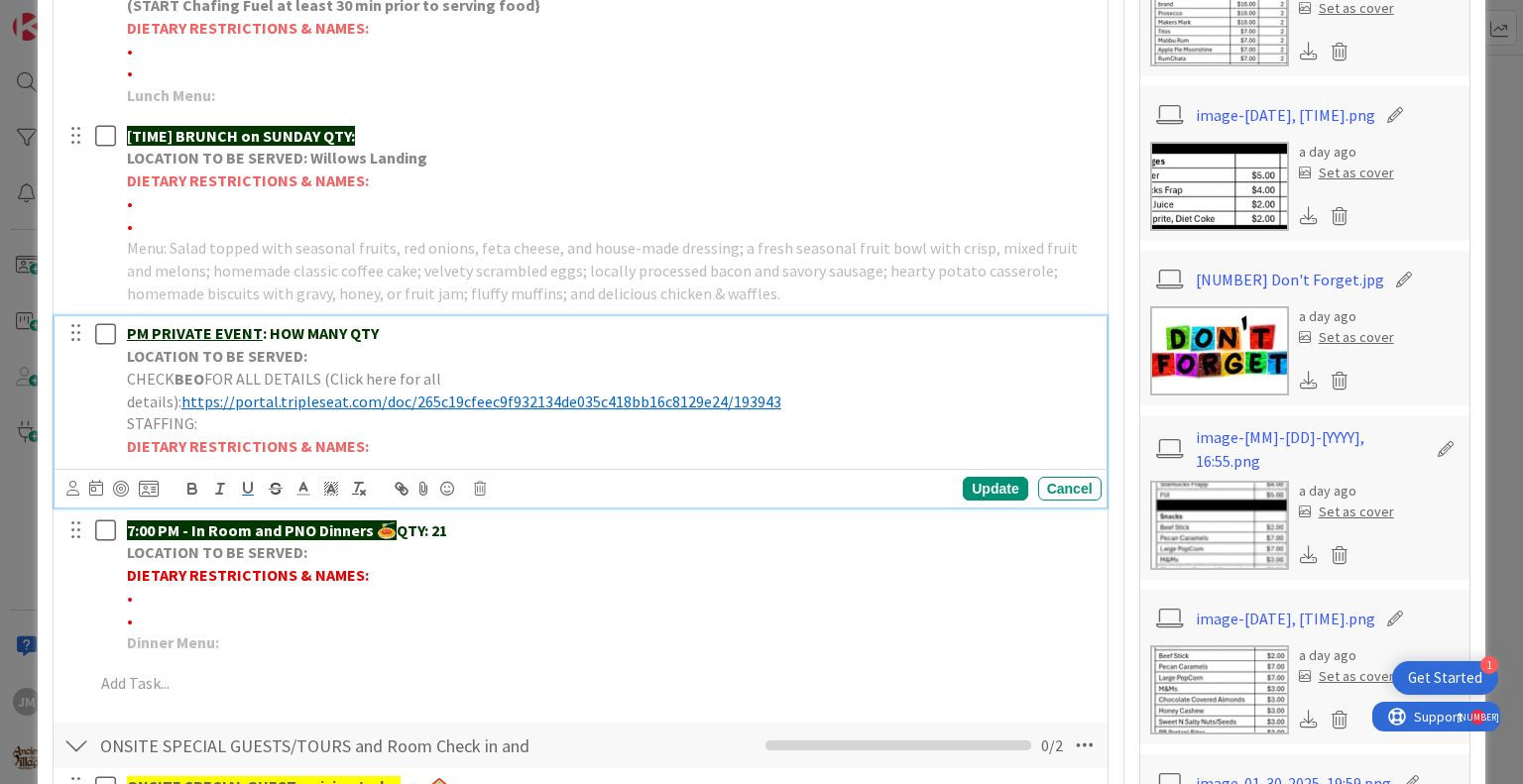 click on "[TIME] PRIVATE EVENT : HOW MANY QTY" at bounding box center (610, 333) 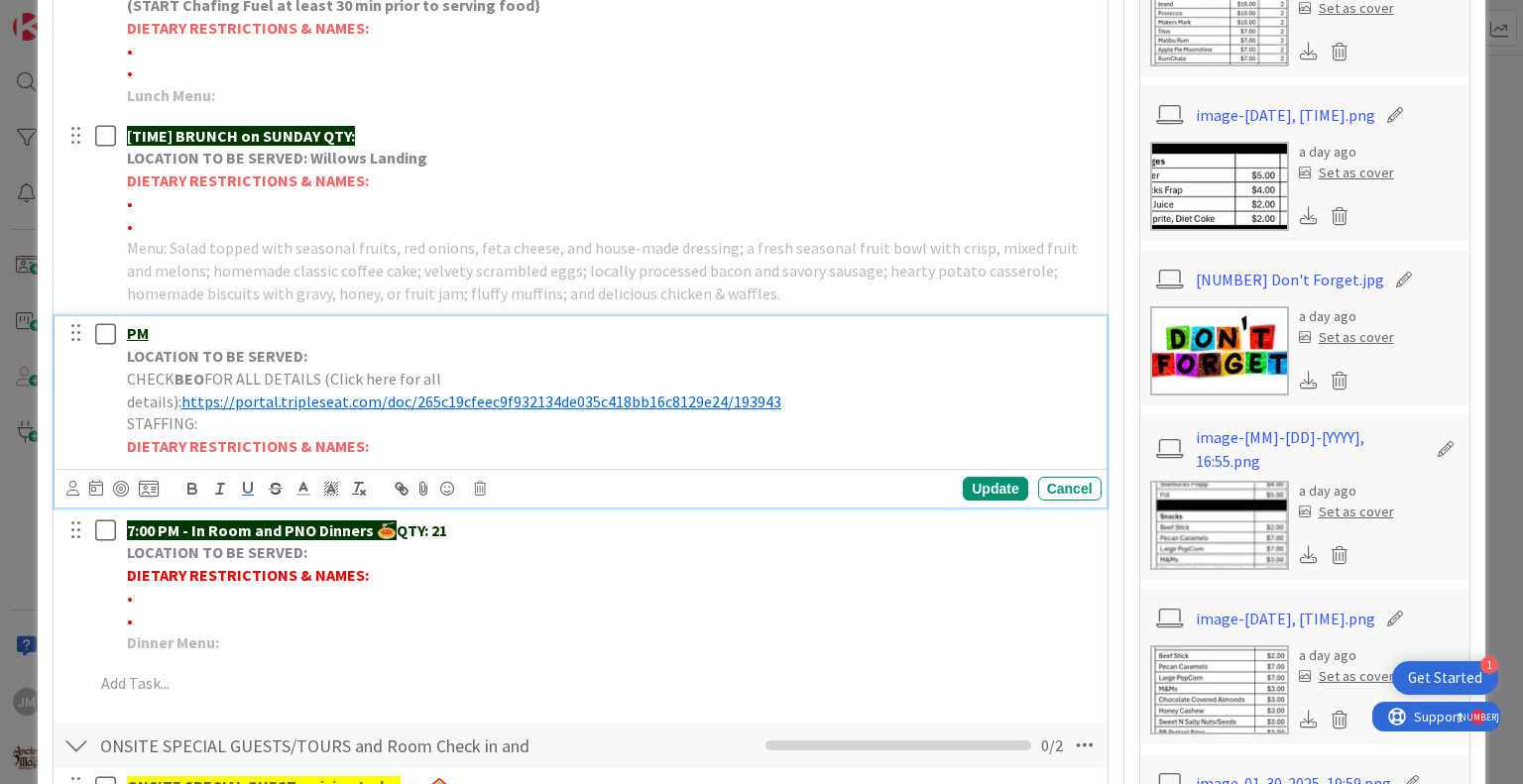 click on "PM  LOCATION TO BE SERVED: CHECK  BEO  FOR ALL DETAILS (Click here for all details):  https://portal.tripleseat.com/doc/265c19cfeec9f932134de035c418bb16c8129e24/193943 STAFFING: DIETARY RESTRICTIONS & NAMES:" at bounding box center (610, 390) 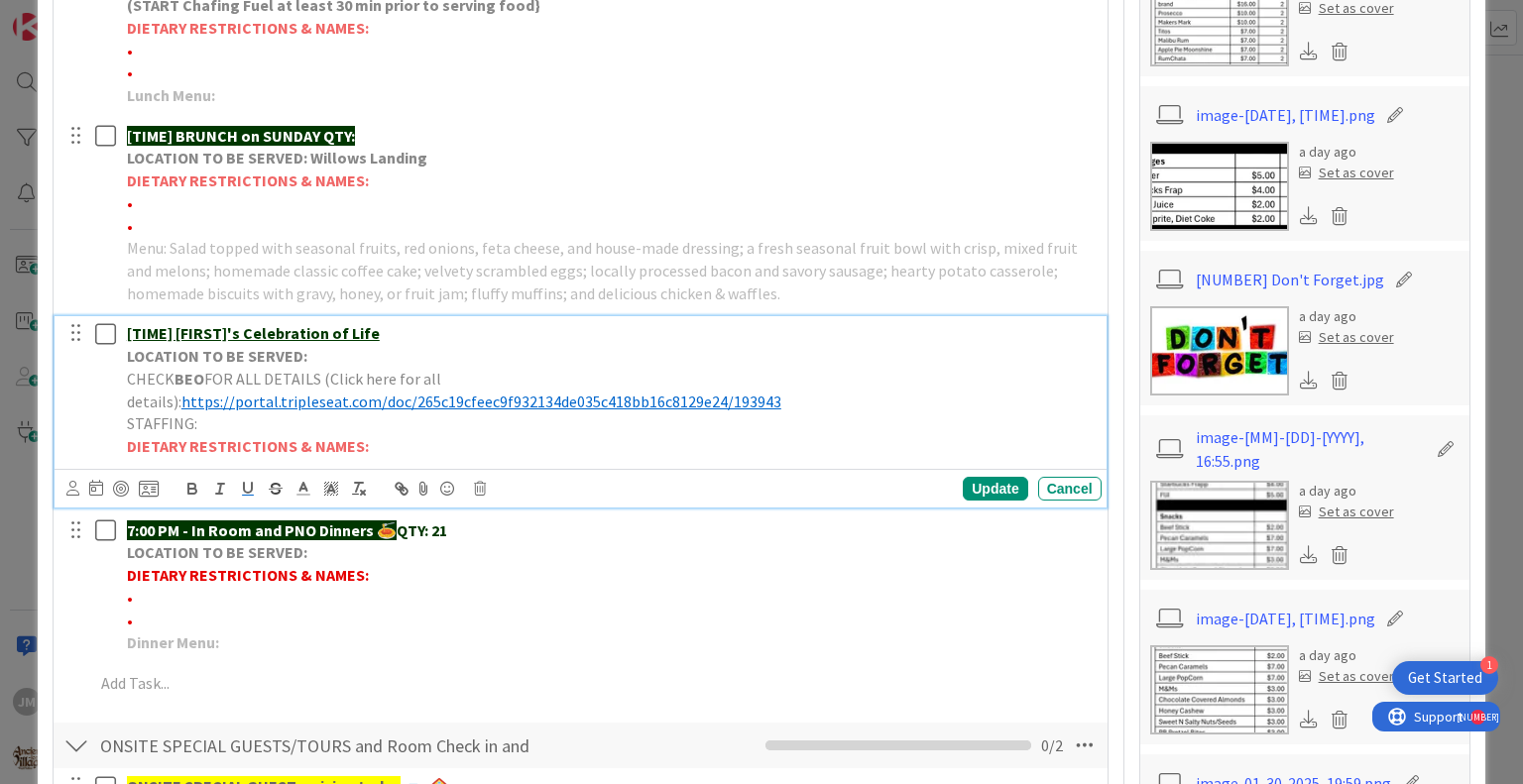 click on "LOCATION TO BE SERVED:" at bounding box center [610, 356] 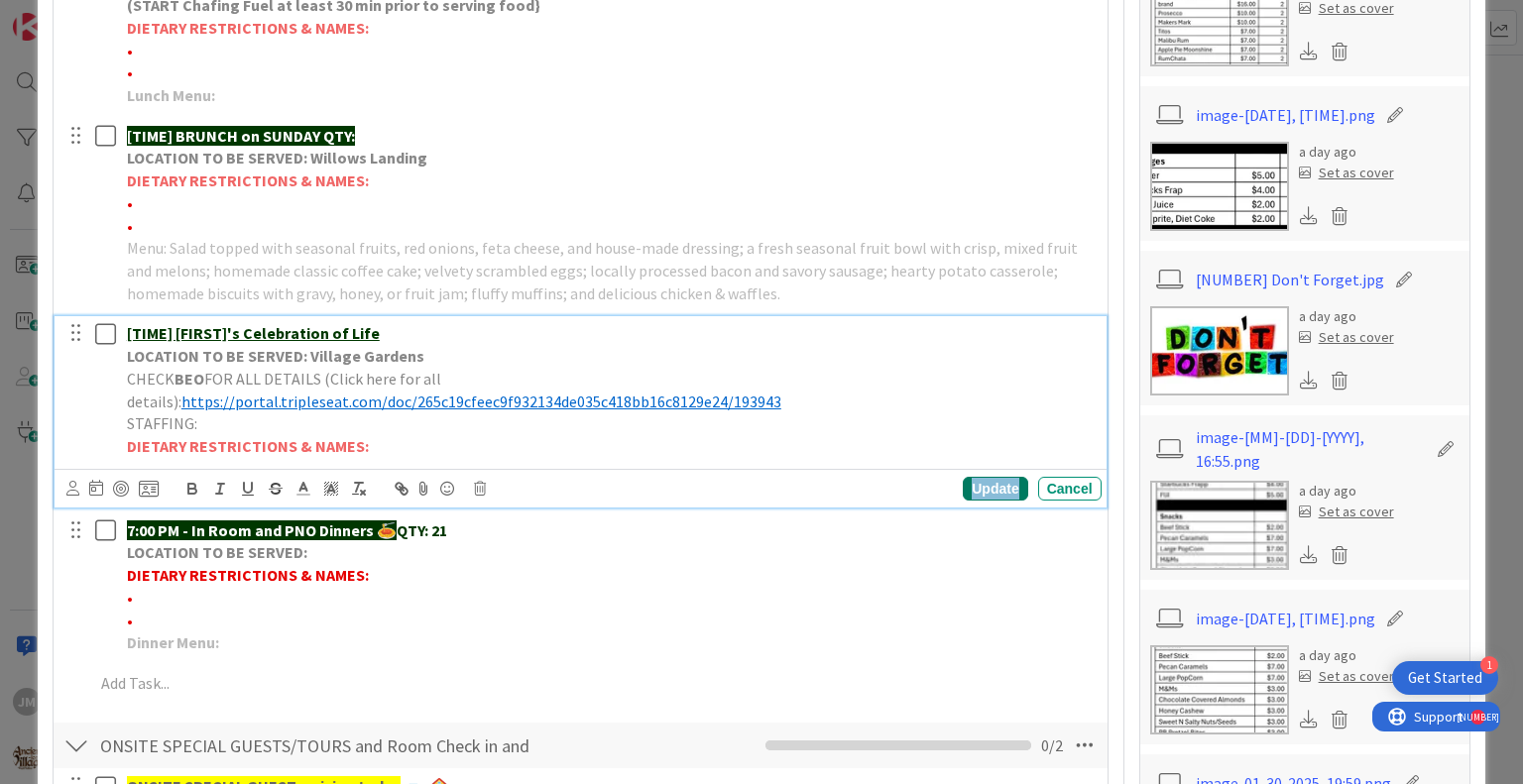 click on "Update" at bounding box center [995, 489] 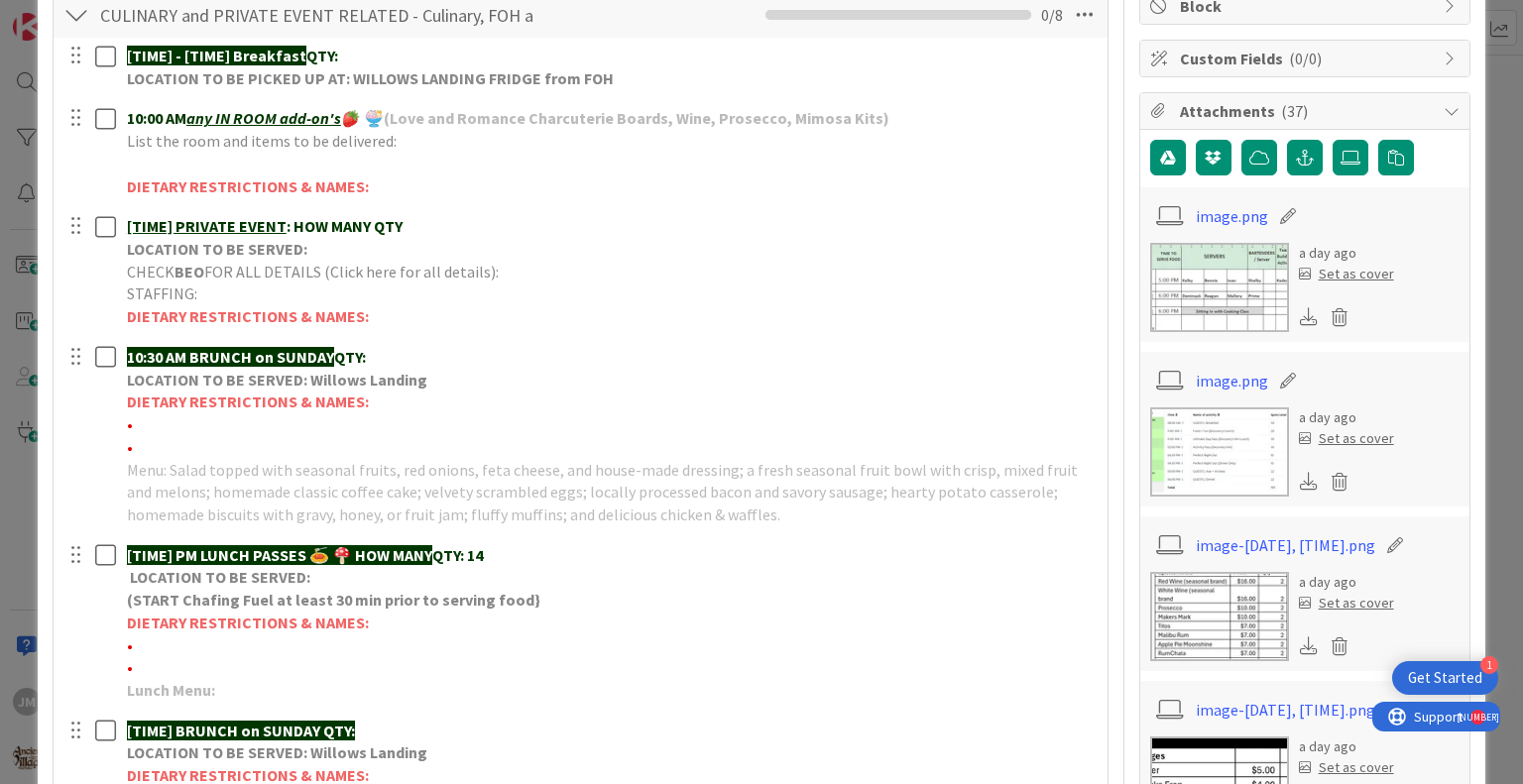 scroll, scrollTop: 0, scrollLeft: 0, axis: both 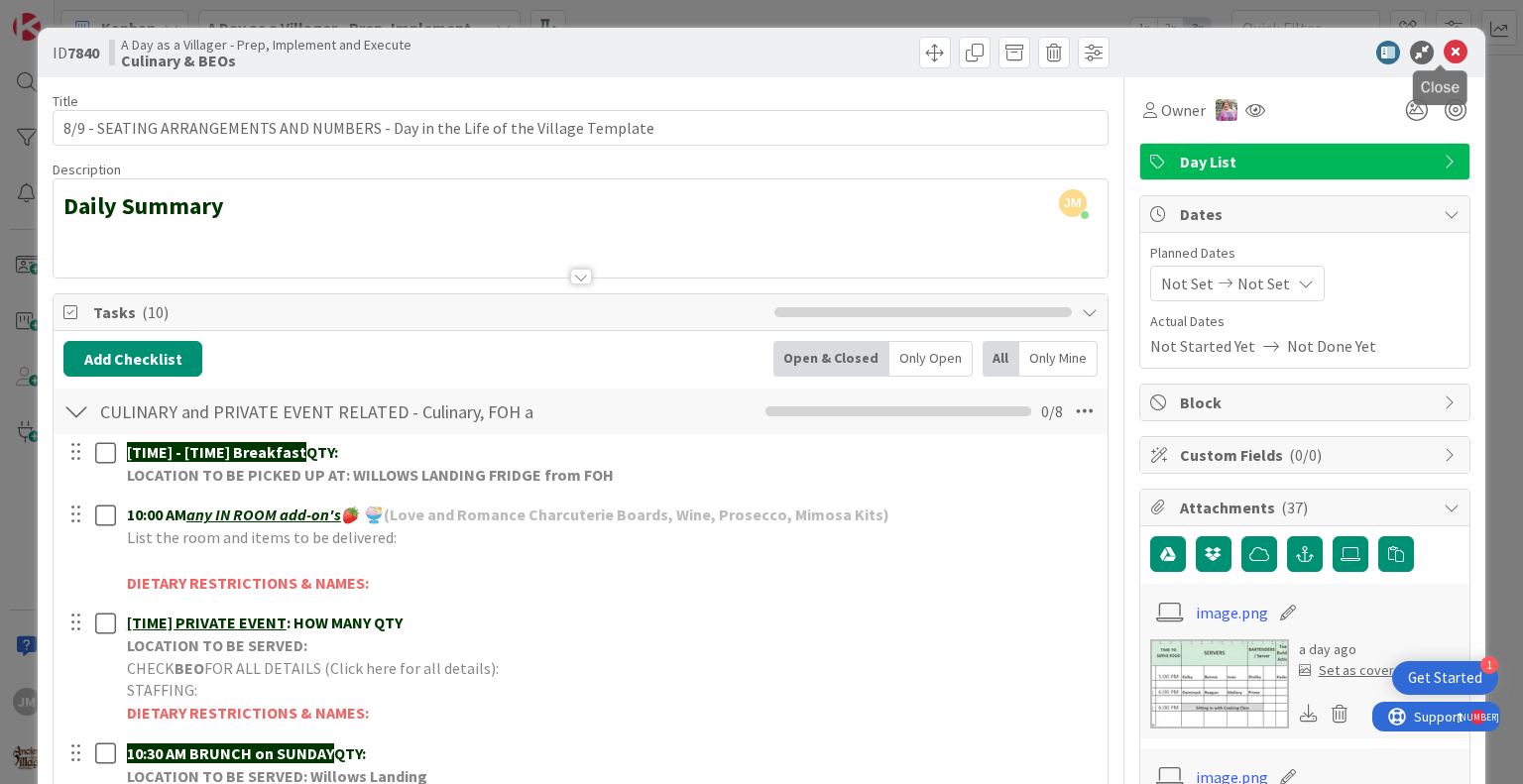 click at bounding box center (1456, 53) 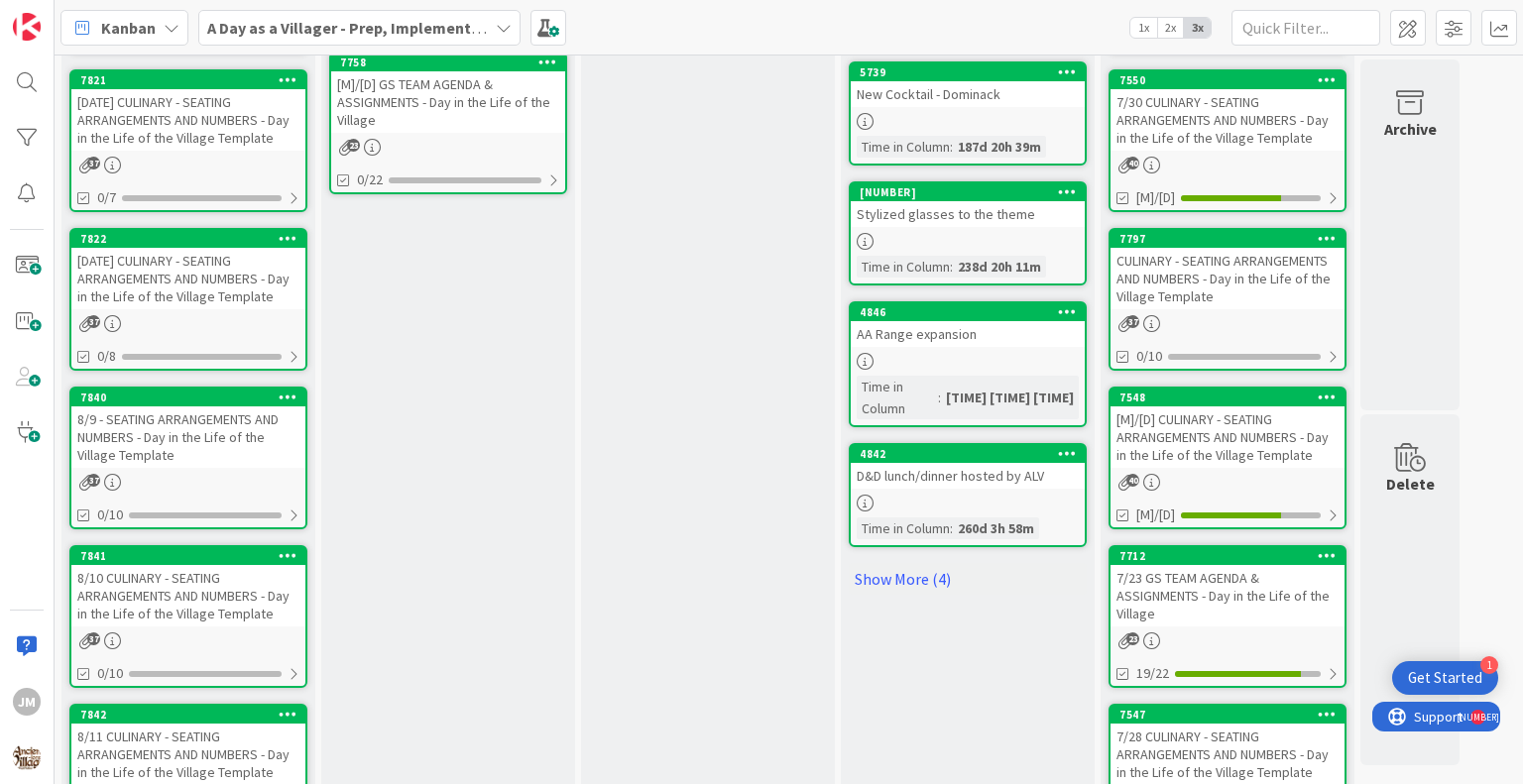 scroll, scrollTop: 991, scrollLeft: 0, axis: vertical 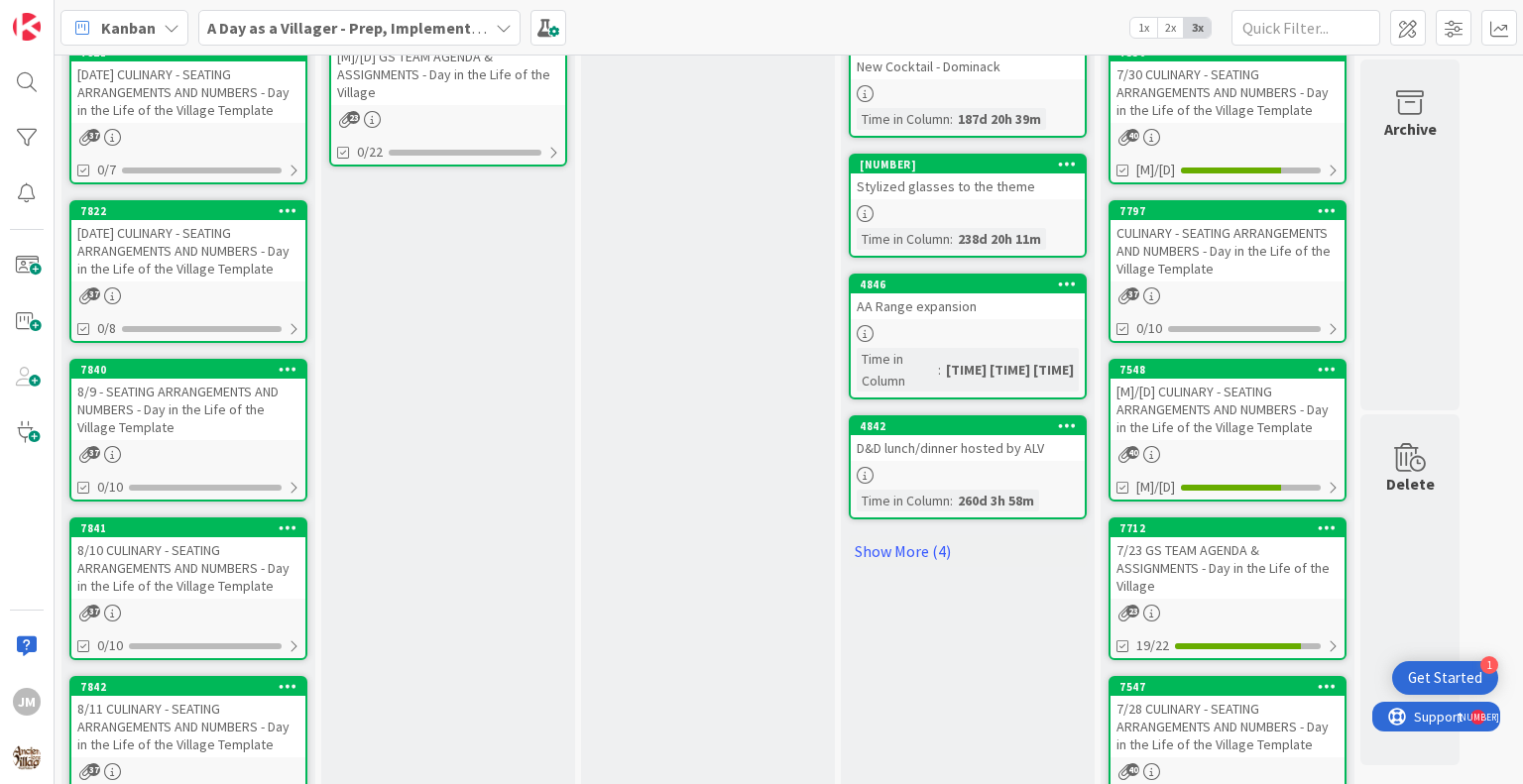 click on "8/9 - SEATING ARRANGEMENTS AND NUMBERS - Day in the Life of the Village Template" at bounding box center [188, 409] 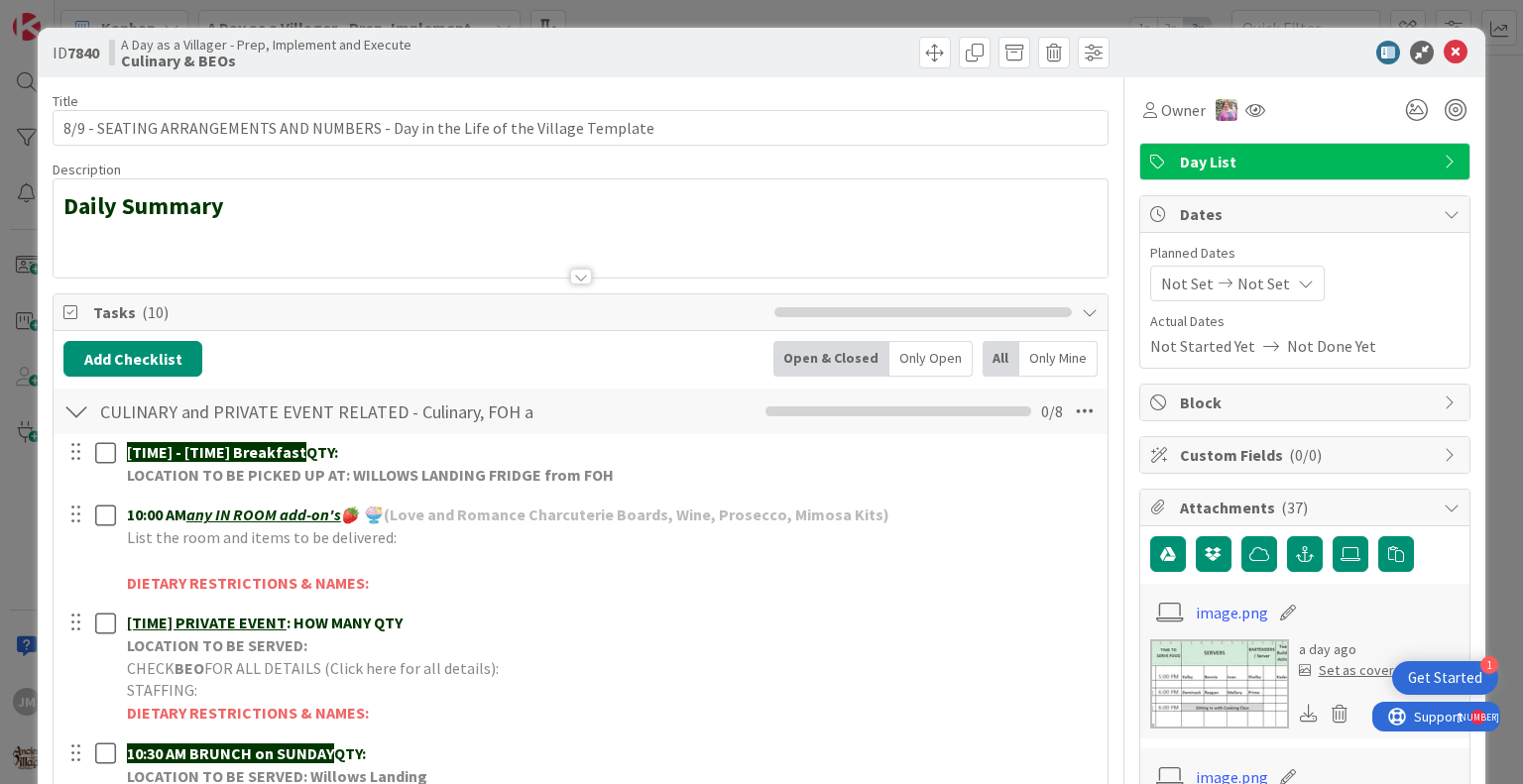 scroll, scrollTop: 0, scrollLeft: 0, axis: both 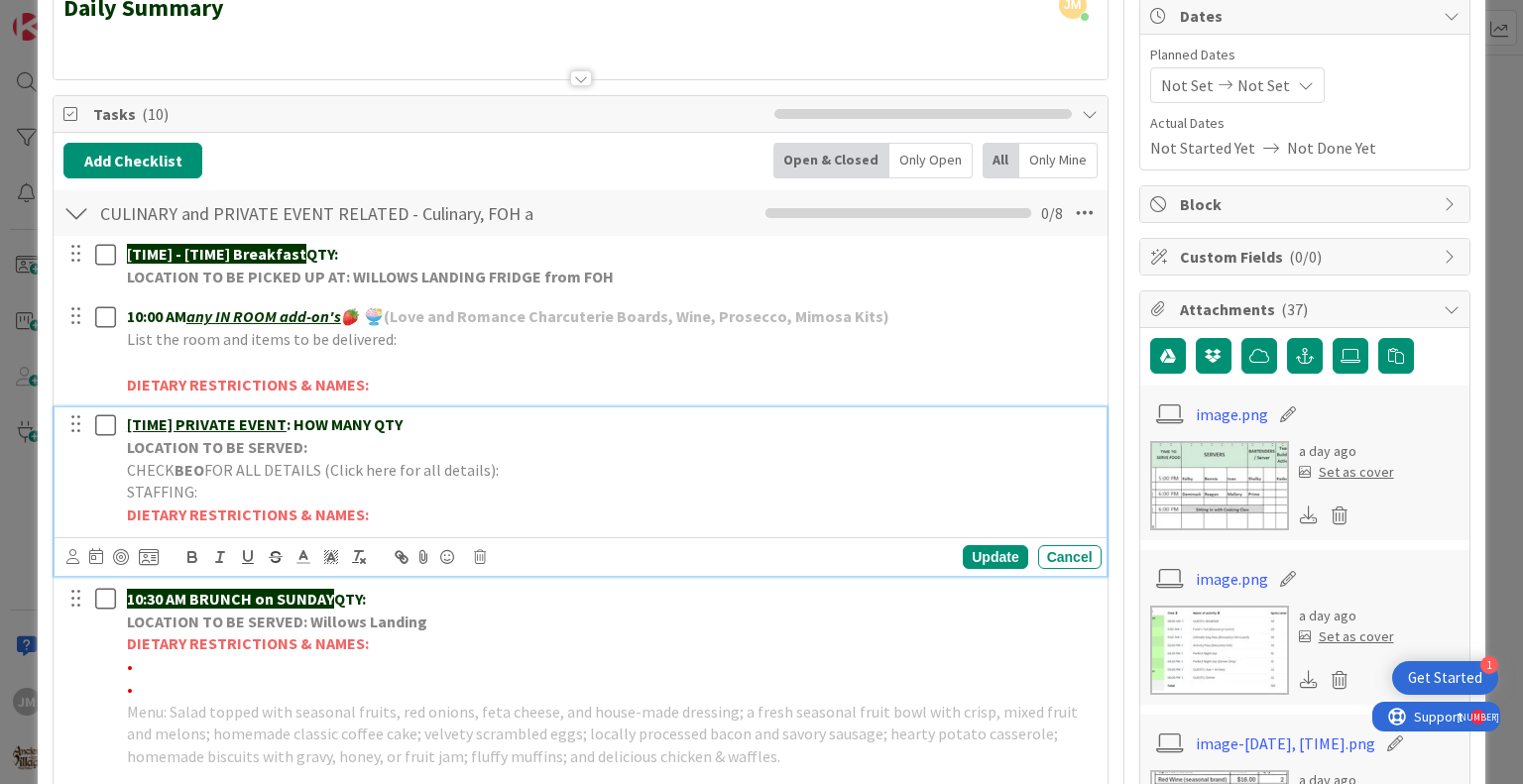click on "[TIME] PRIVATE EVENT : HOW MANY QTY" at bounding box center [610, 424] 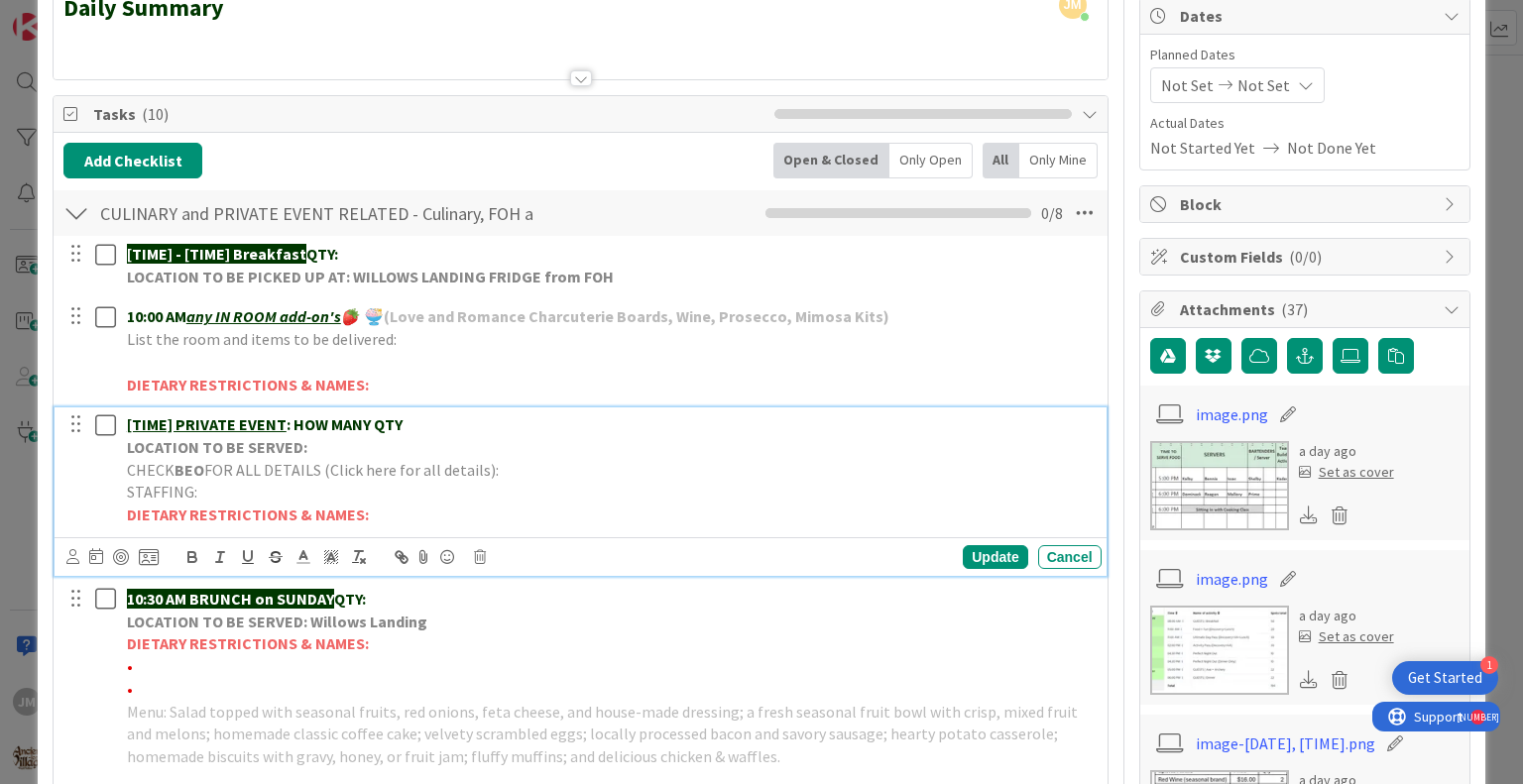type 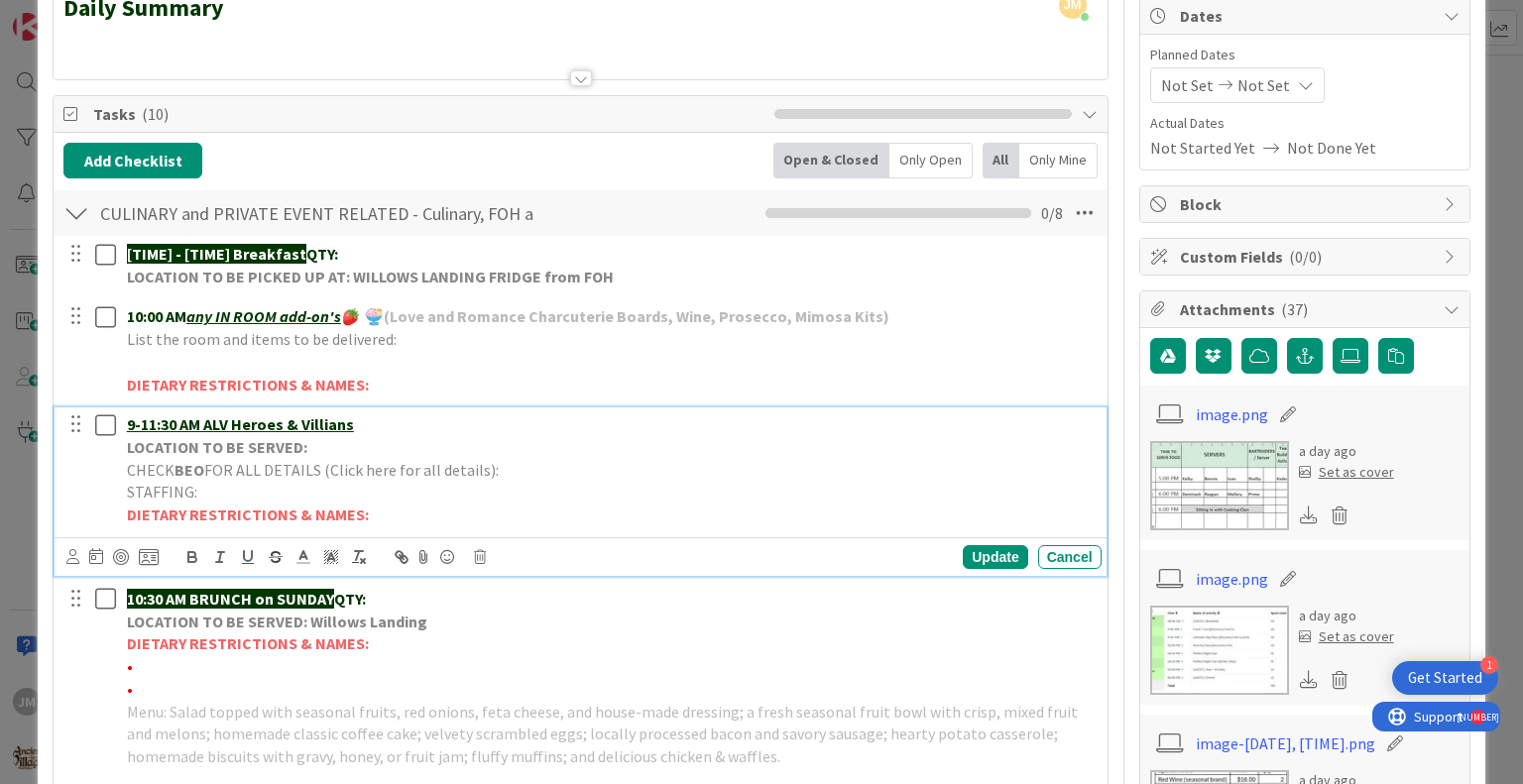 click on "LOCATION TO BE SERVED:" at bounding box center [610, 447] 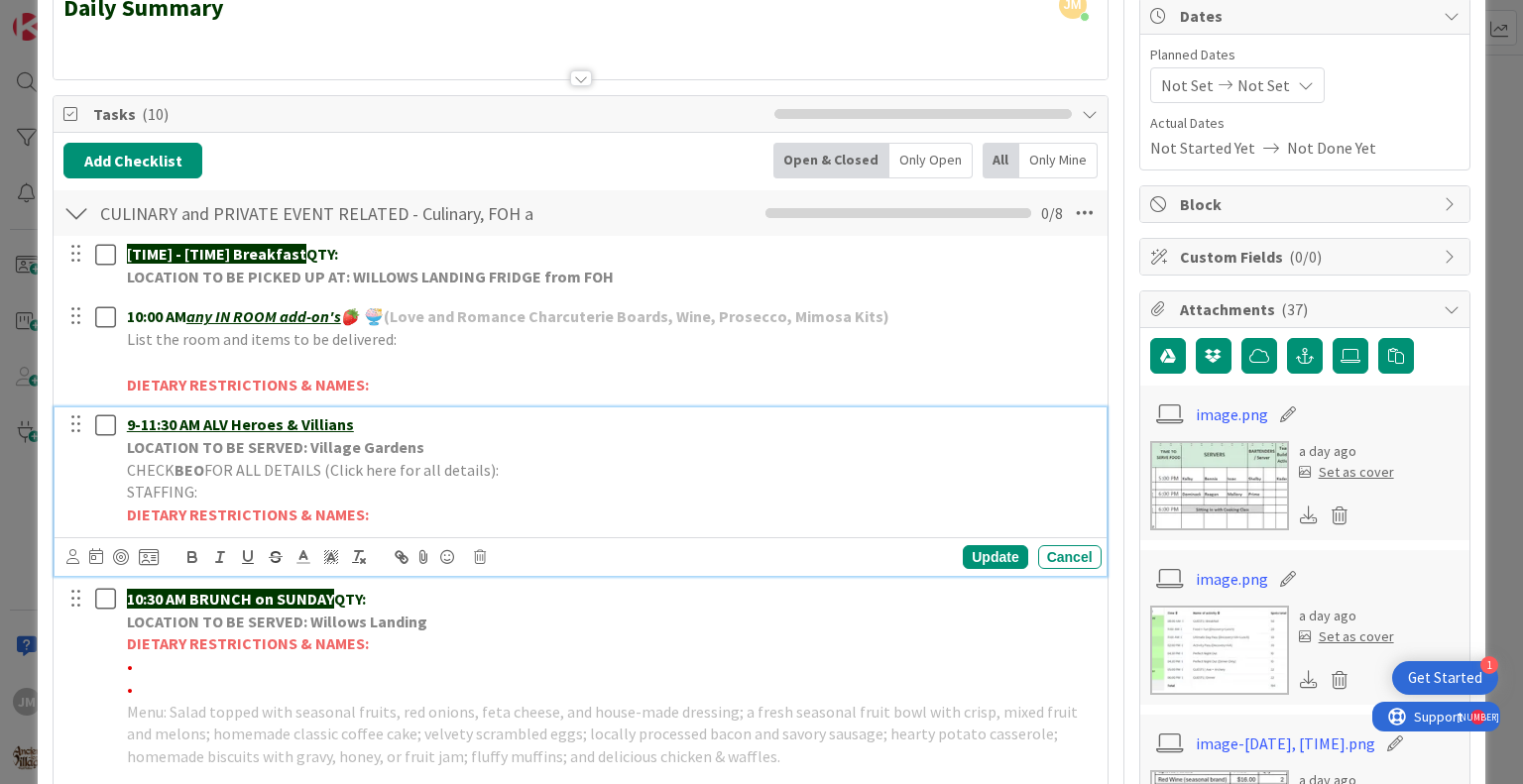 click on "LOCATION TO BE SERVED: Village Gardens" at bounding box center (610, 447) 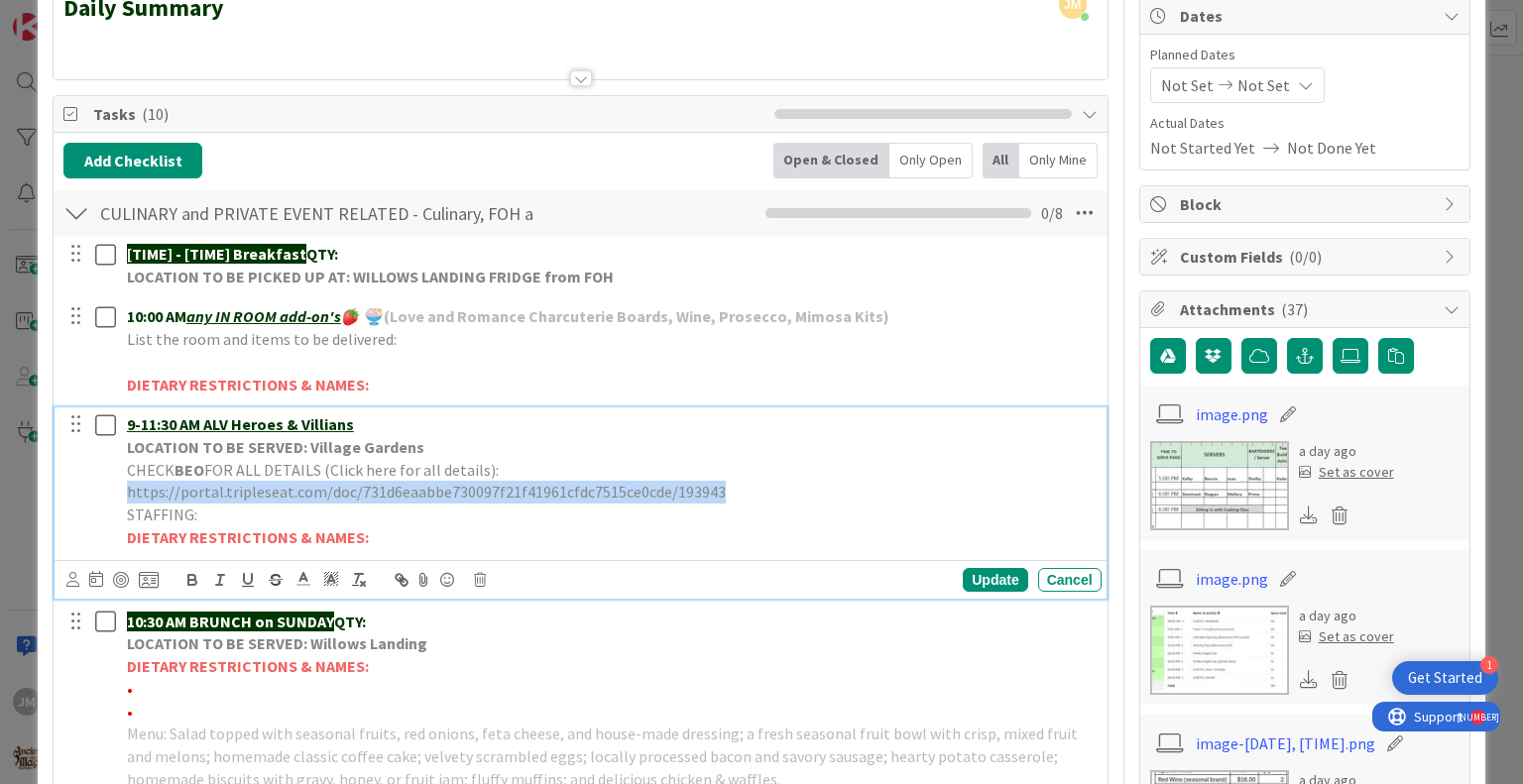 drag, startPoint x: 1083, startPoint y: 466, endPoint x: 492, endPoint y: 467, distance: 591.00085 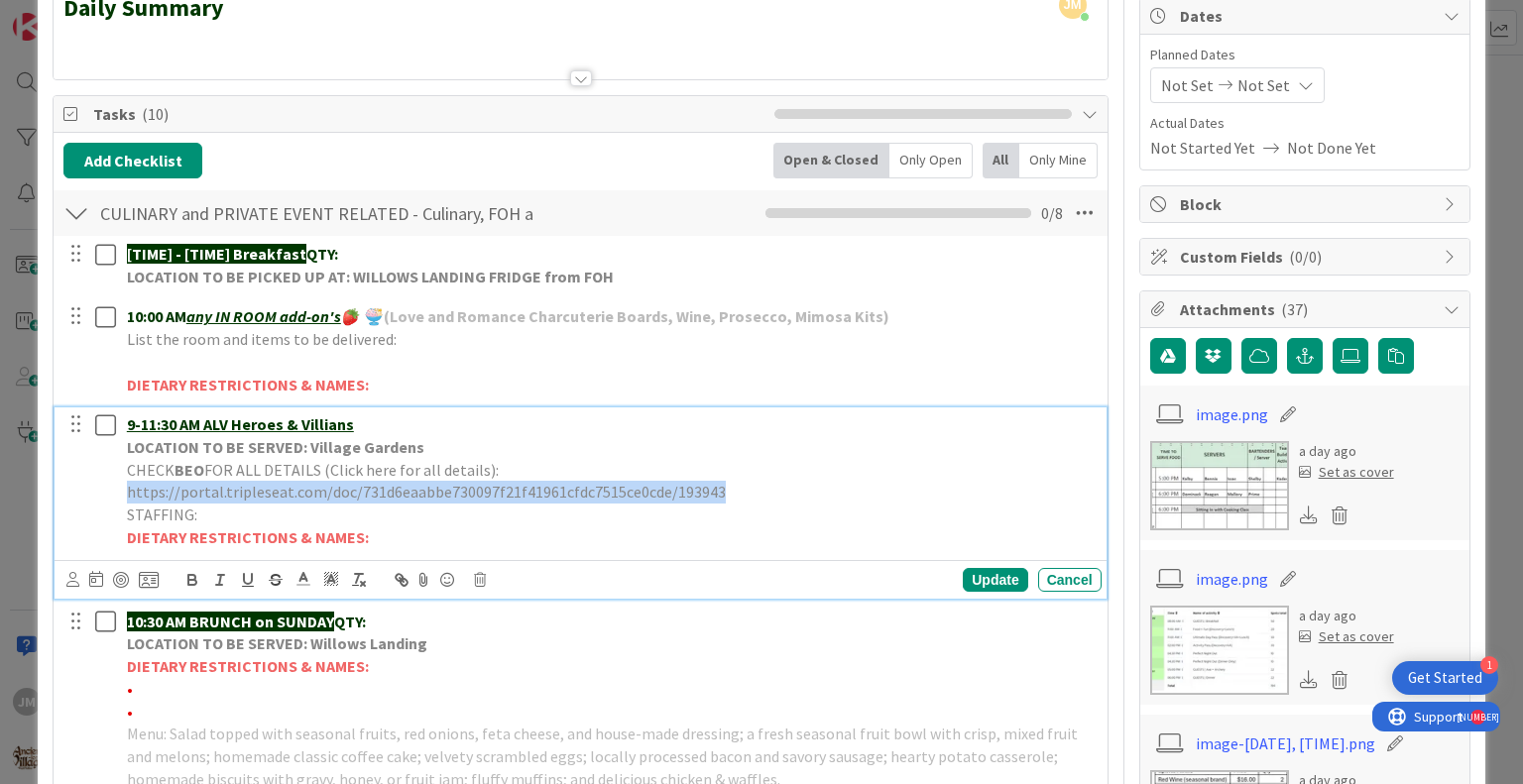 click on "[TIME] ALV Heroes & Villians   LOCATION TO BE SERVED: Village Gardens CHECK  BEO  FOR ALL DETAILS (Click here for all details): https://portal.tripleseat.com/doc/731d6eaabbe730097f21f41961cfdc7515ce0cde/193943 STAFFING: DIETARY RESTRICTIONS & NAMES:" at bounding box center (610, 481) 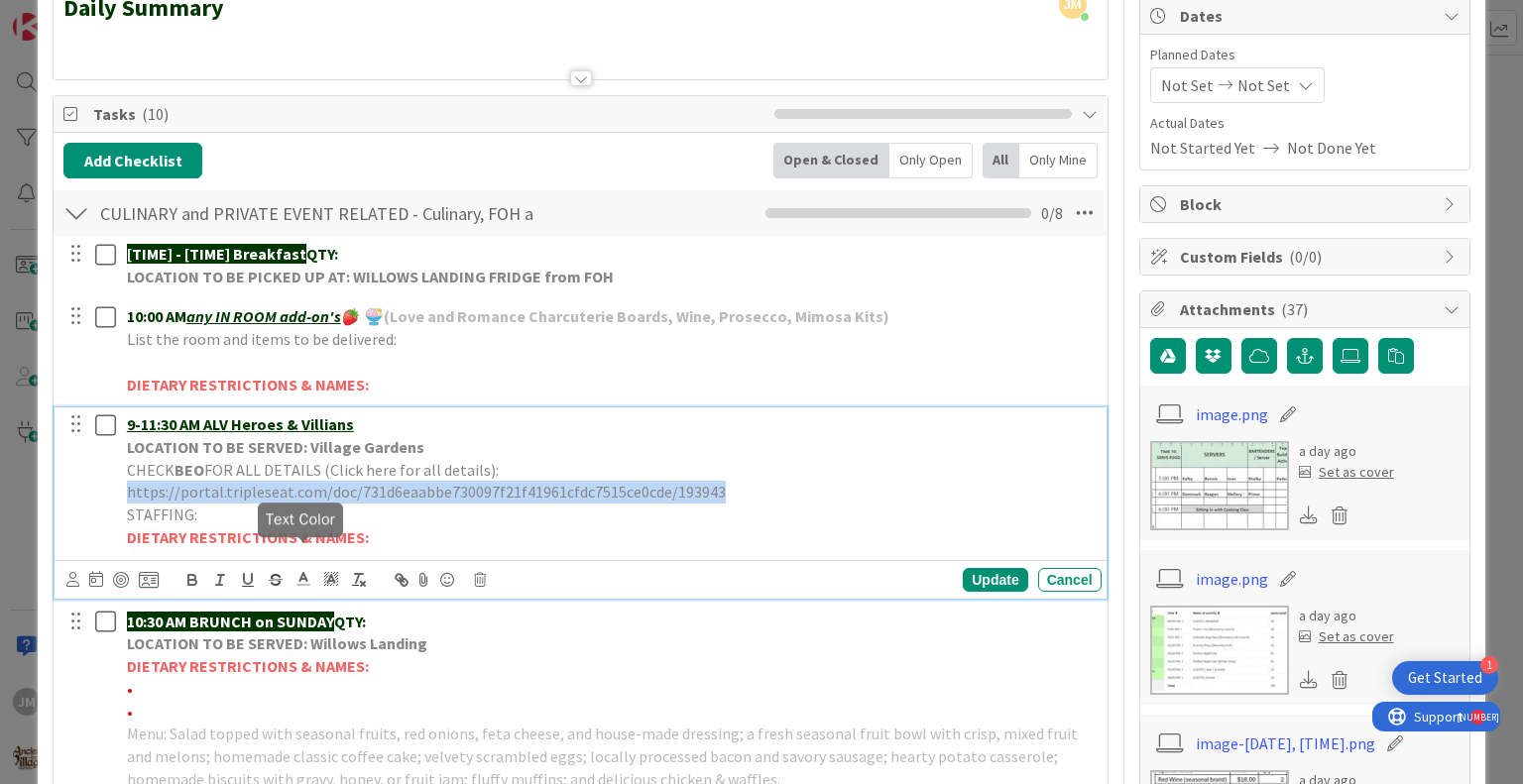click 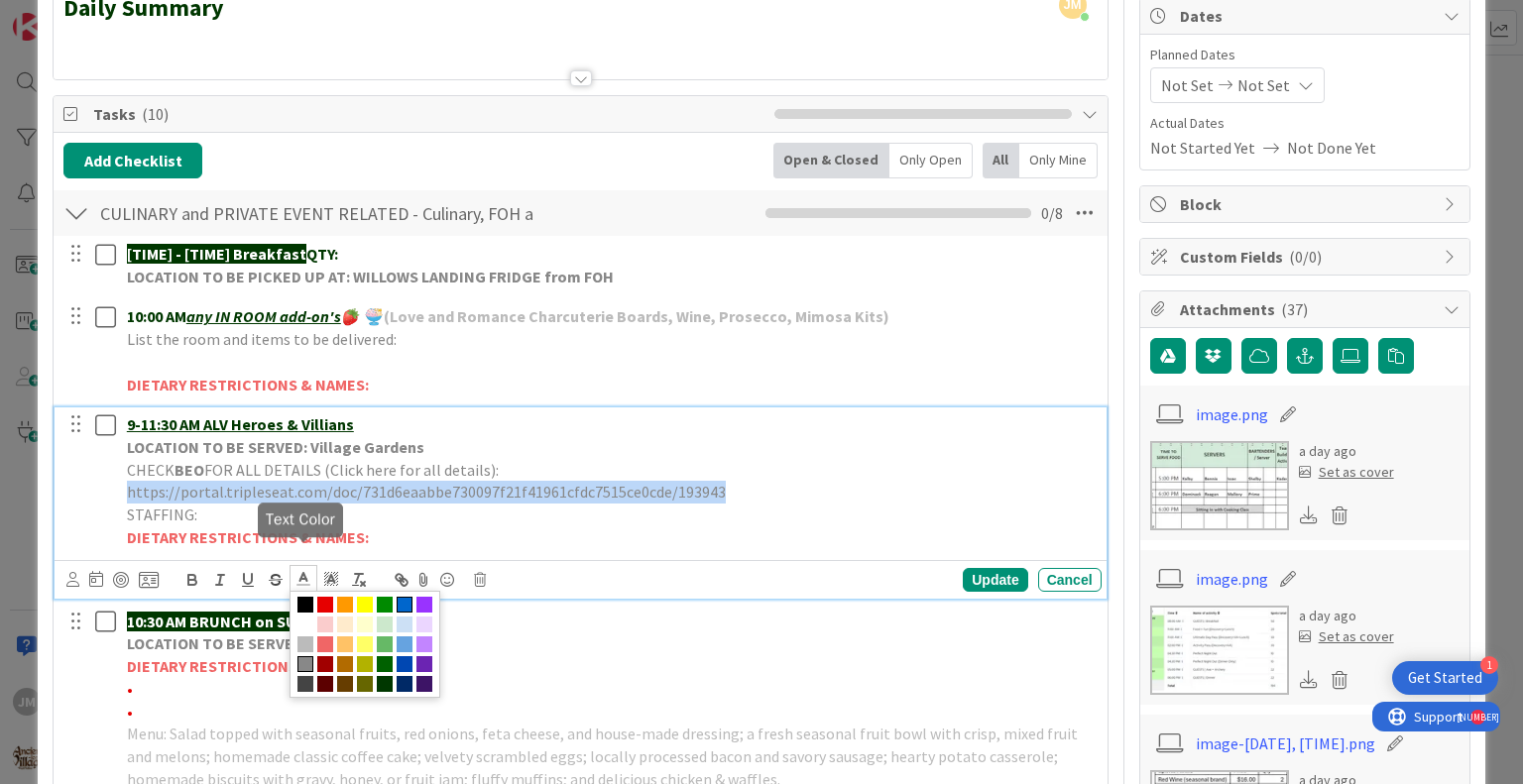 click at bounding box center (405, 605) 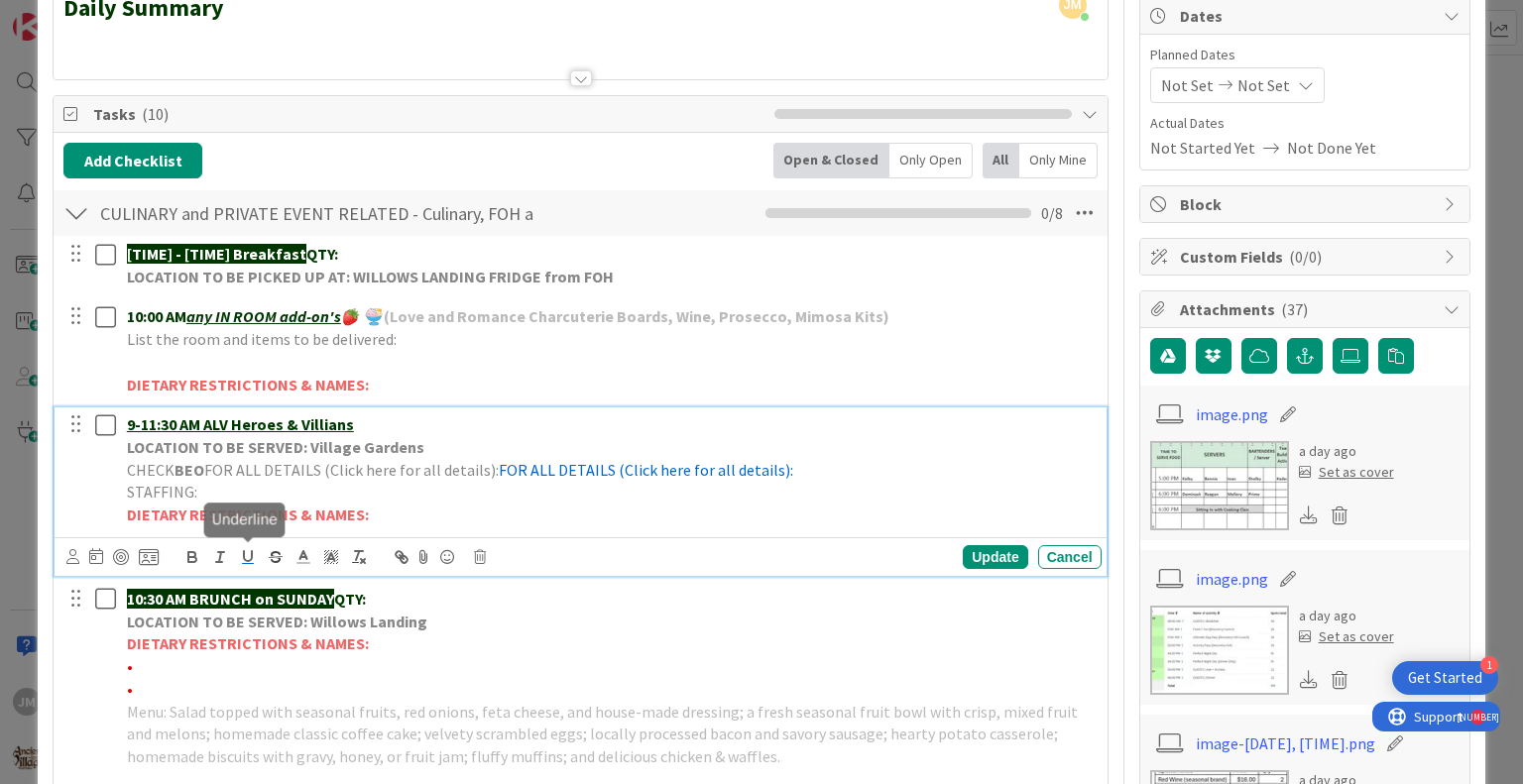 click 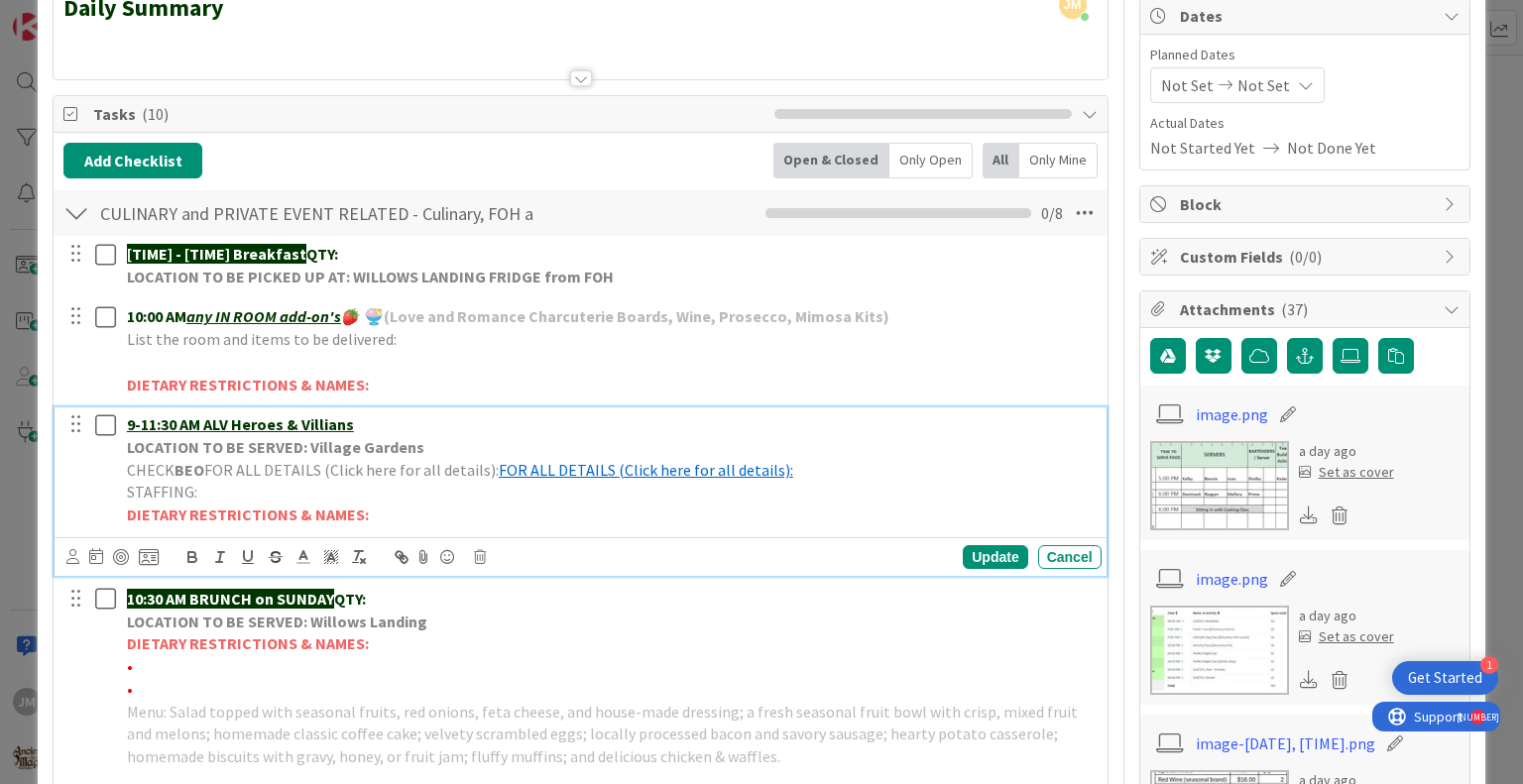 click on "STAFFING:" at bounding box center (610, 492) 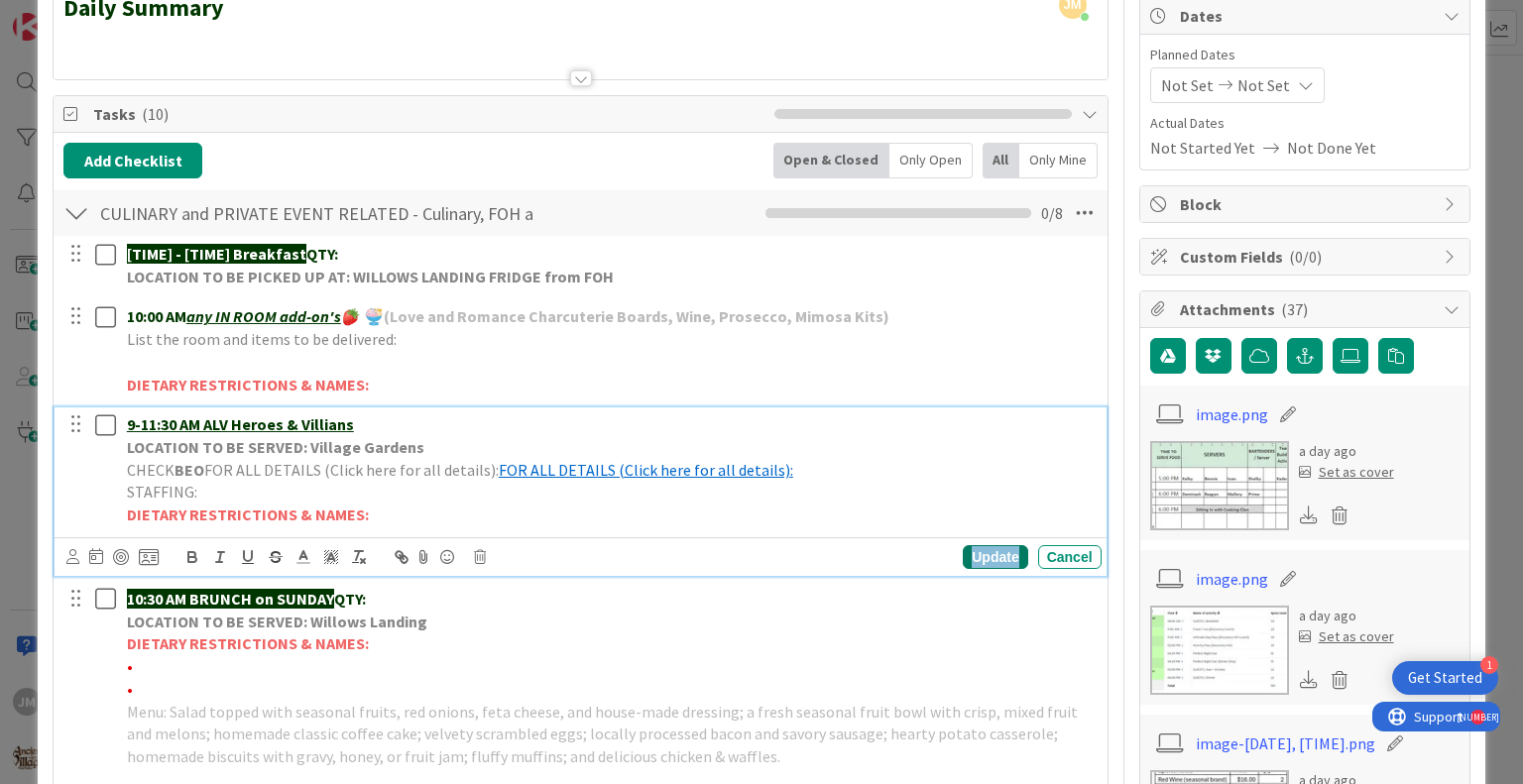 click on "Update" at bounding box center (995, 557) 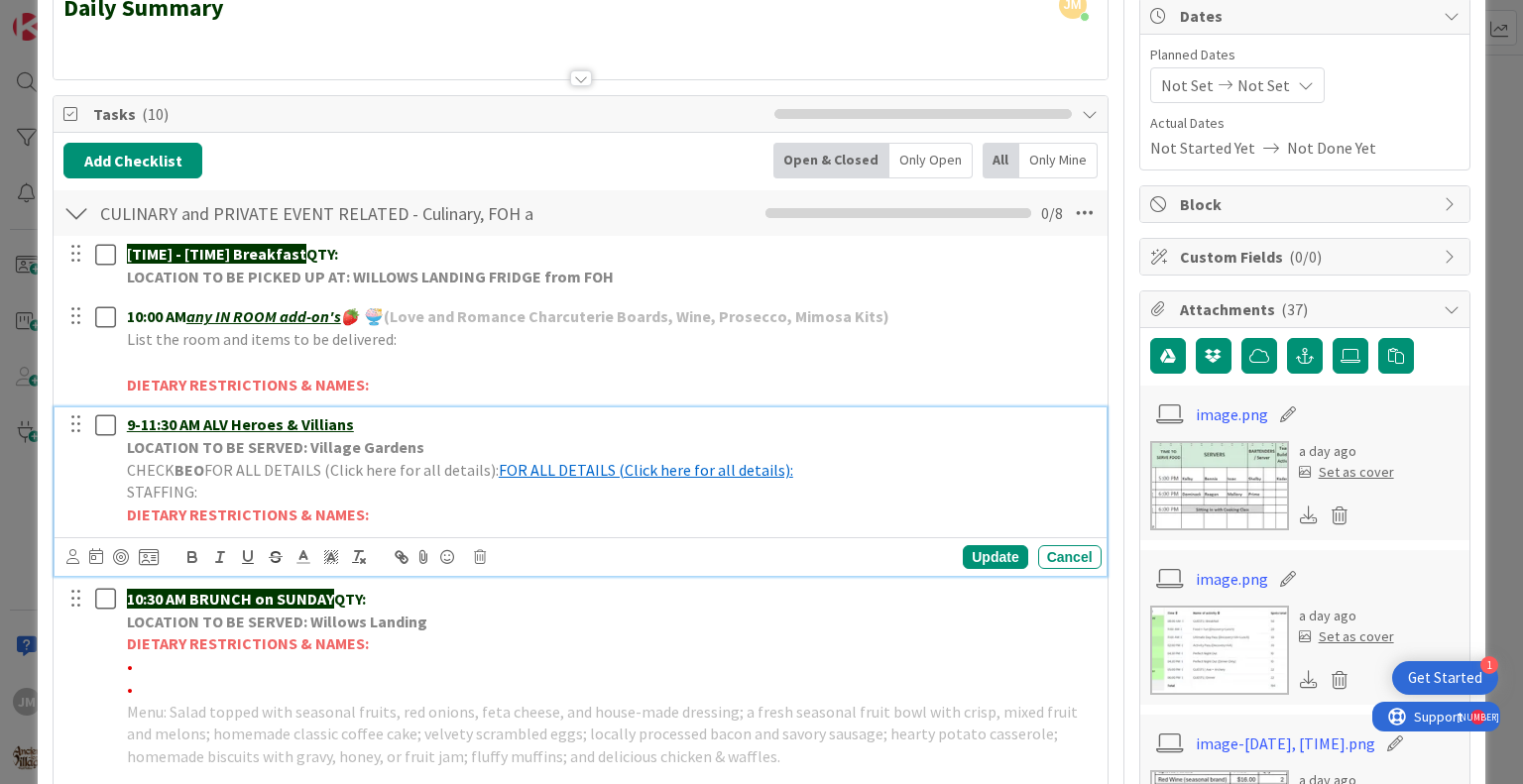 click on "9-11:30 AM ALV Heroes & Villians" at bounding box center (240, 424) 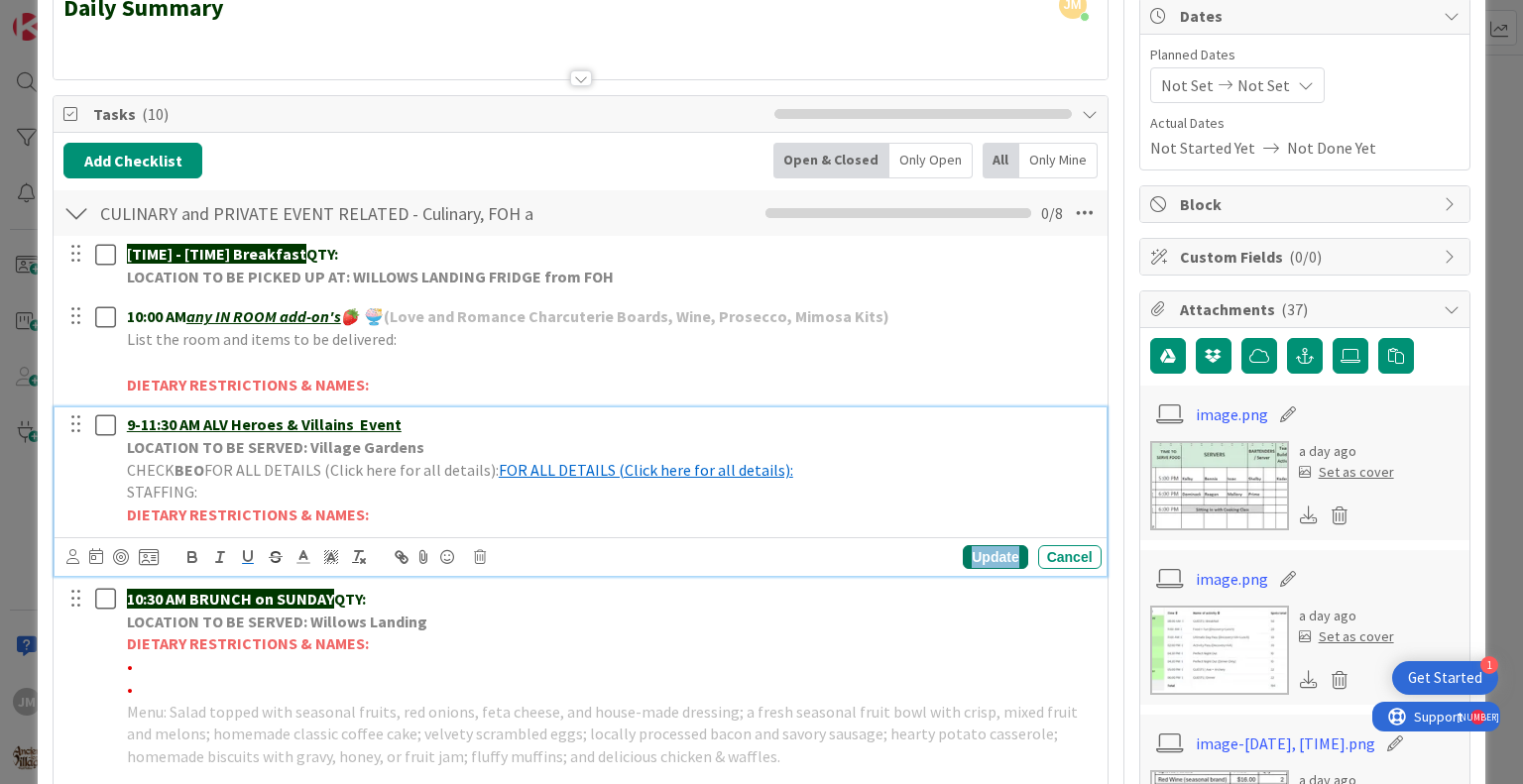 click on "Update" at bounding box center [995, 557] 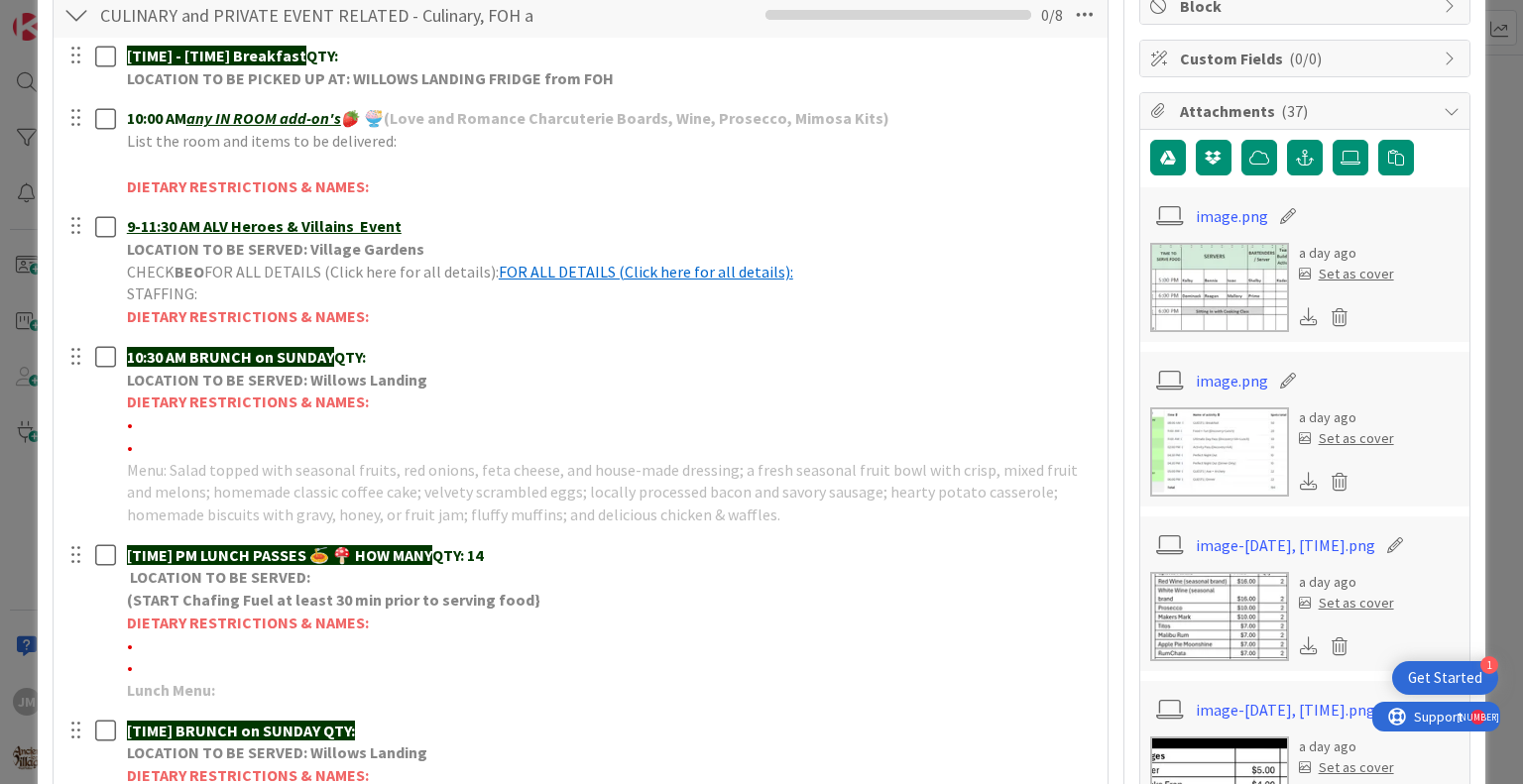 scroll, scrollTop: 0, scrollLeft: 0, axis: both 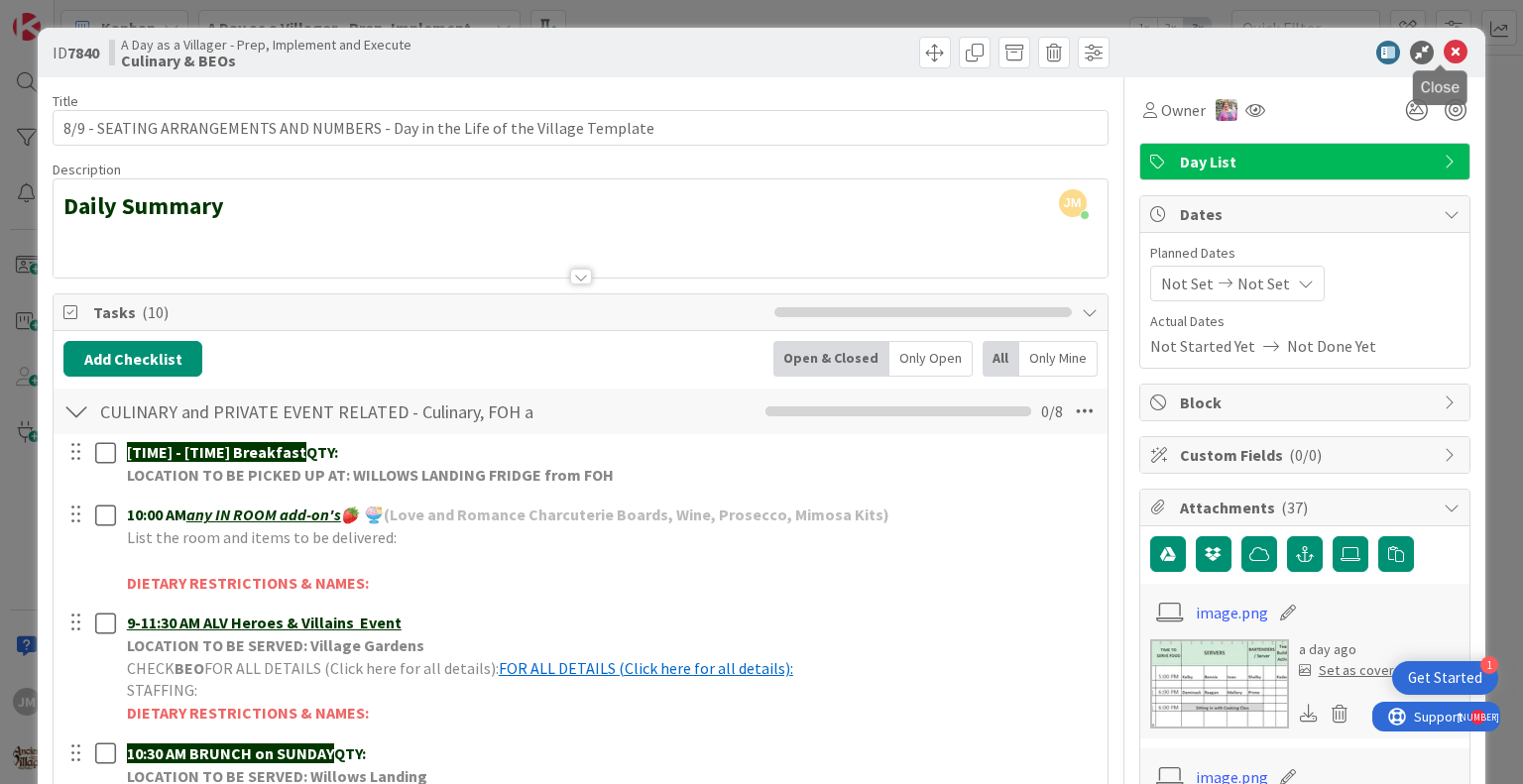 click at bounding box center [1456, 53] 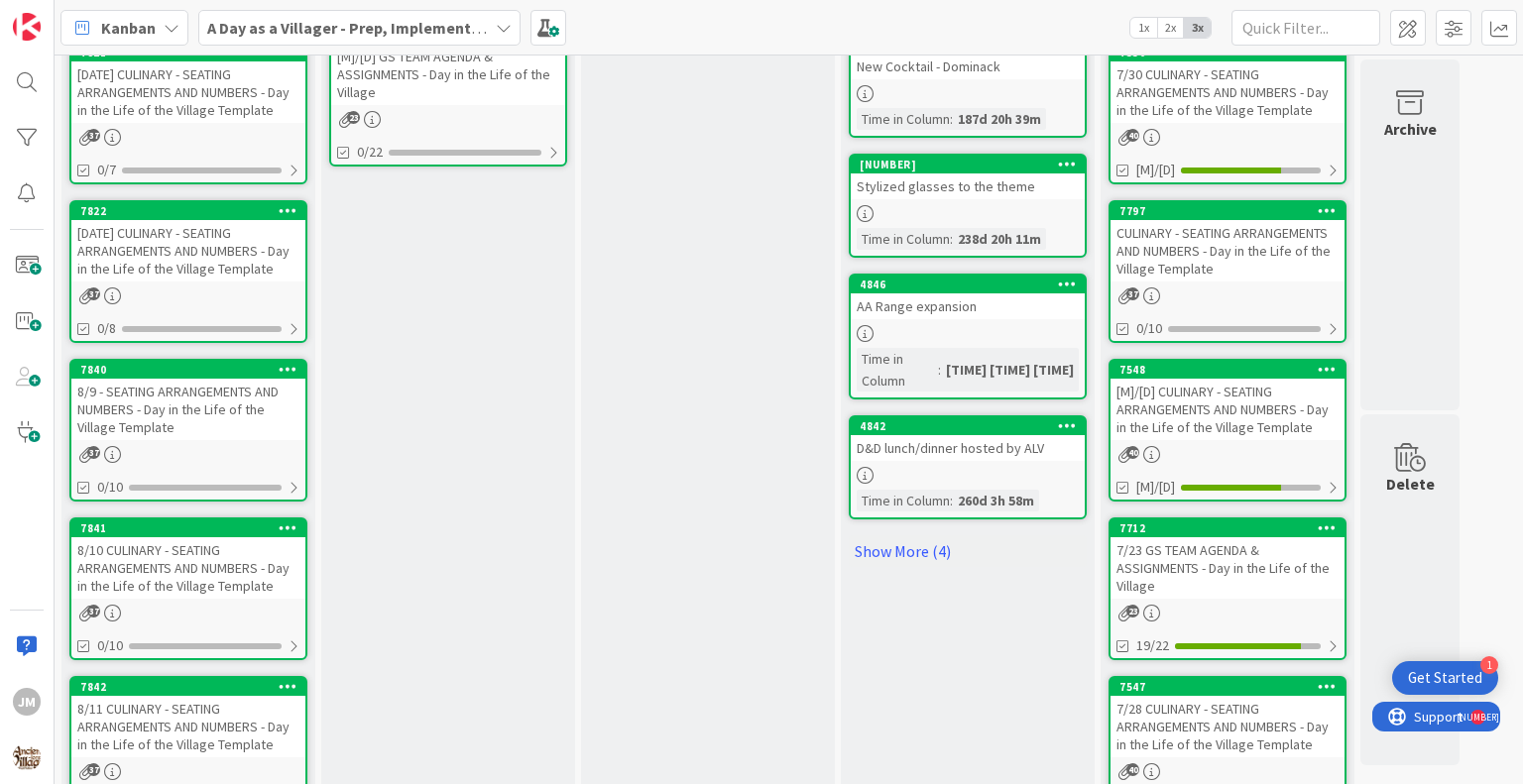 scroll, scrollTop: 0, scrollLeft: 0, axis: both 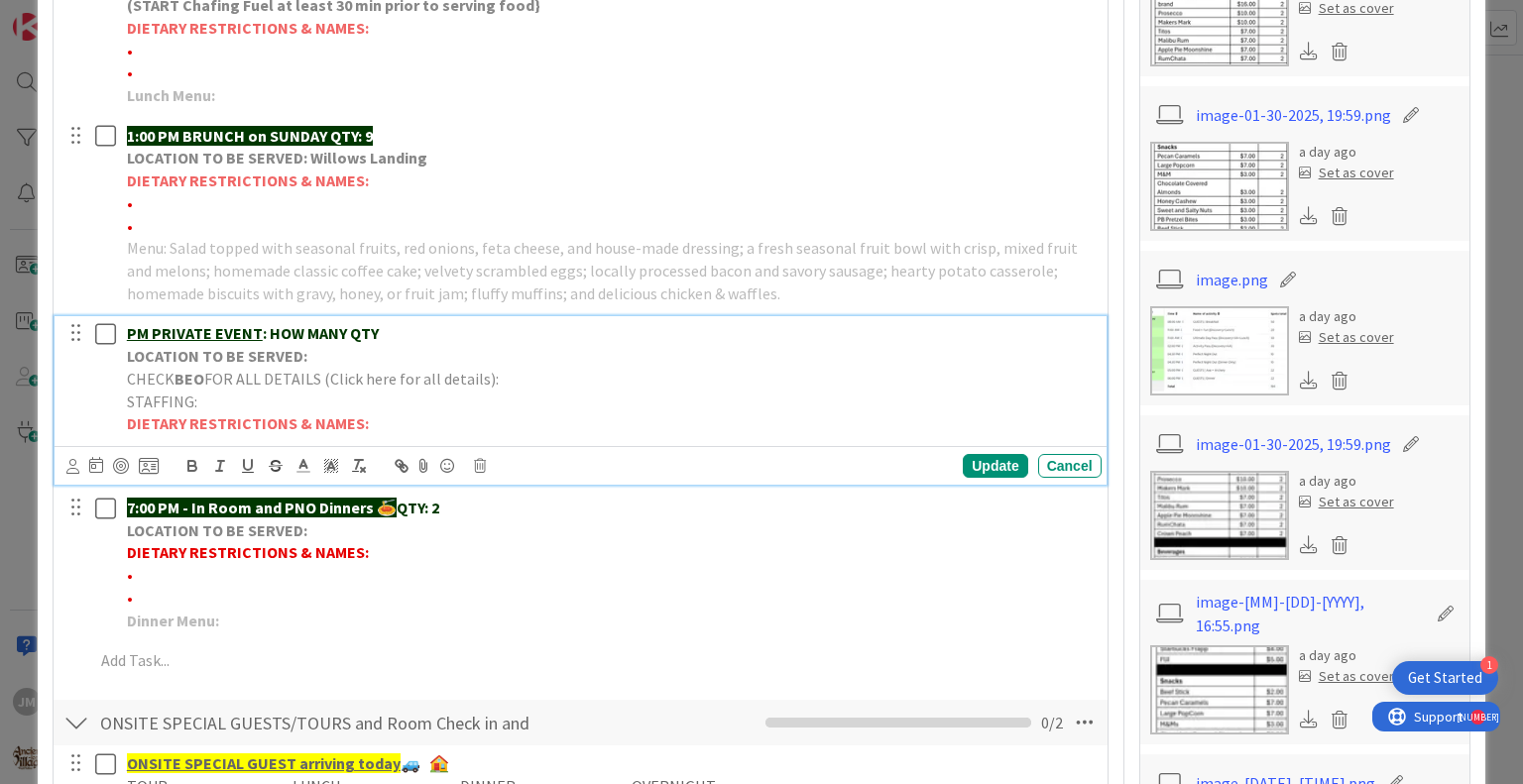 click on "[TIME] PRIVATE EVENT : HOW MANY QTY" at bounding box center [610, 333] 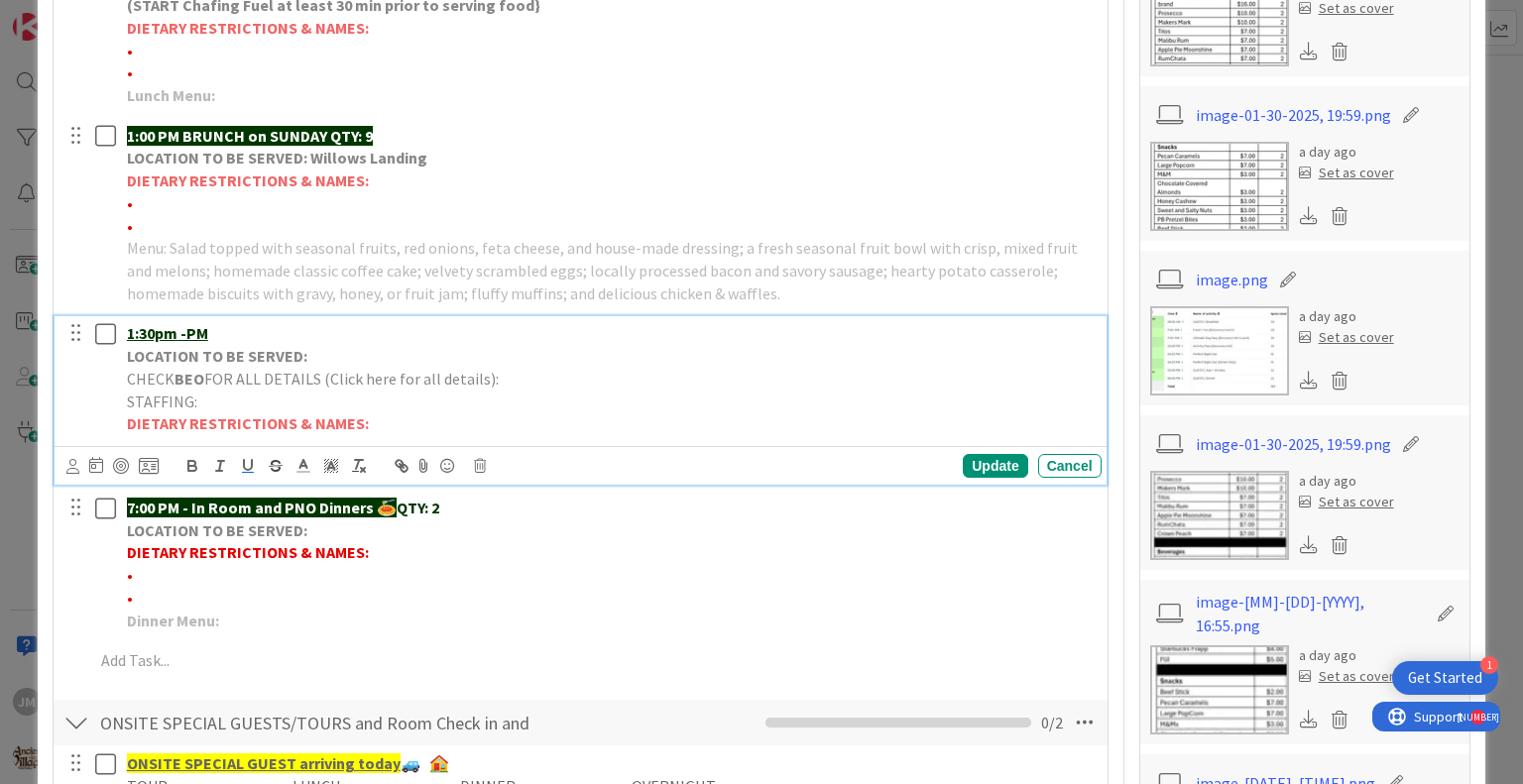 drag, startPoint x: 191, startPoint y: 328, endPoint x: 211, endPoint y: 332, distance: 20.396078 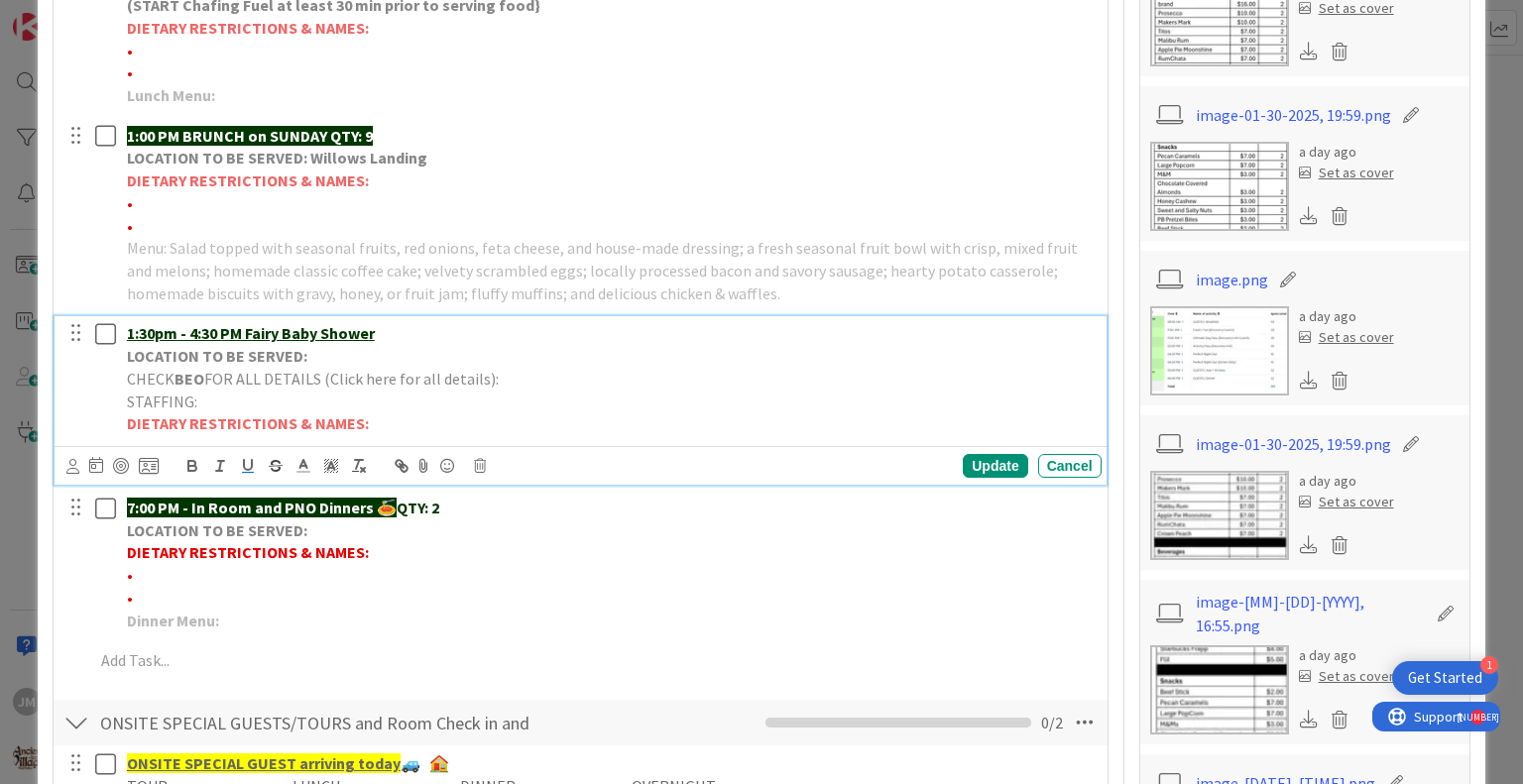 click on "LOCATION TO BE SERVED:" at bounding box center (610, 356) 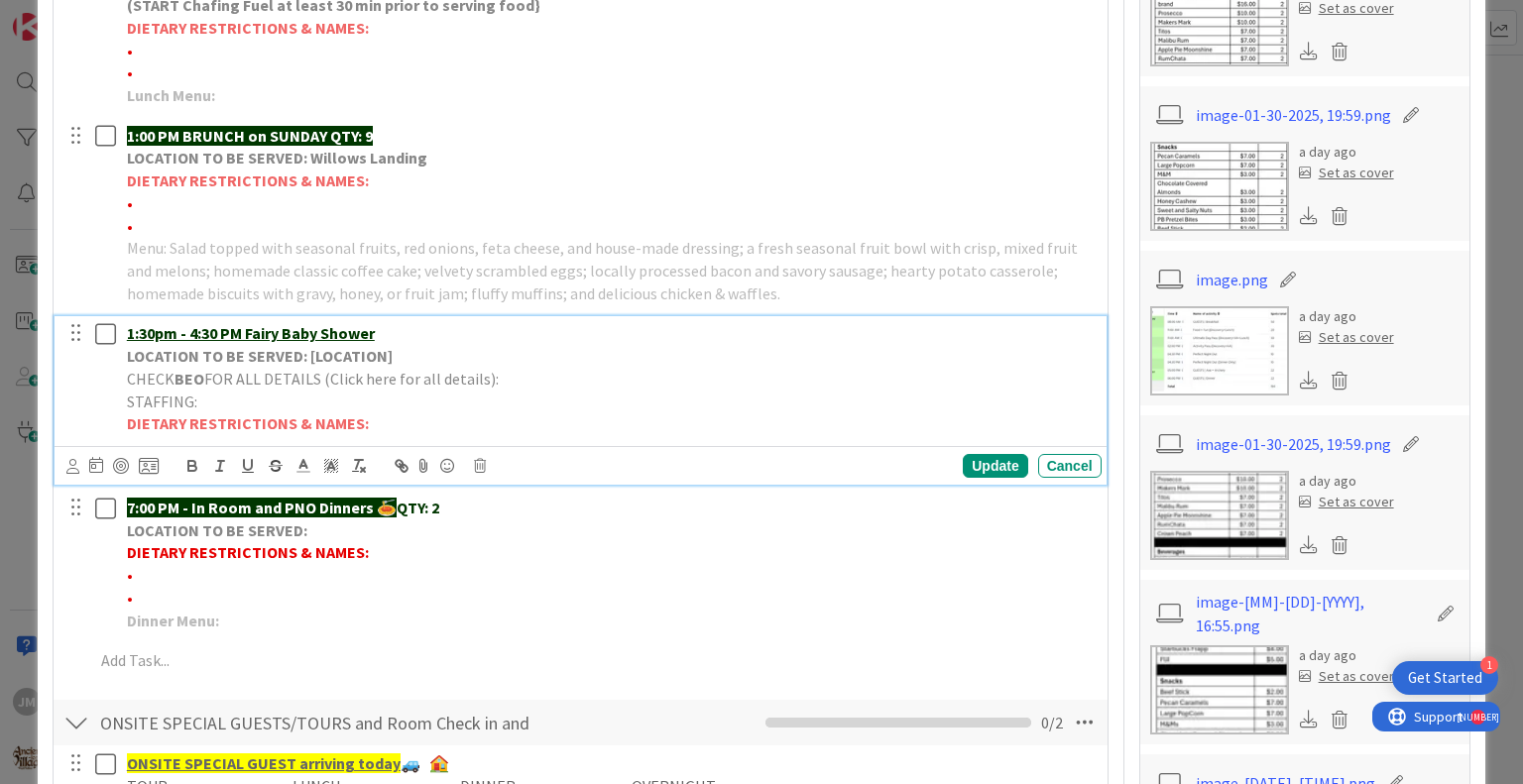 click on "CHECK  BEO  FOR ALL DETAILS (Click here for all details):" at bounding box center (610, 379) 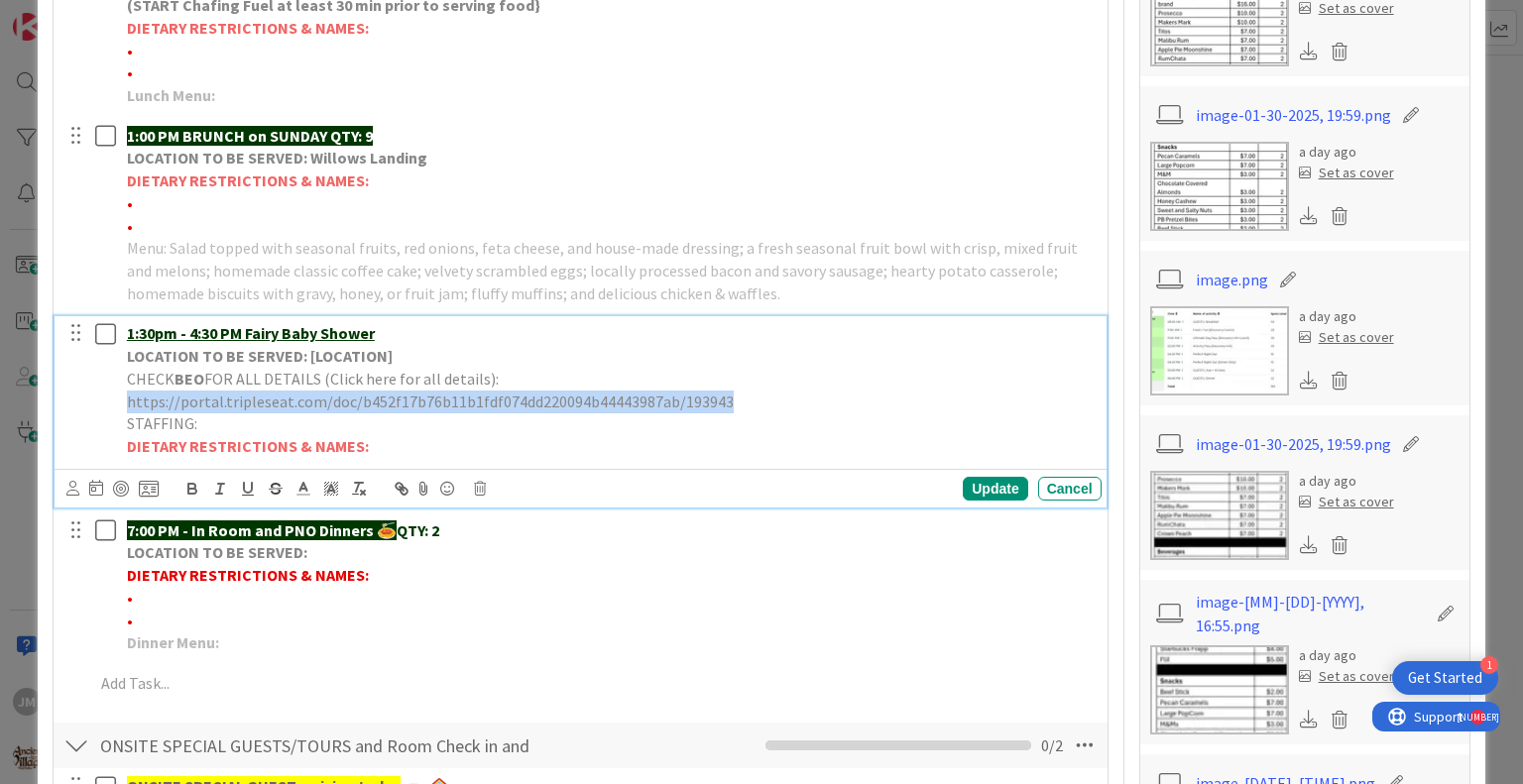 drag, startPoint x: 723, startPoint y: 398, endPoint x: 107, endPoint y: 392, distance: 616.0292 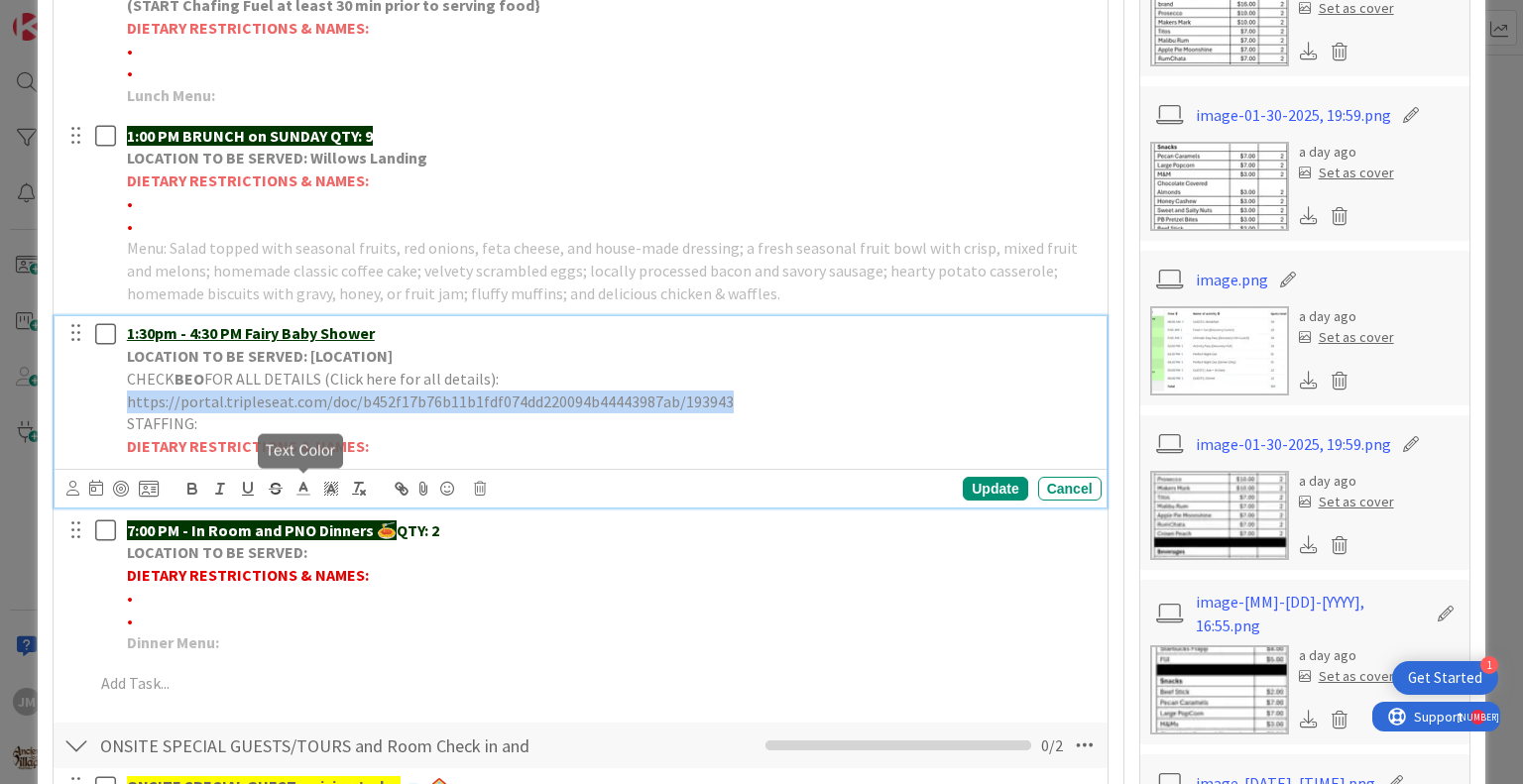 click 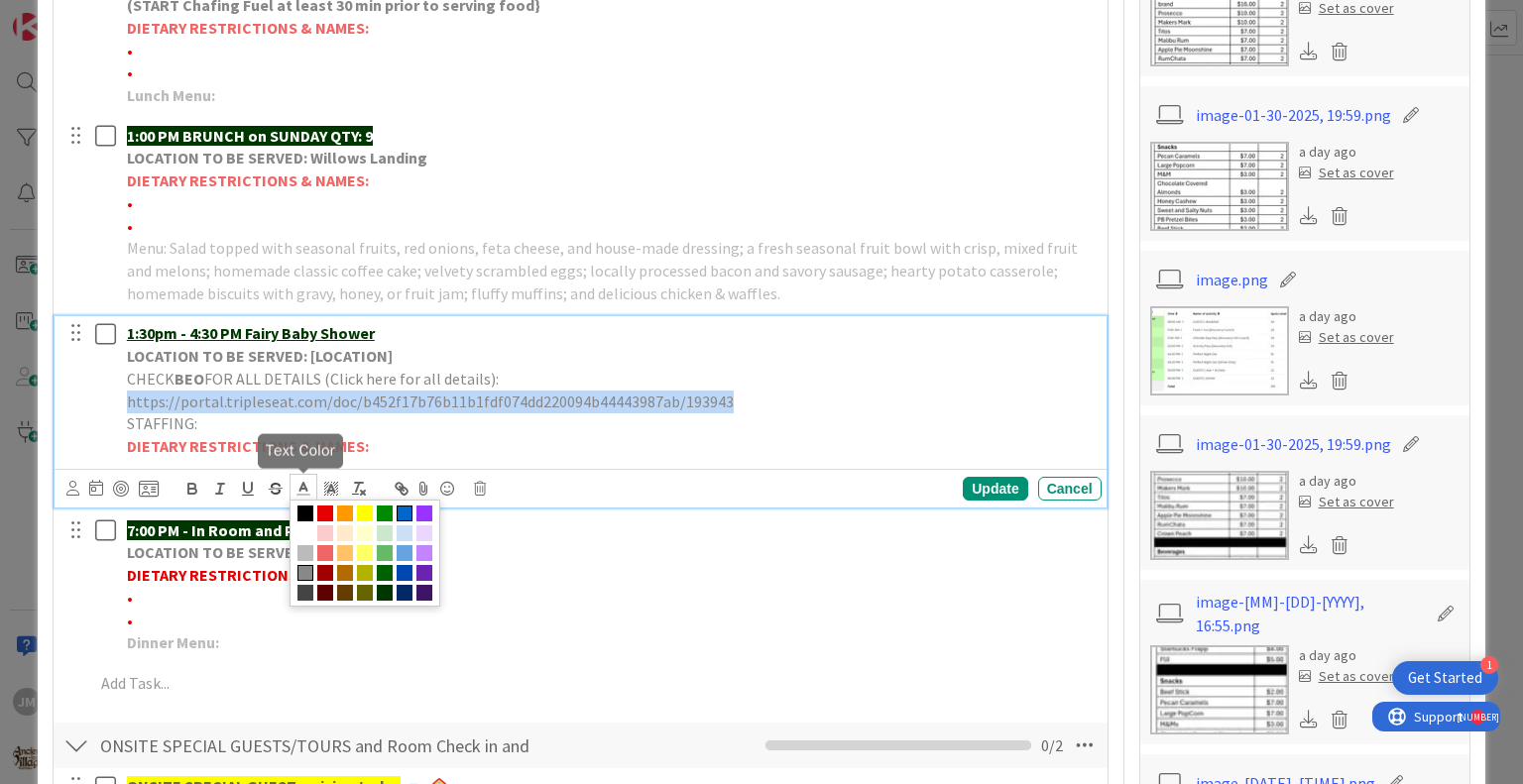 click at bounding box center (405, 513) 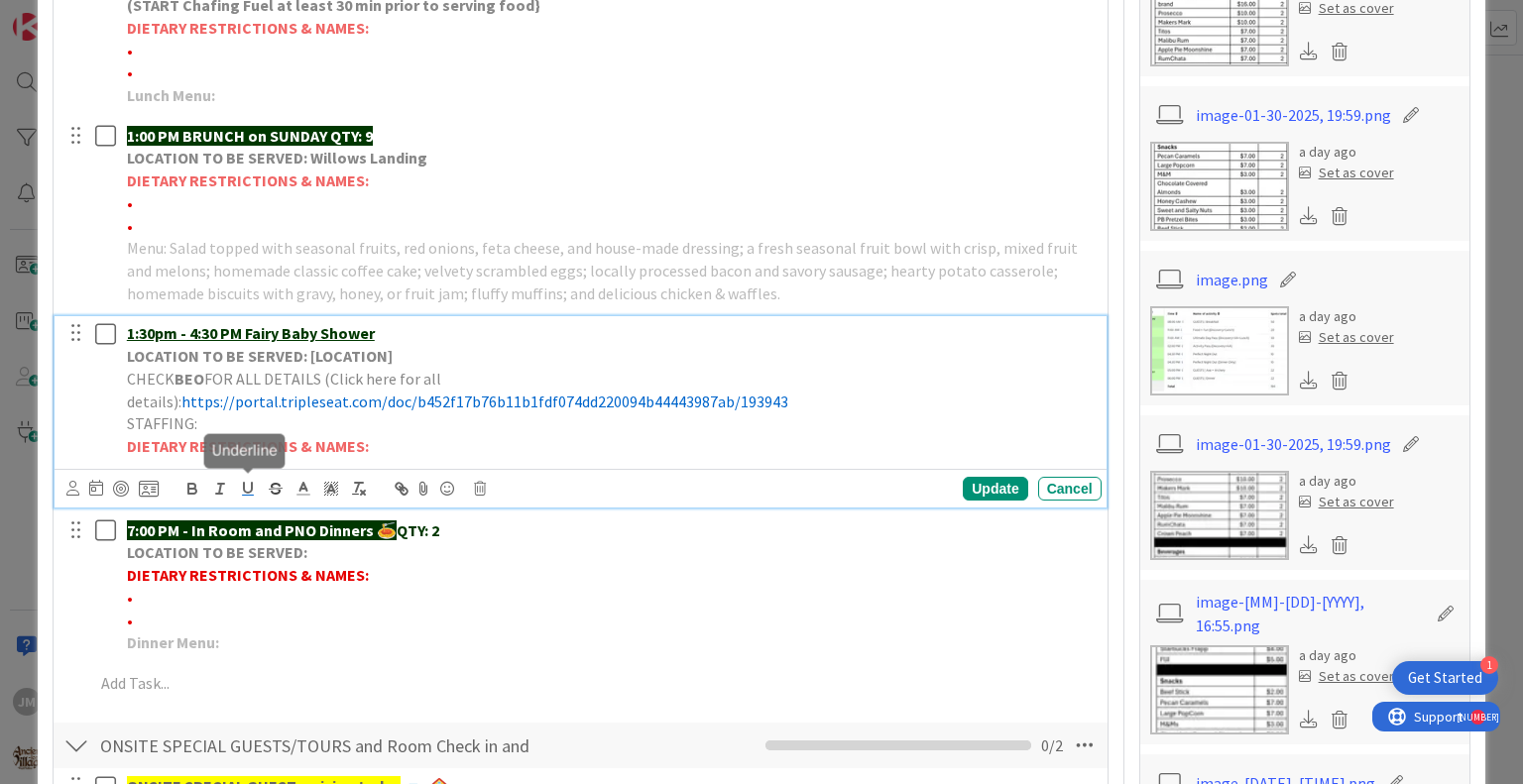 click 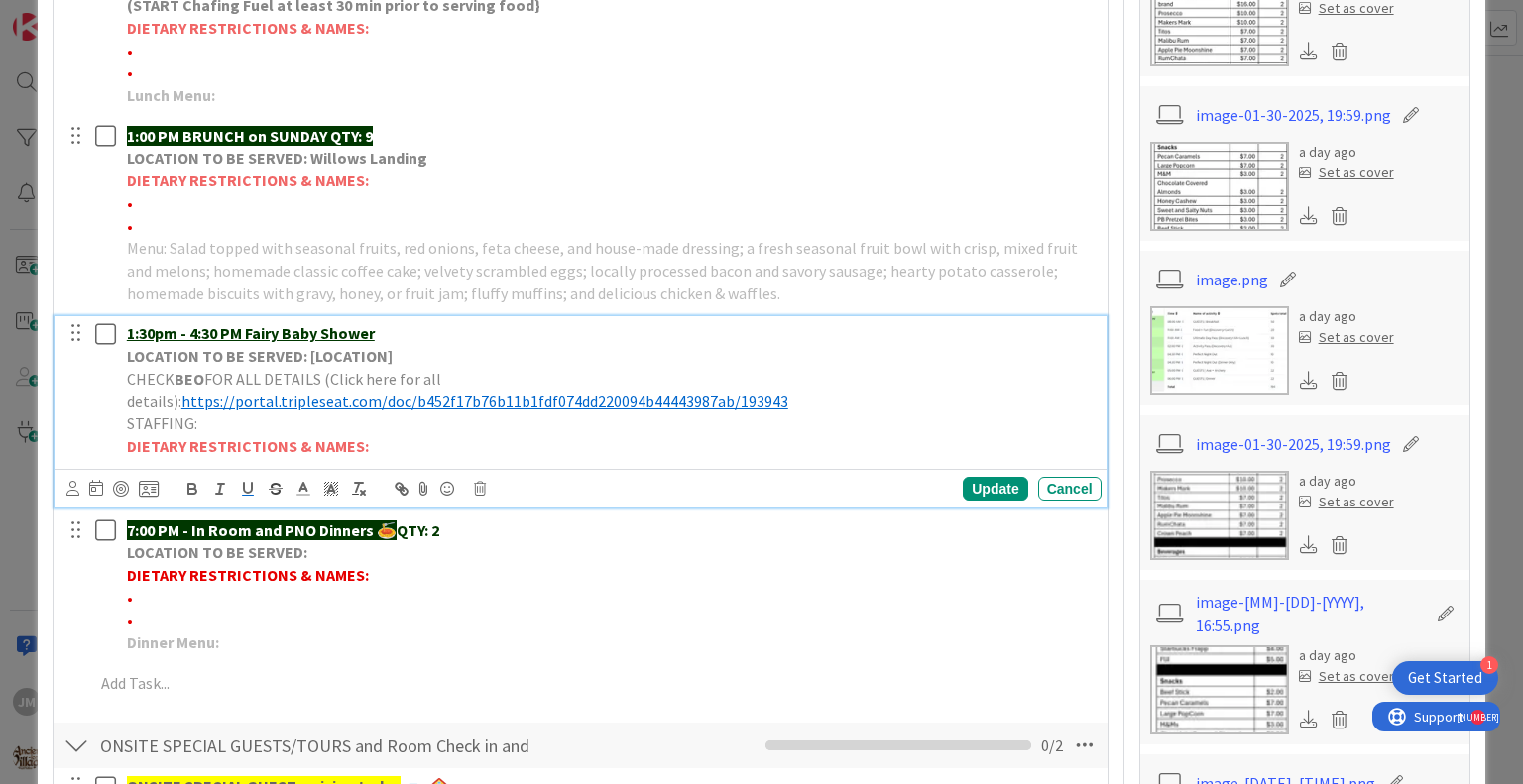 click on "DIETARY RESTRICTIONS & NAMES:" at bounding box center (610, 446) 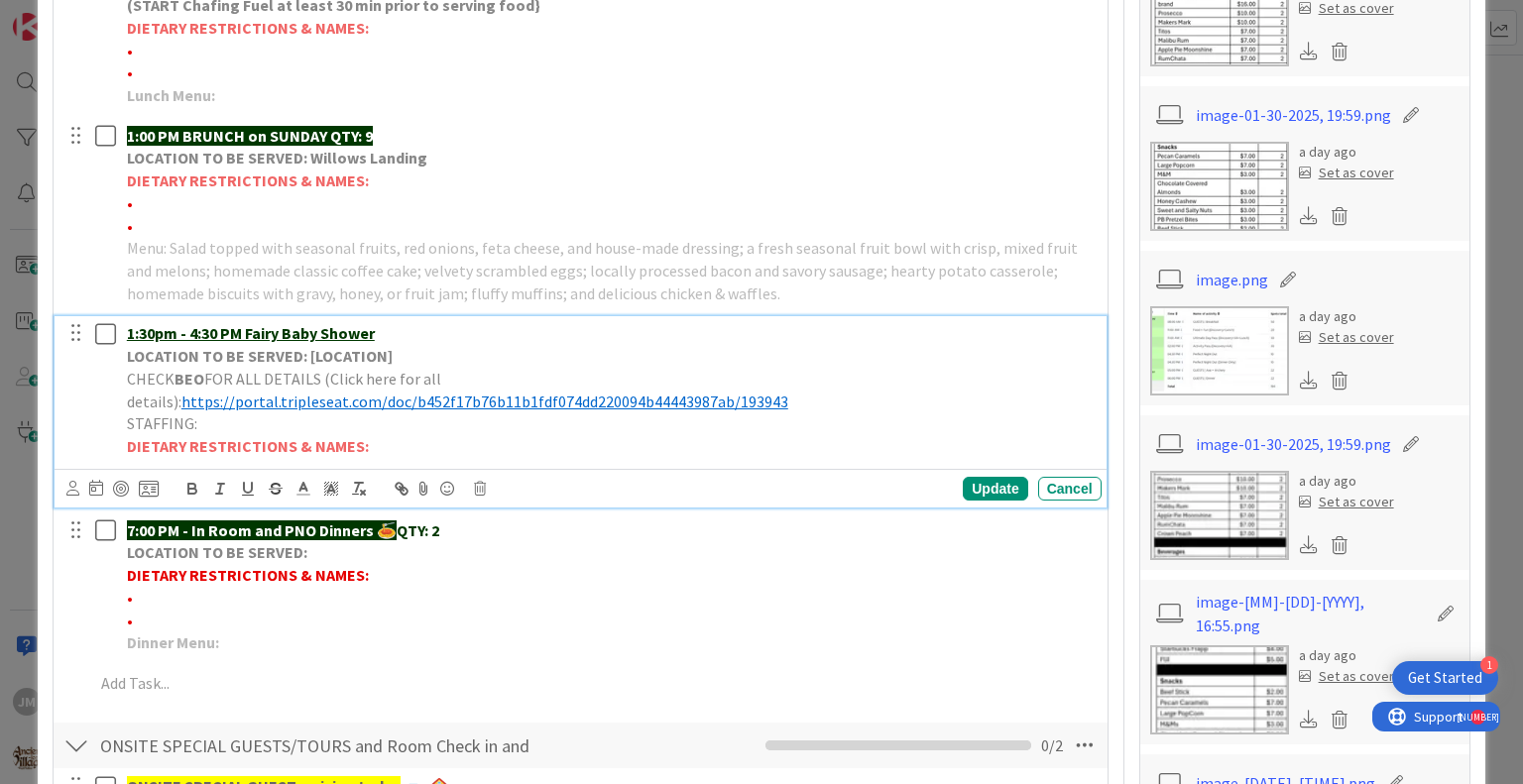 click on "1:30pm - 4:30 PM Fairy Baby Shower" at bounding box center [610, 333] 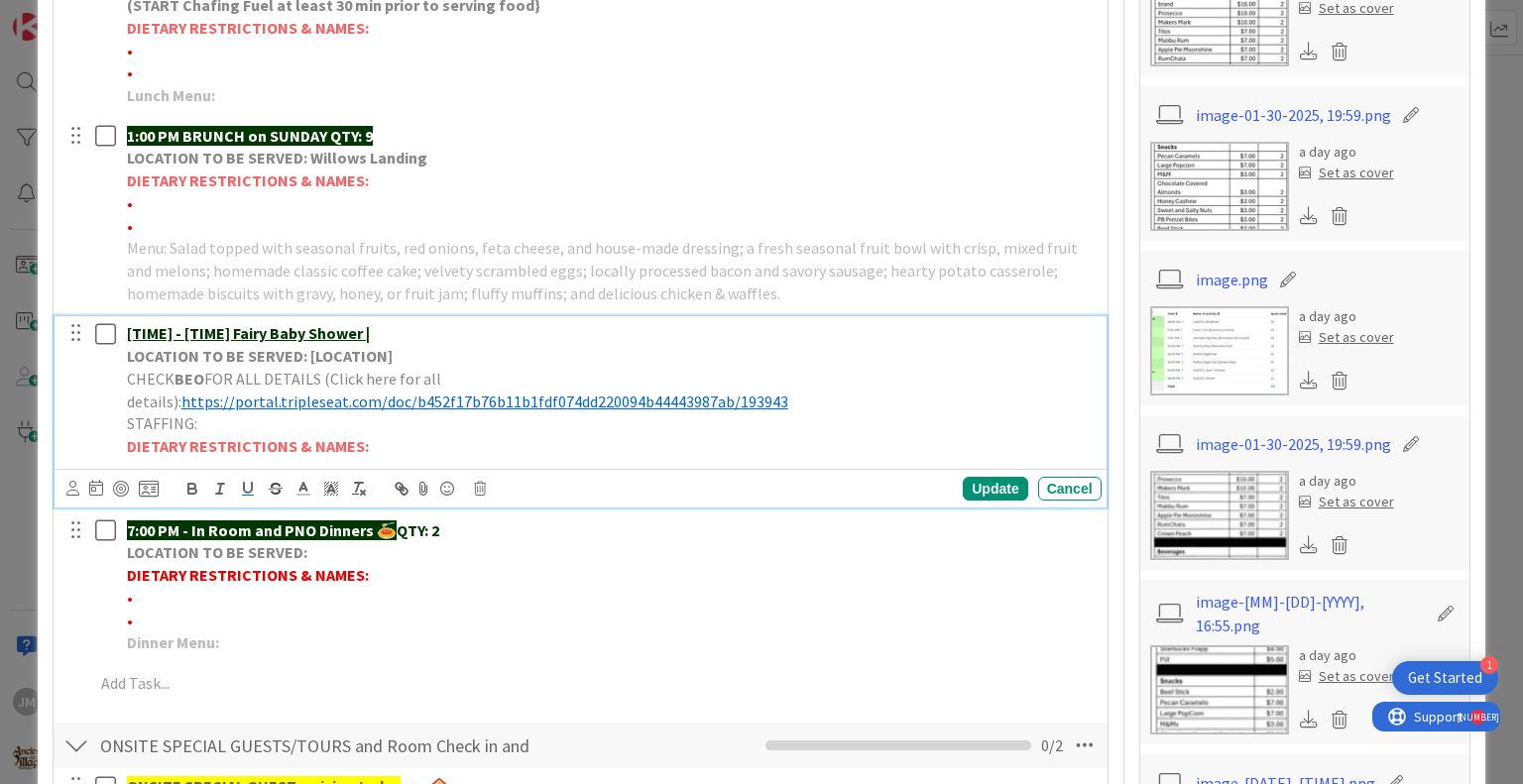 click on "[TIME] - [TIME] Fairy Baby Shower |" at bounding box center [610, 333] 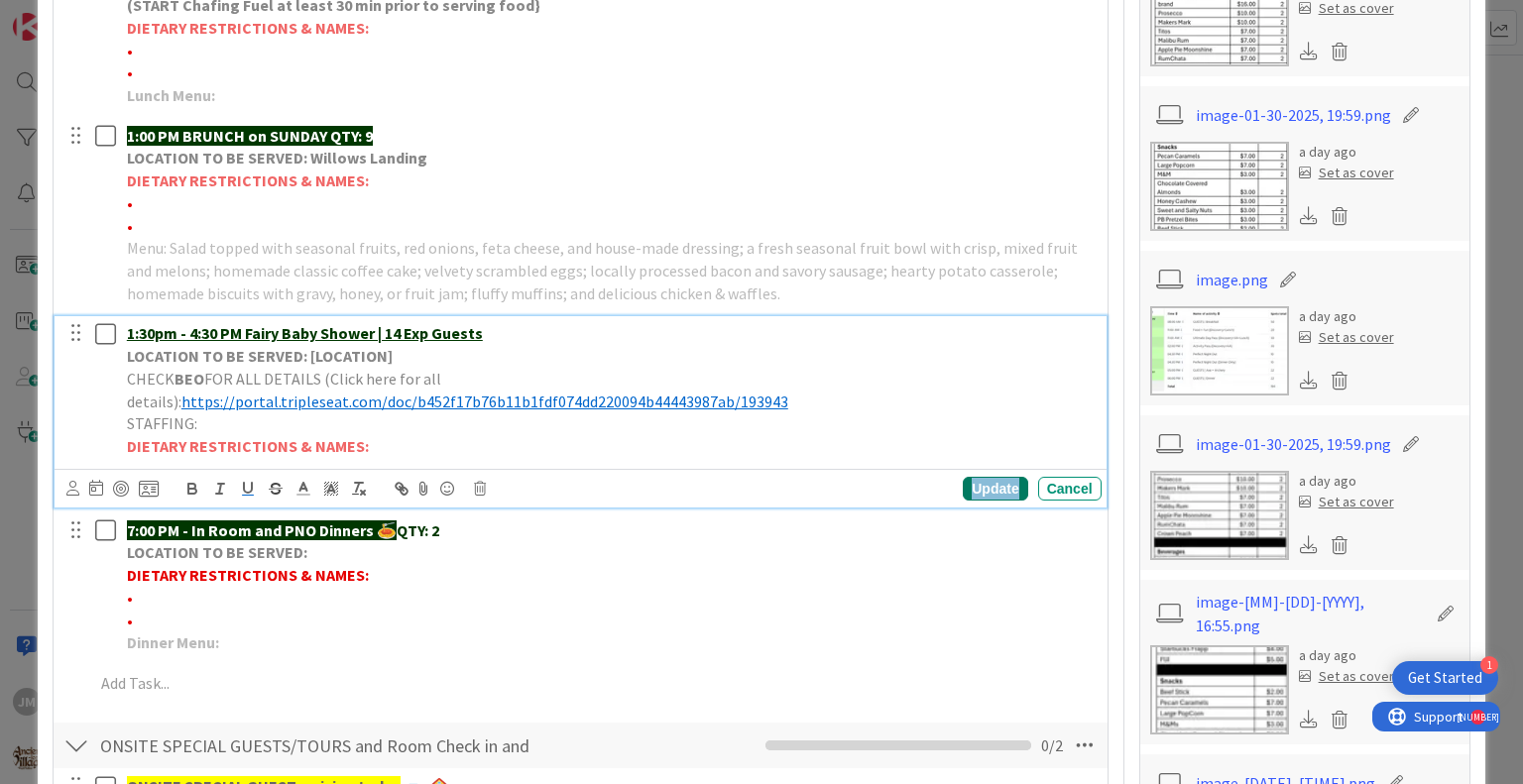 click on "Update" at bounding box center [995, 489] 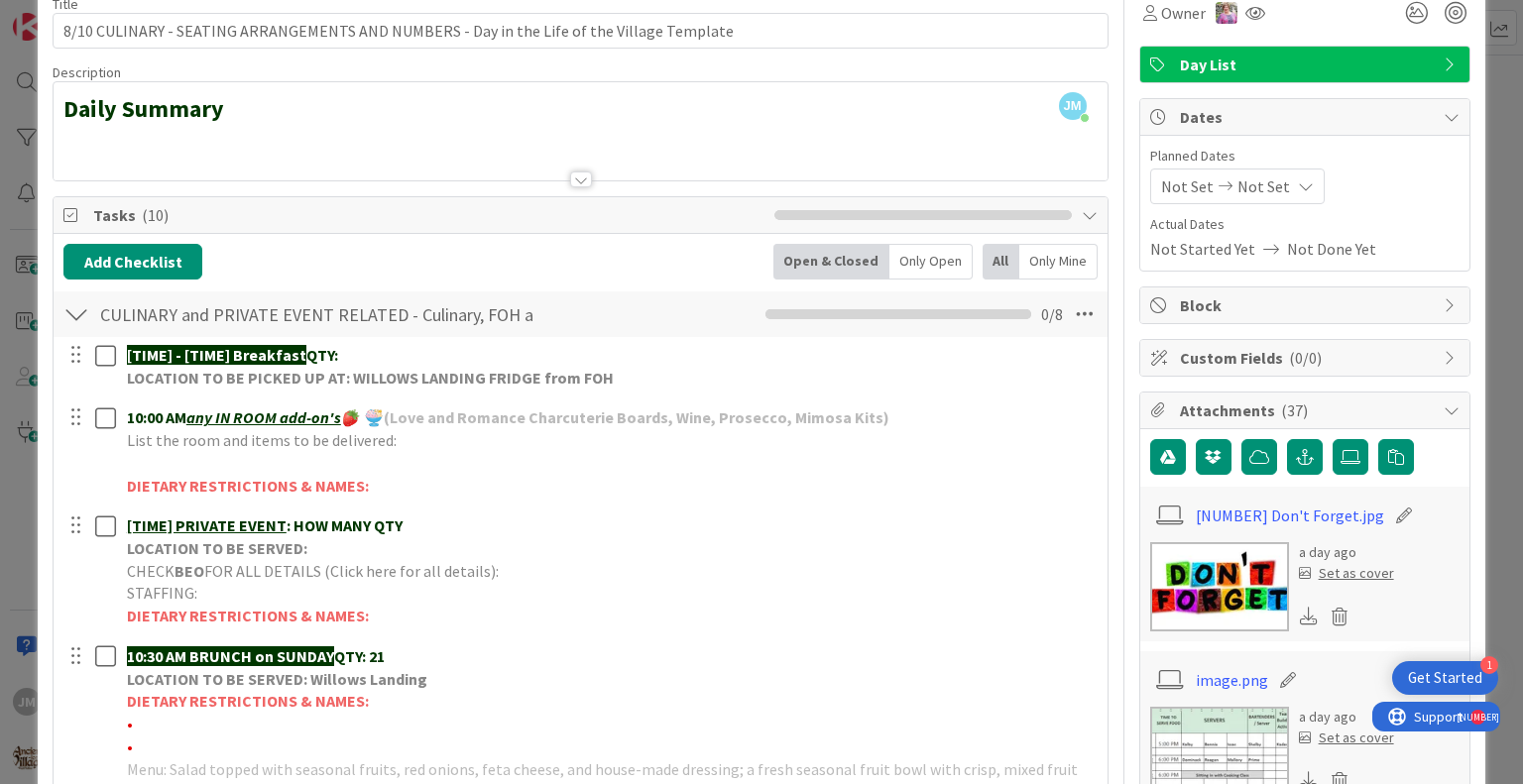 scroll, scrollTop: 0, scrollLeft: 0, axis: both 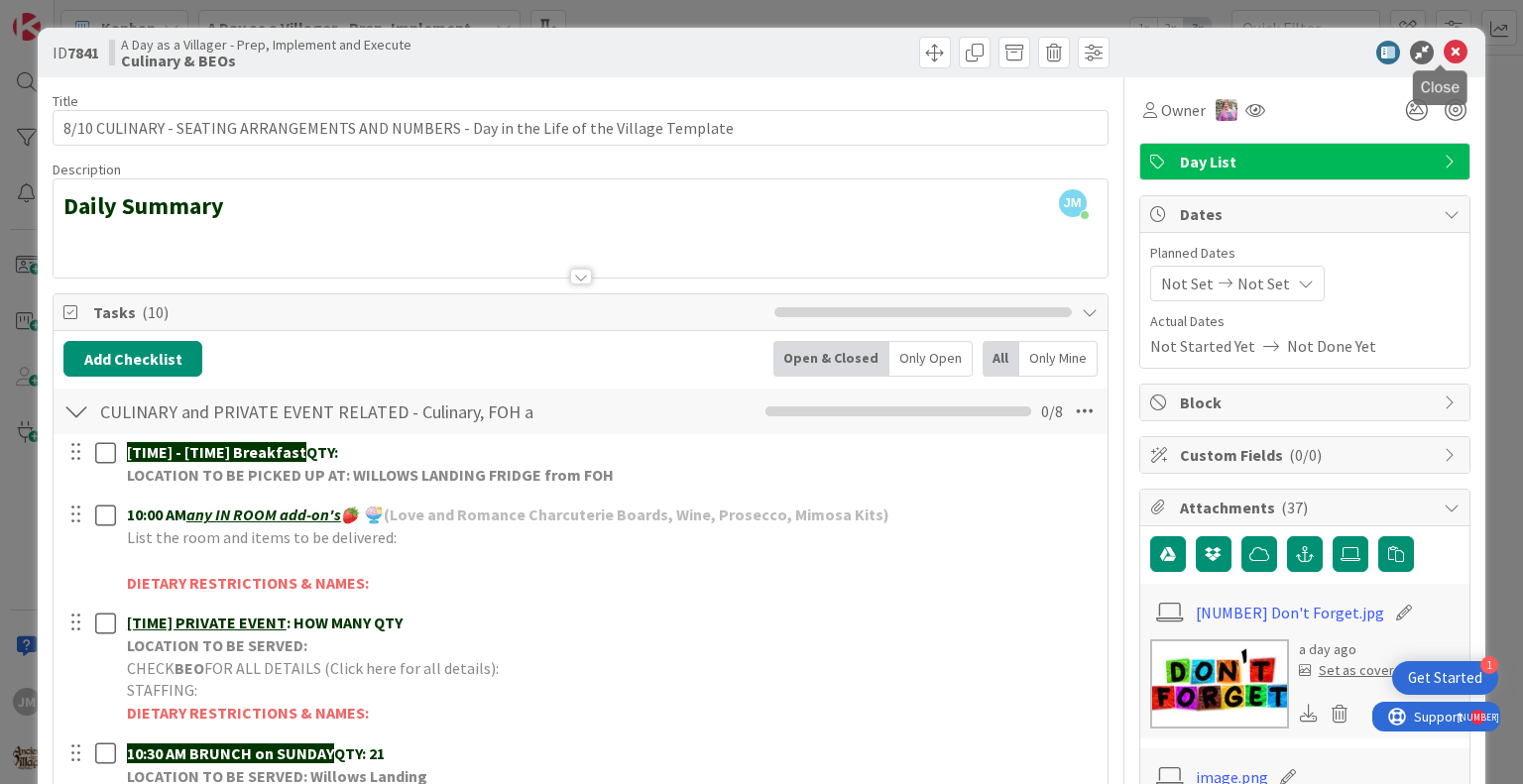 click at bounding box center [1456, 53] 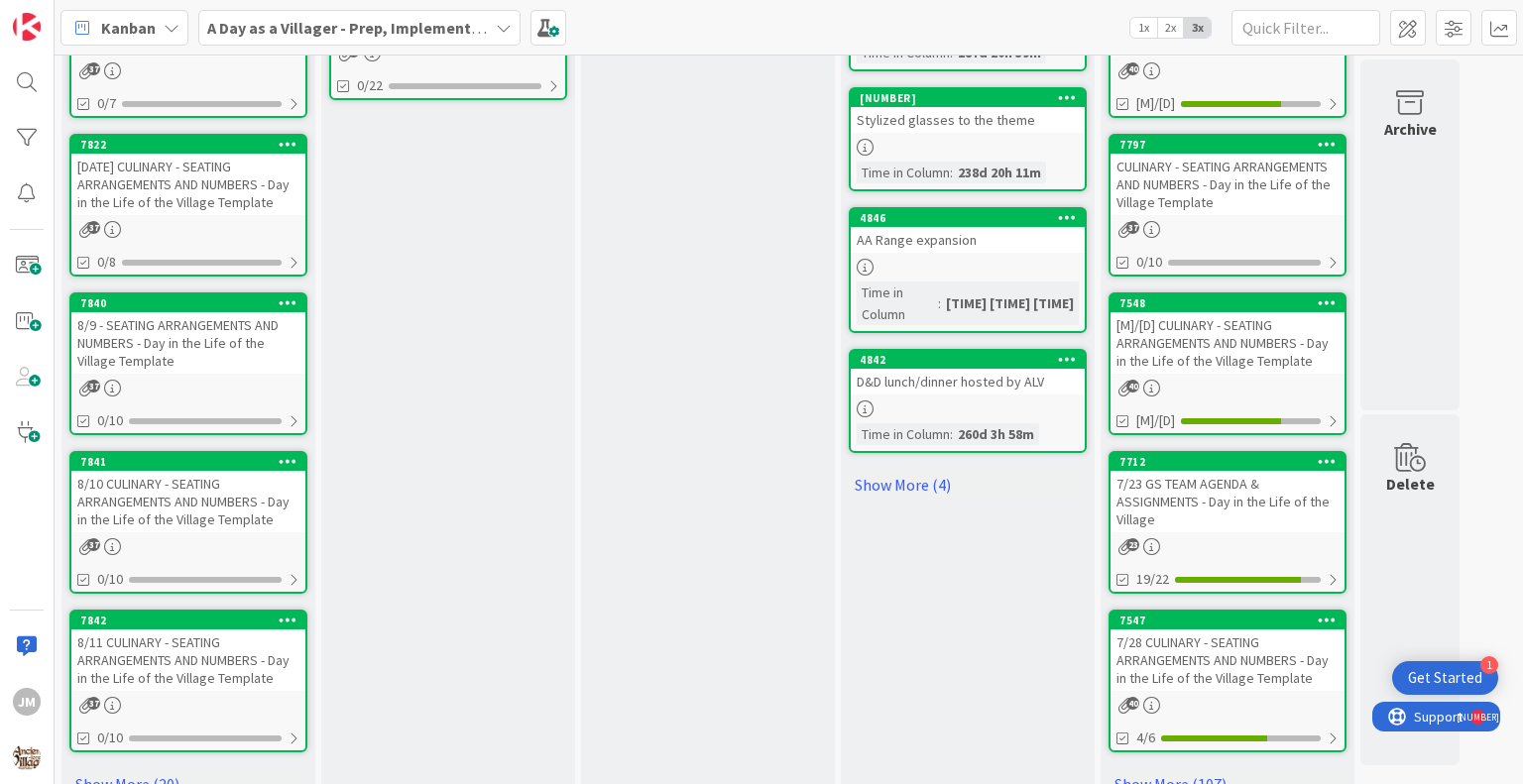 scroll, scrollTop: 1019, scrollLeft: 0, axis: vertical 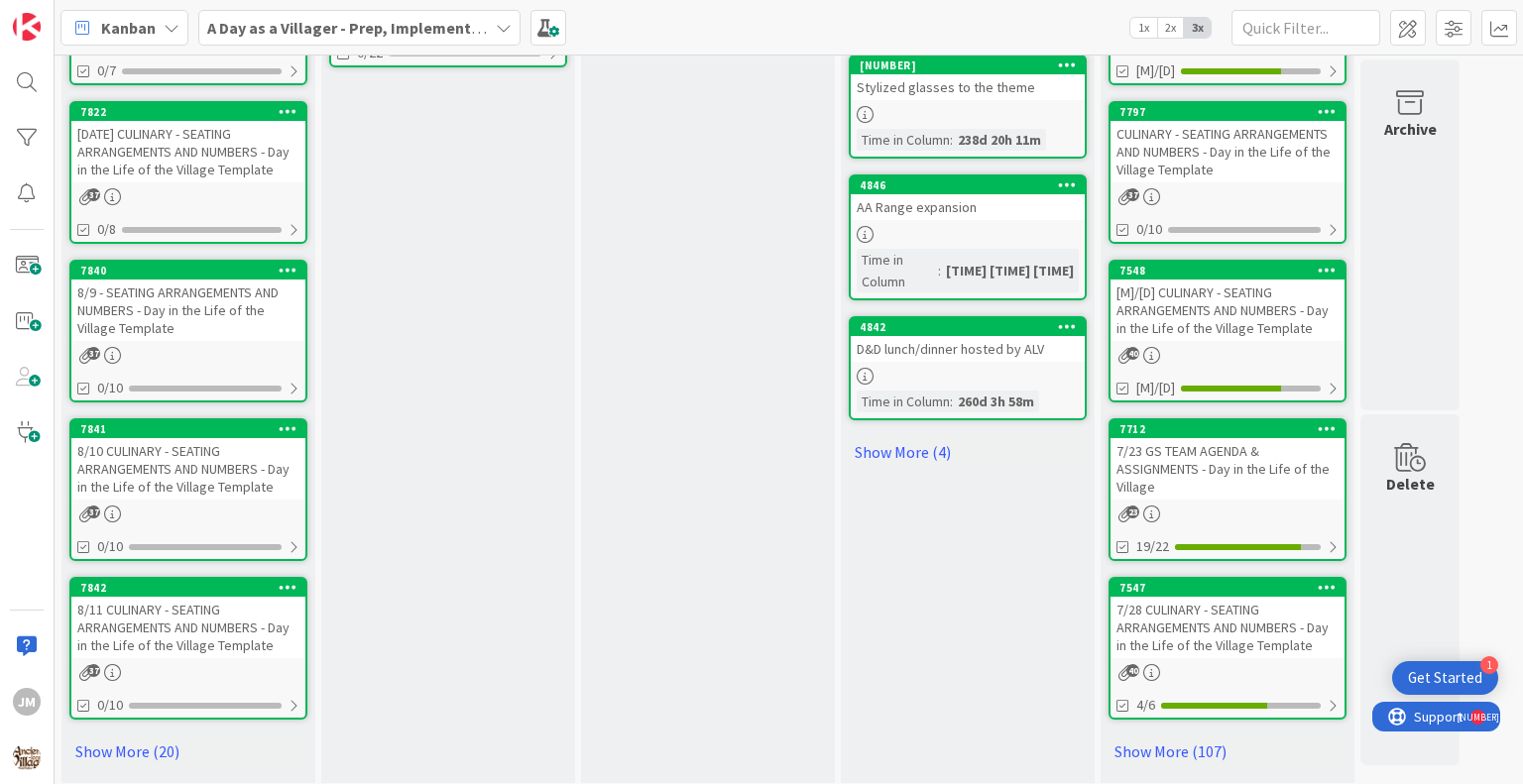 click on "8/11 CULINARY - SEATING ARRANGEMENTS AND NUMBERS - Day in the Life of the Village Template" at bounding box center (188, 627) 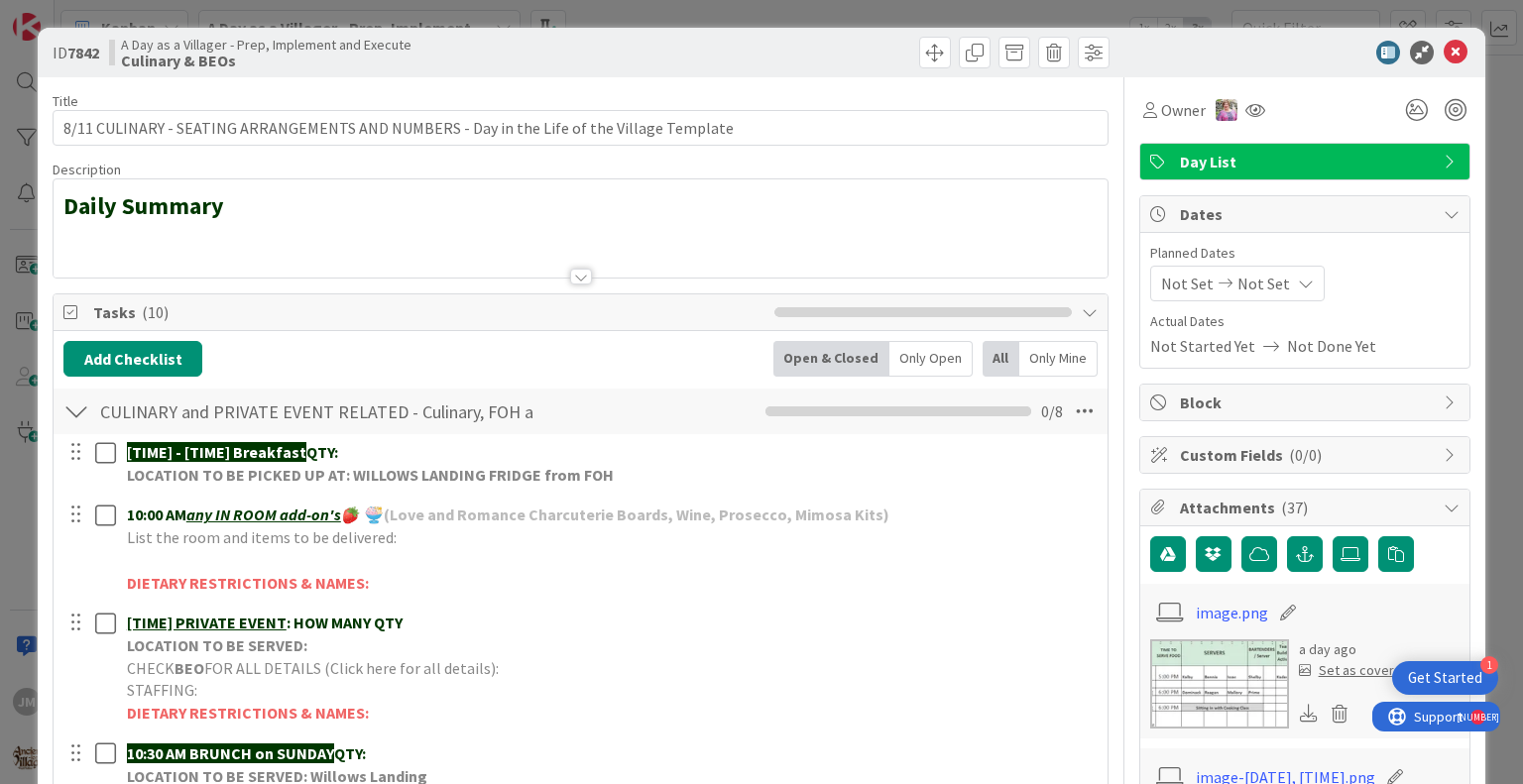 scroll, scrollTop: 0, scrollLeft: 0, axis: both 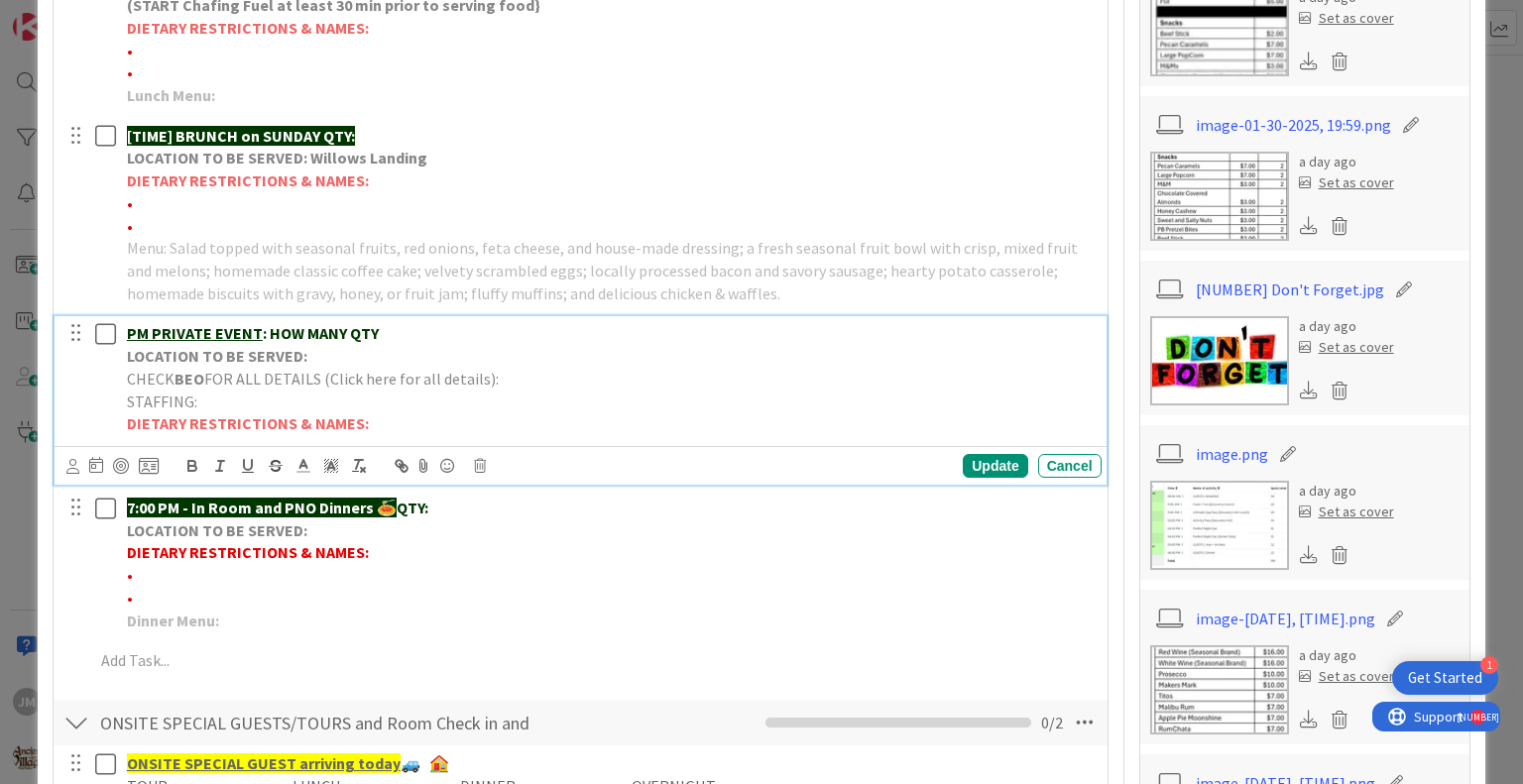 click on "[TIME] PRIVATE EVENT : HOW MANY QTY" at bounding box center (610, 333) 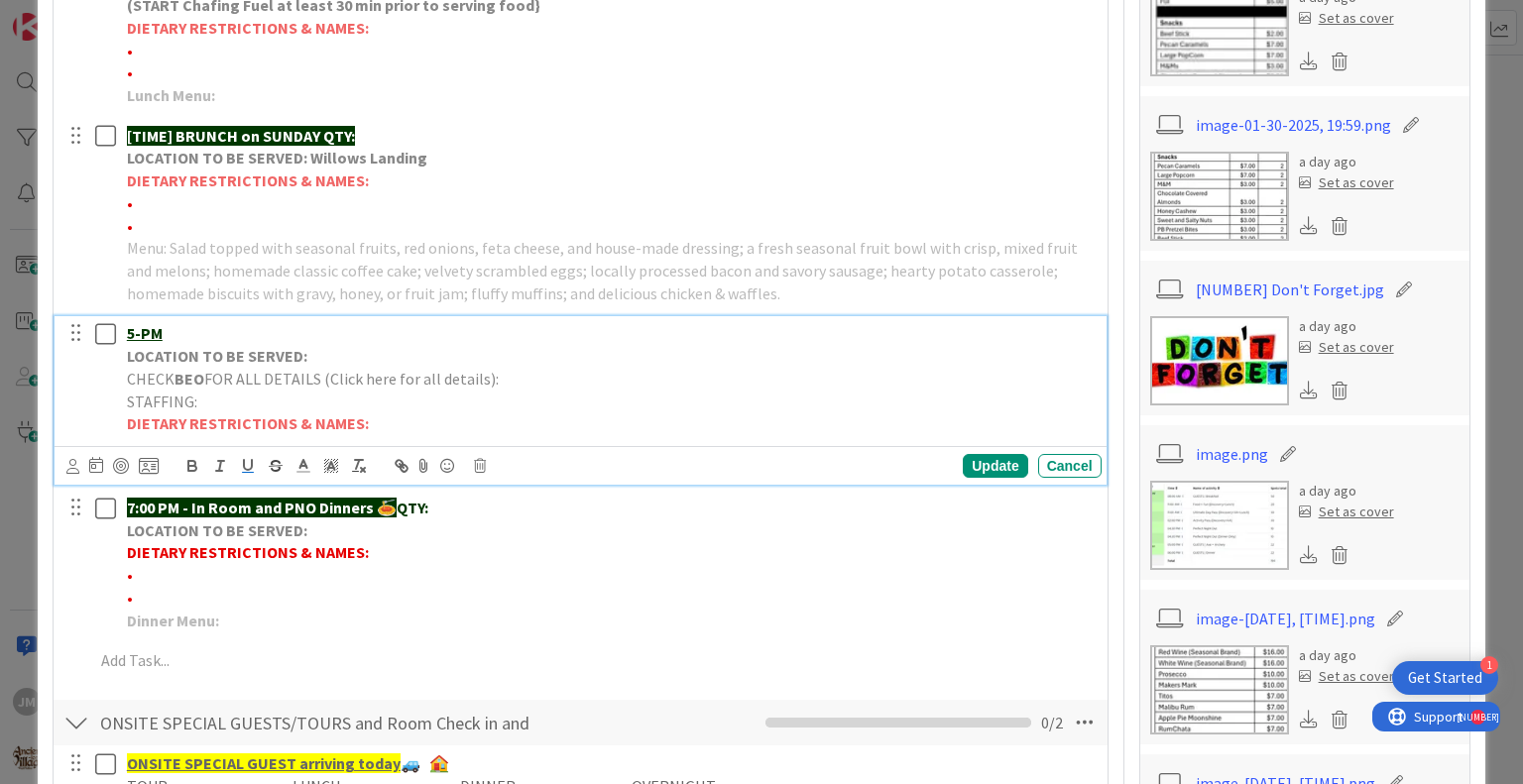 click on "5-PM" at bounding box center (610, 333) 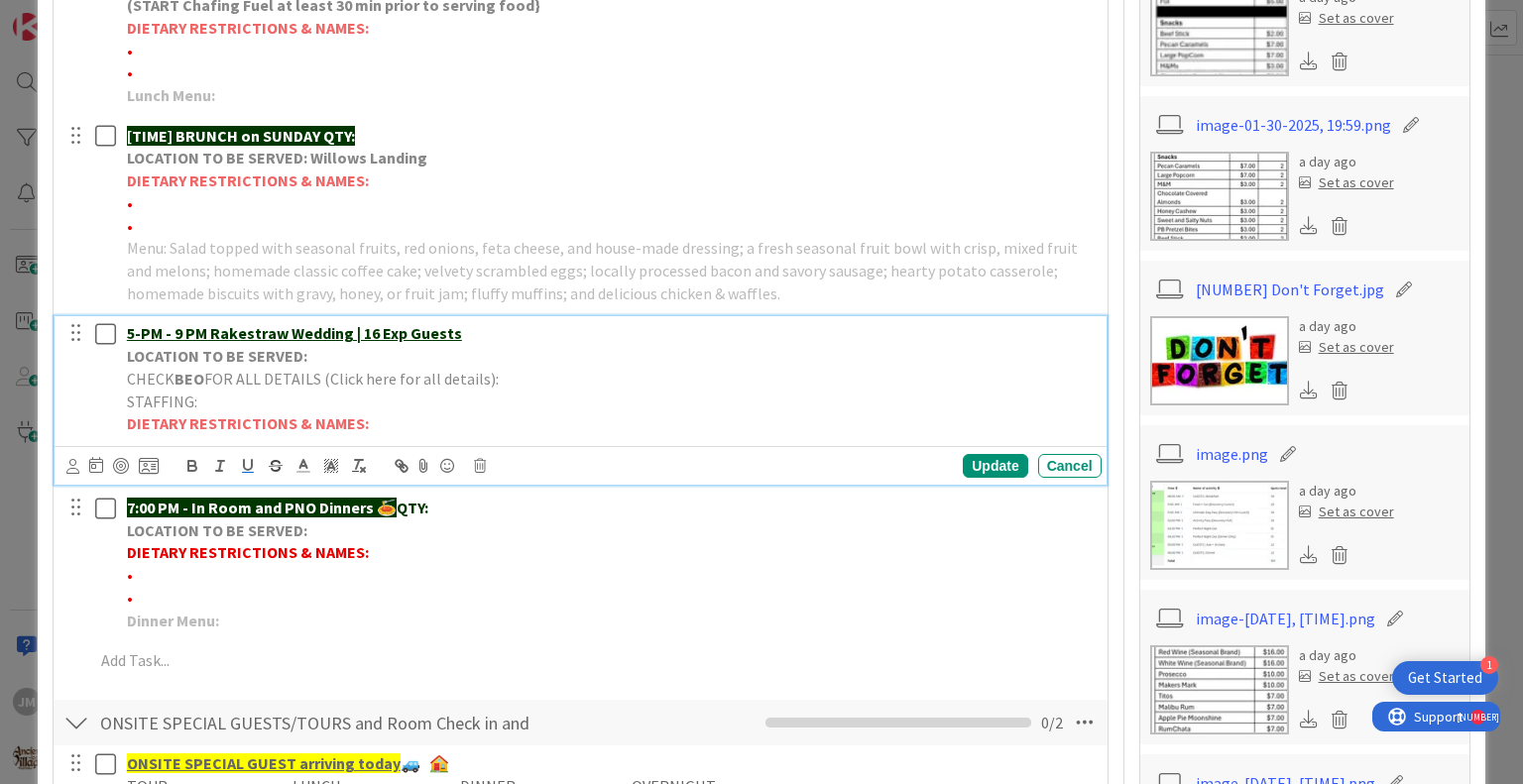 click on "CHECK  BEO  FOR ALL DETAILS (Click here for all details):" at bounding box center [610, 379] 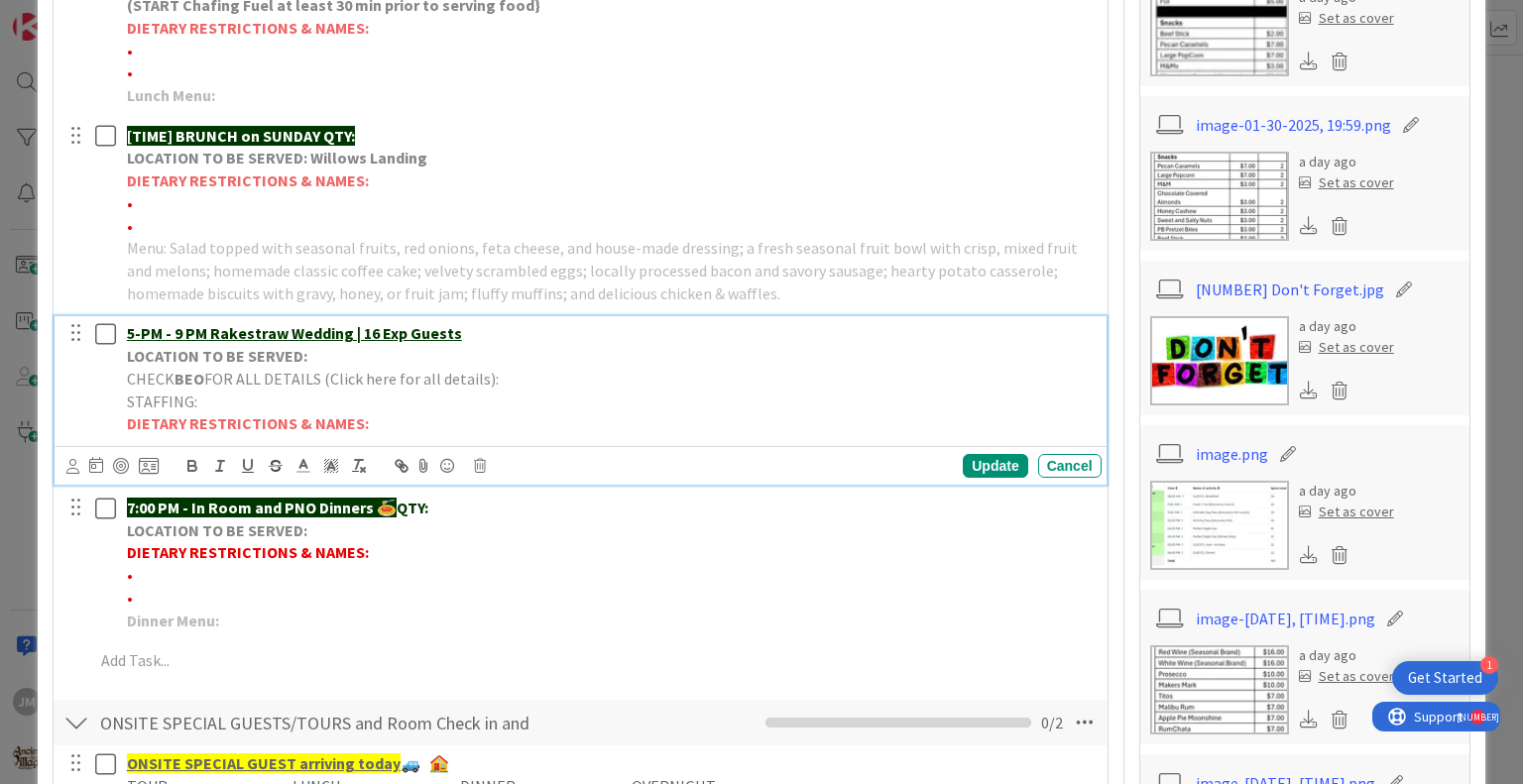drag, startPoint x: 726, startPoint y: 395, endPoint x: 103, endPoint y: 378, distance: 623.2319 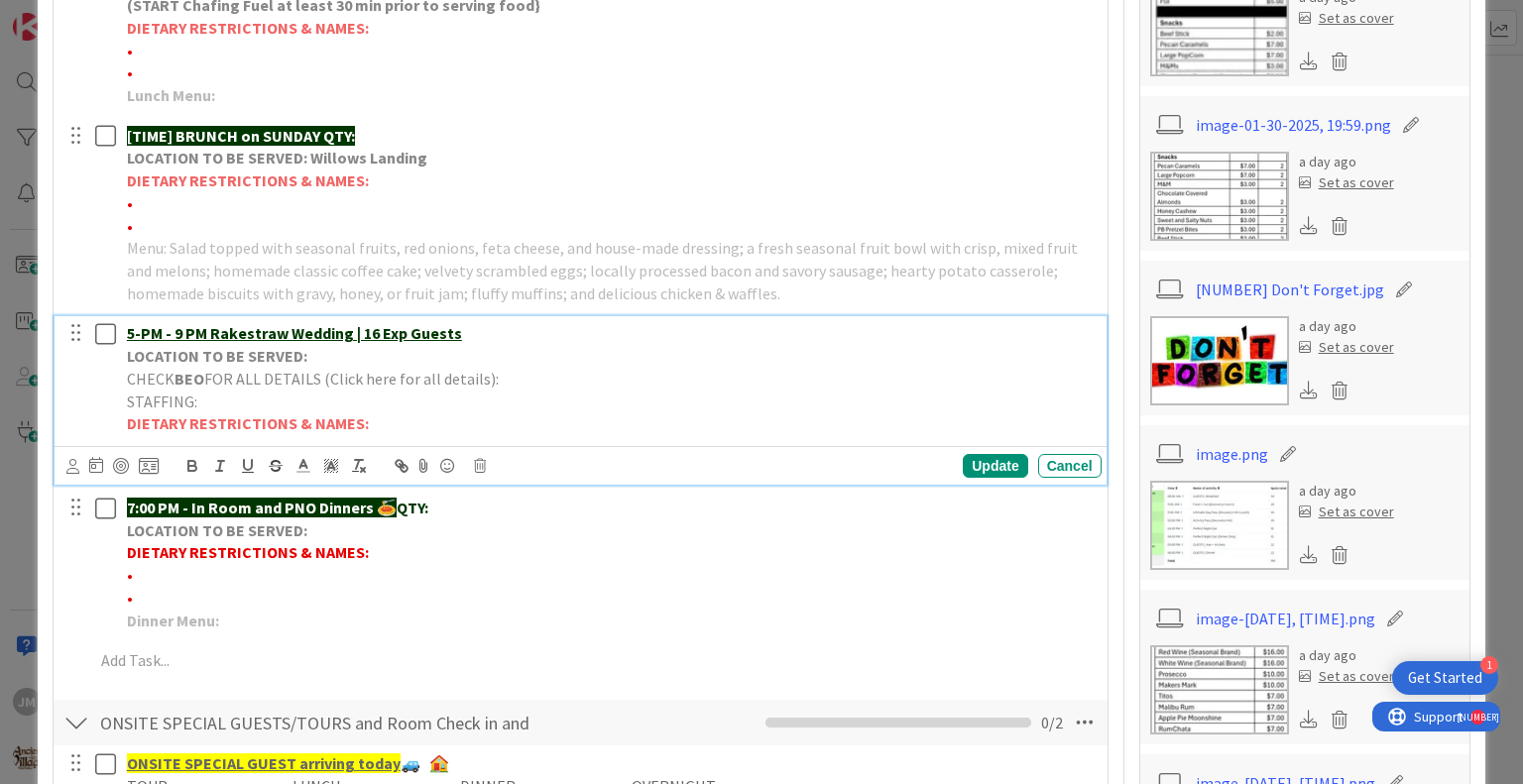 click on "STAFFING:" at bounding box center (610, 401) 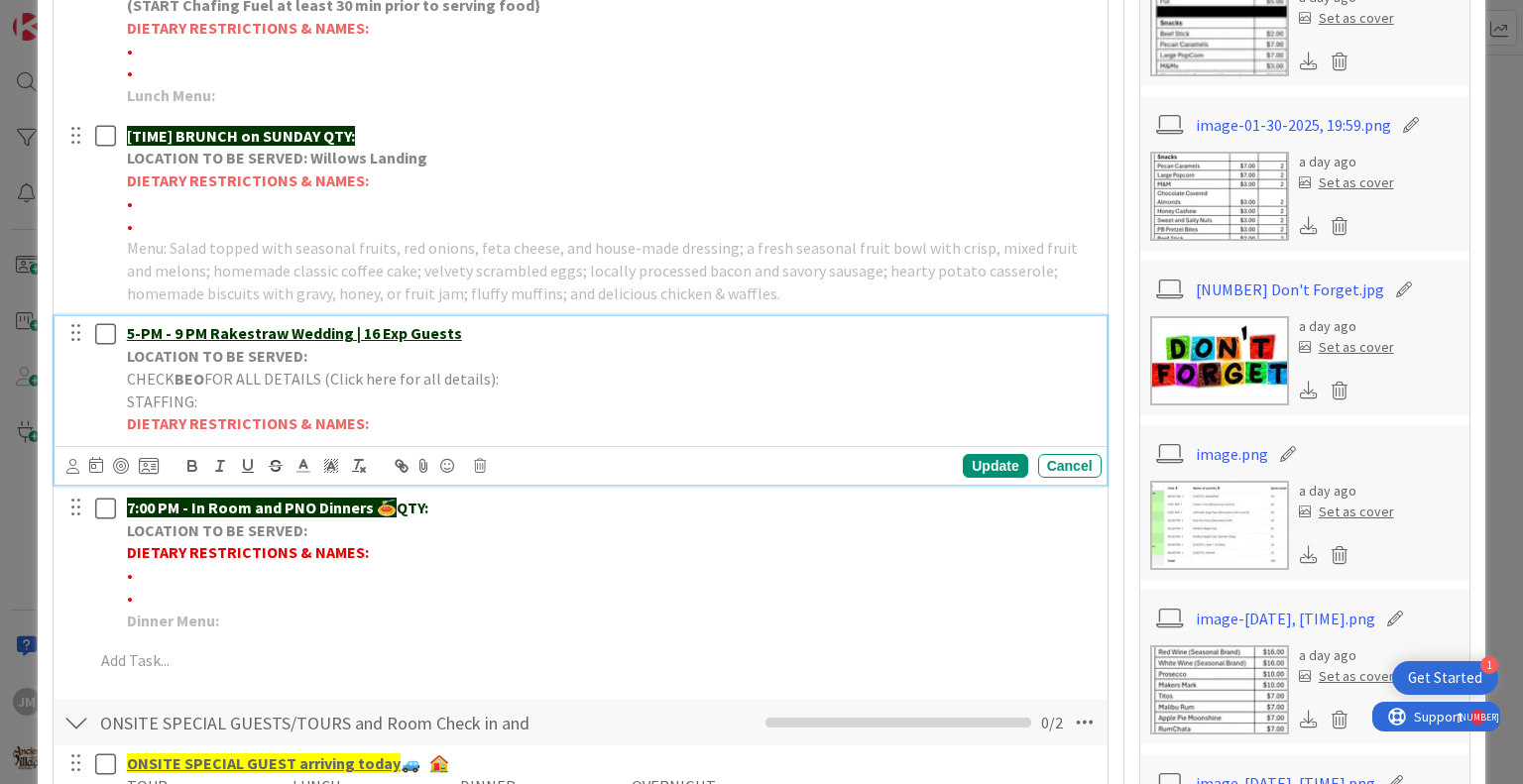 drag, startPoint x: 718, startPoint y: 399, endPoint x: 117, endPoint y: 399, distance: 601 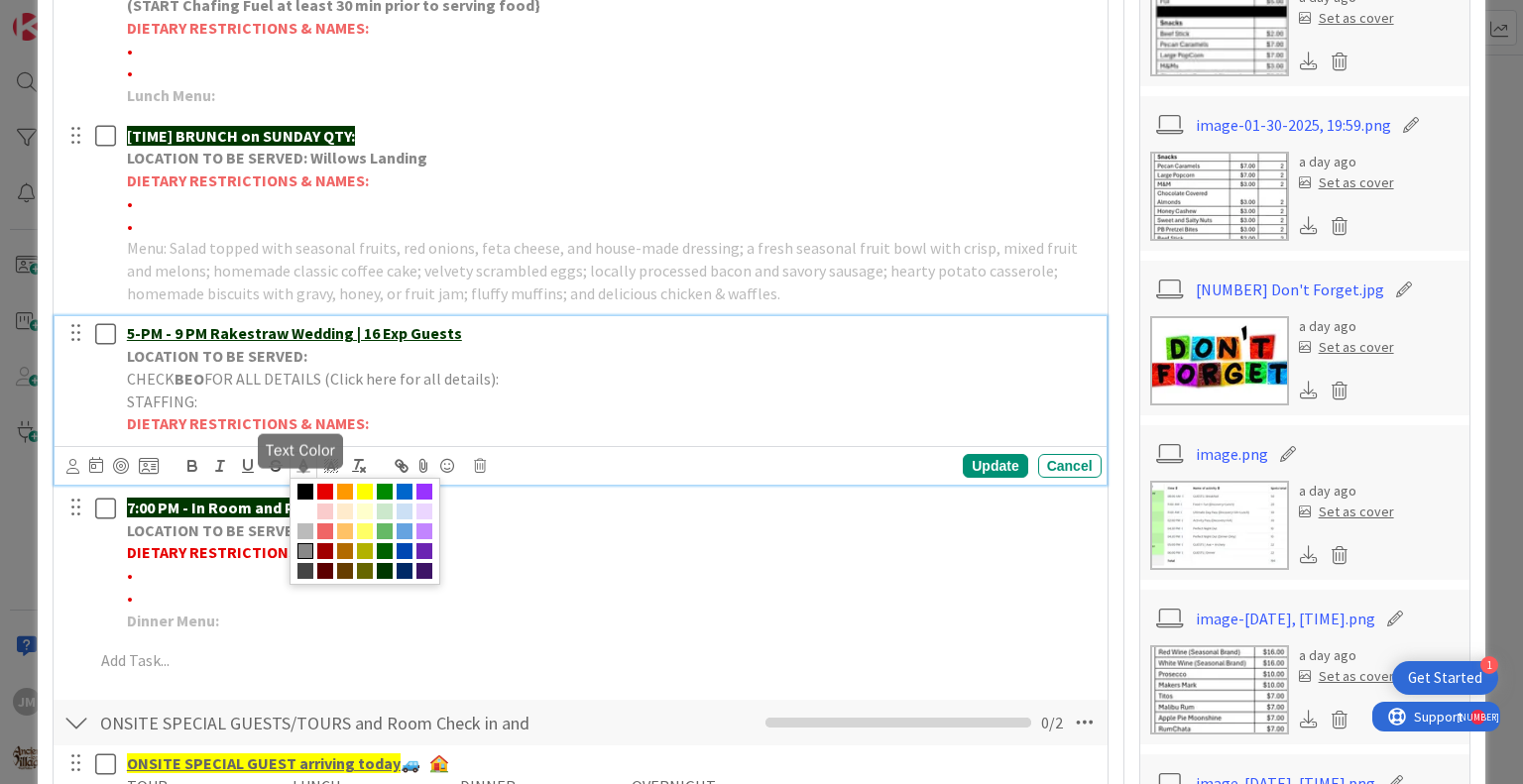 click 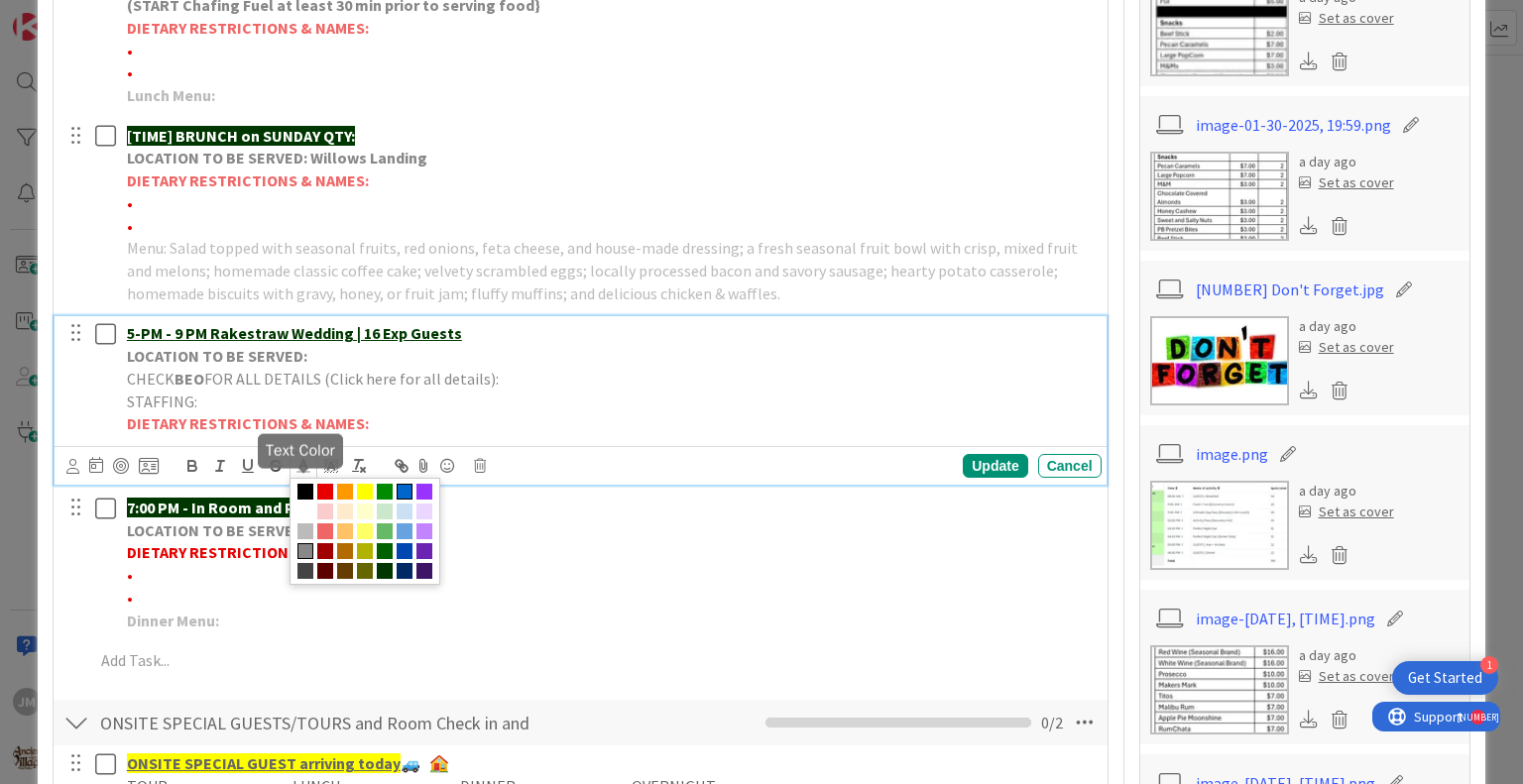click at bounding box center (405, 492) 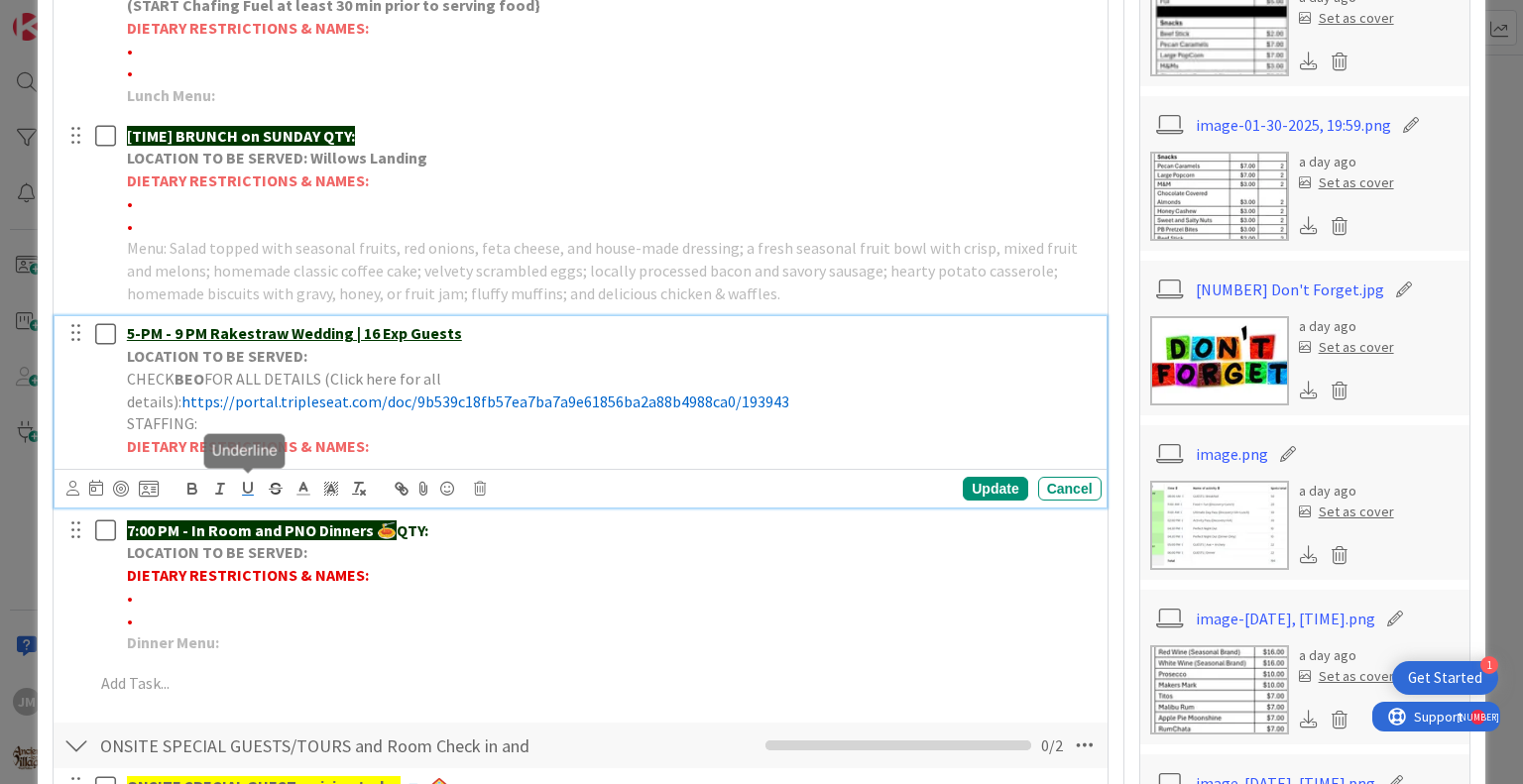 click 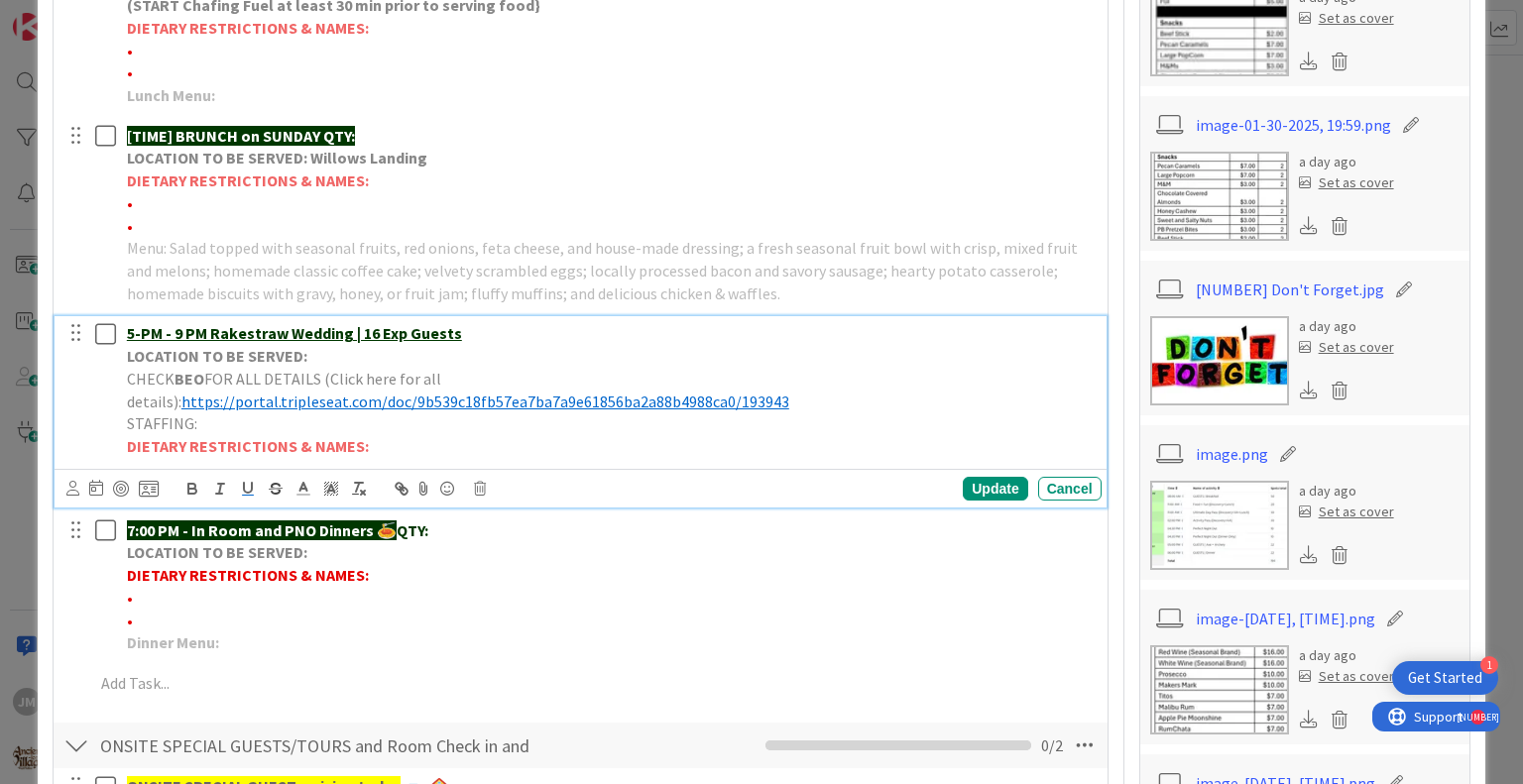click on "DIETARY RESTRICTIONS & NAMES:" at bounding box center (610, 446) 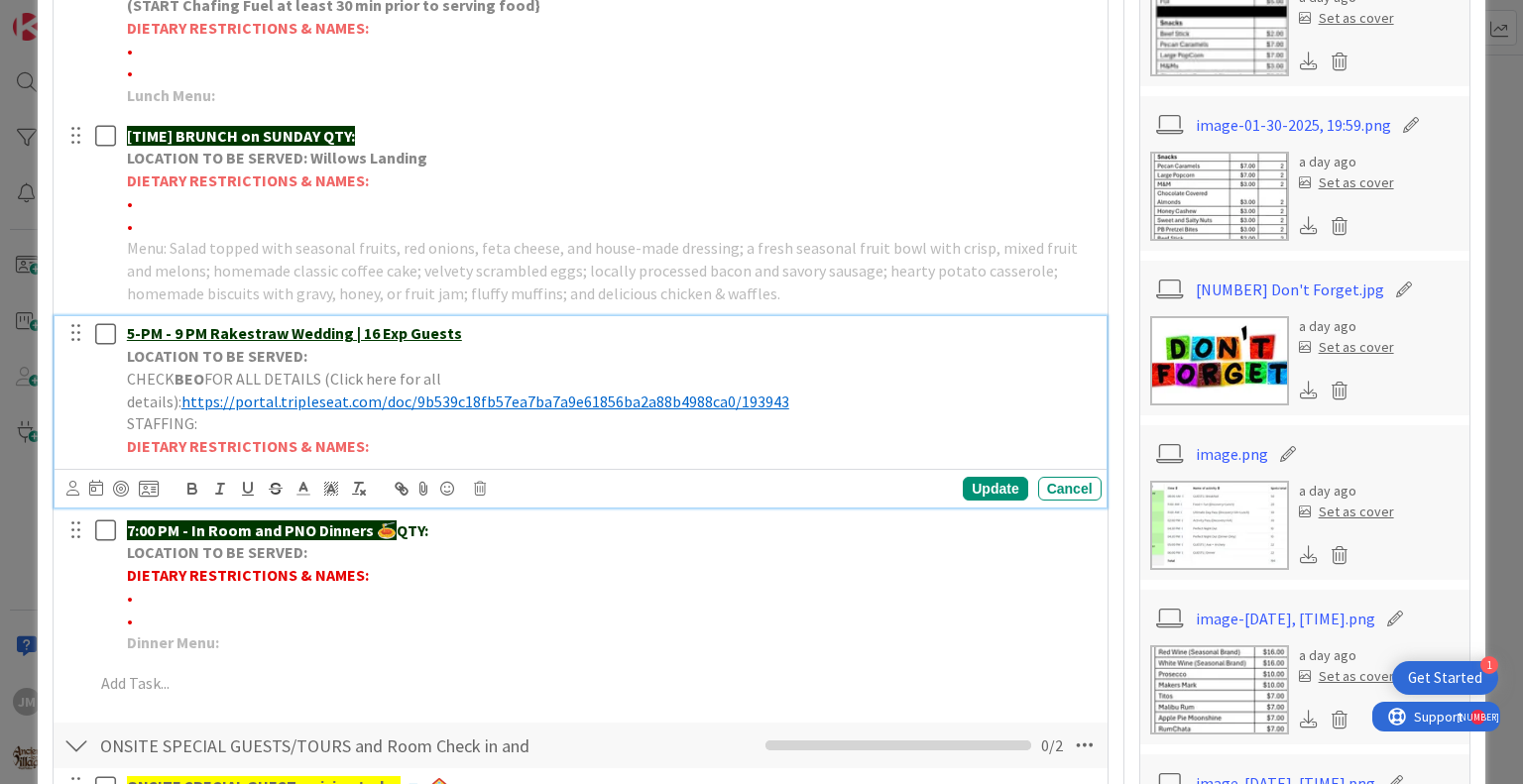 click on "LOCATION TO BE SERVED:" at bounding box center (610, 356) 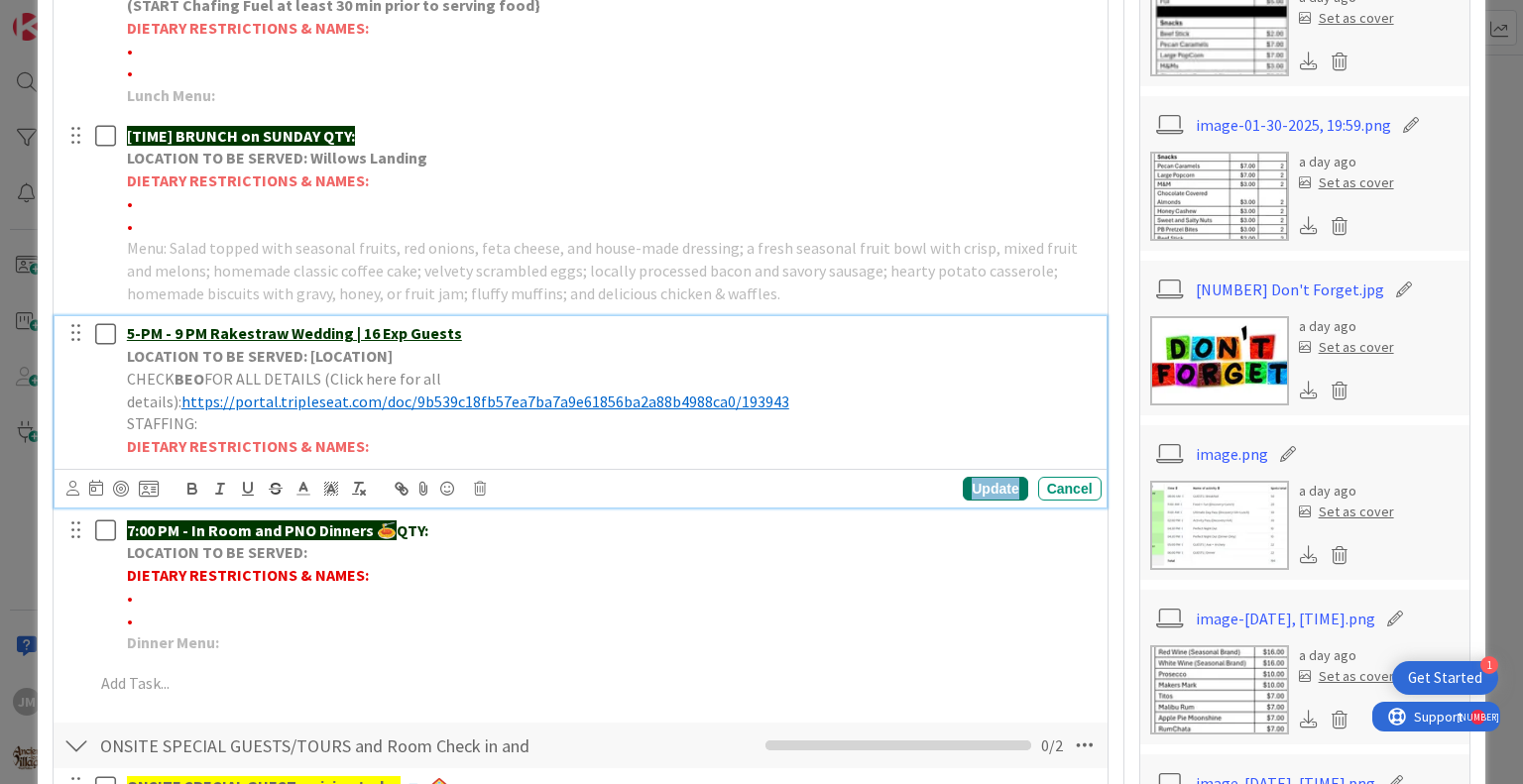 click on "Update" at bounding box center [995, 489] 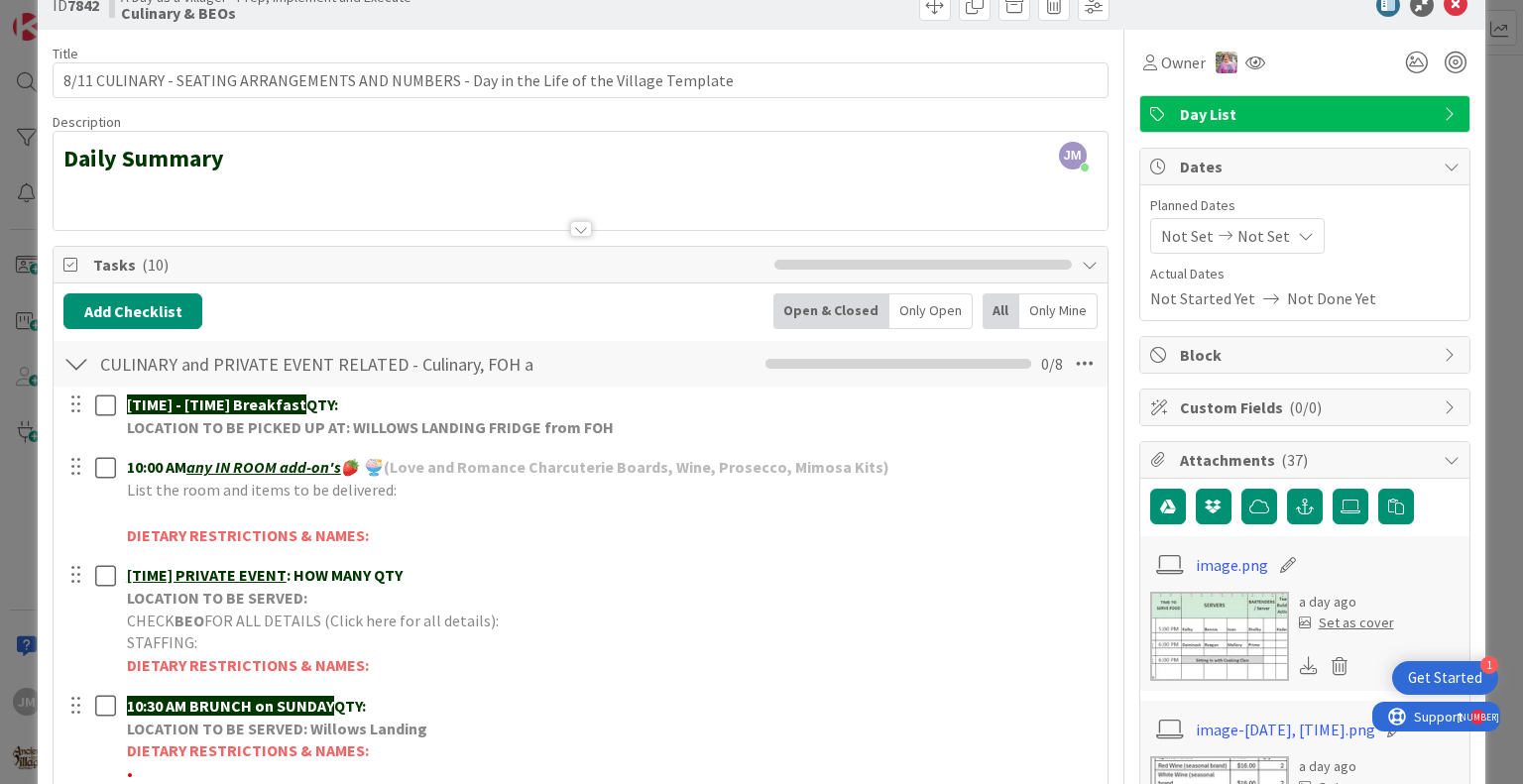 scroll, scrollTop: 0, scrollLeft: 0, axis: both 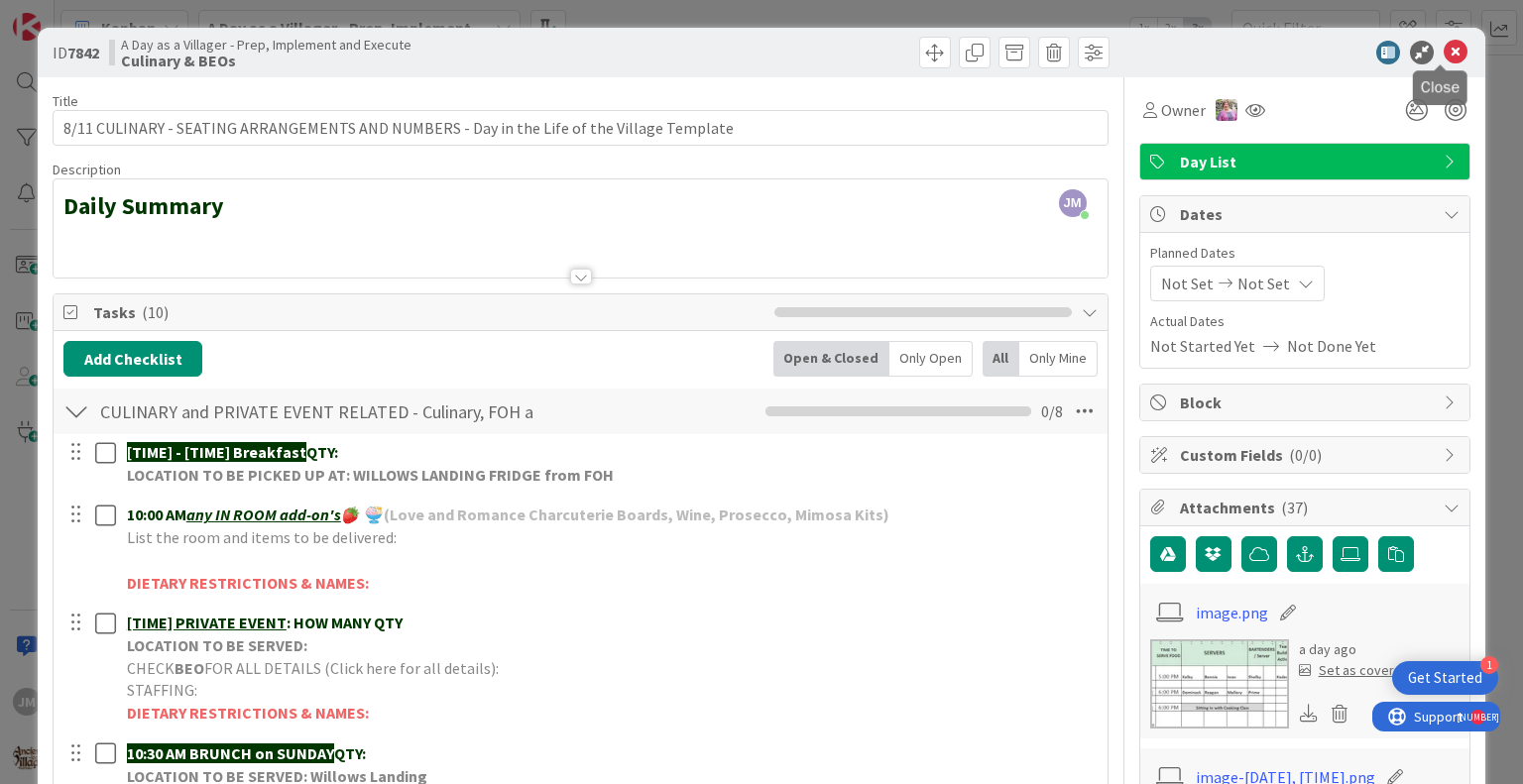 click at bounding box center [1456, 53] 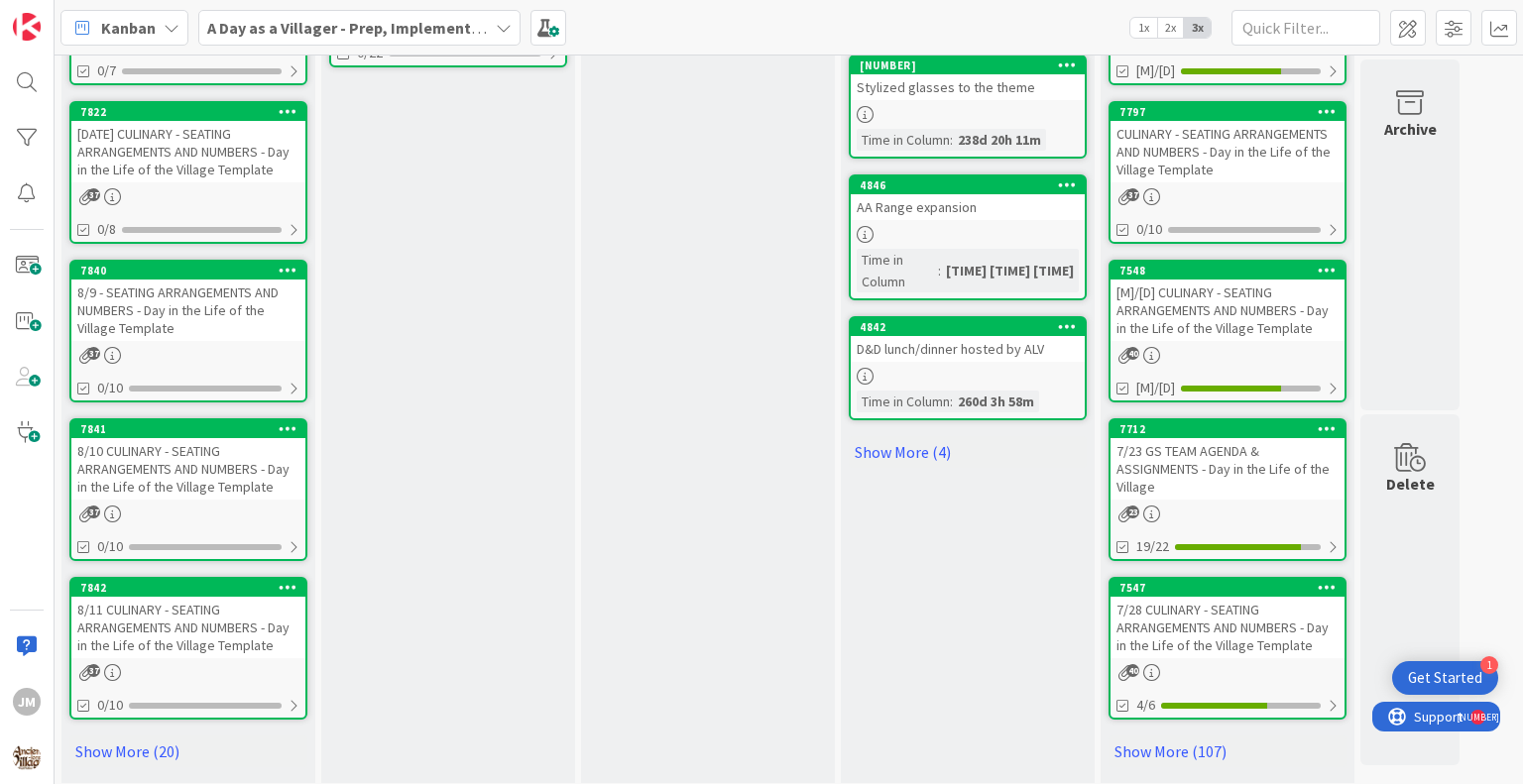 scroll, scrollTop: 0, scrollLeft: 0, axis: both 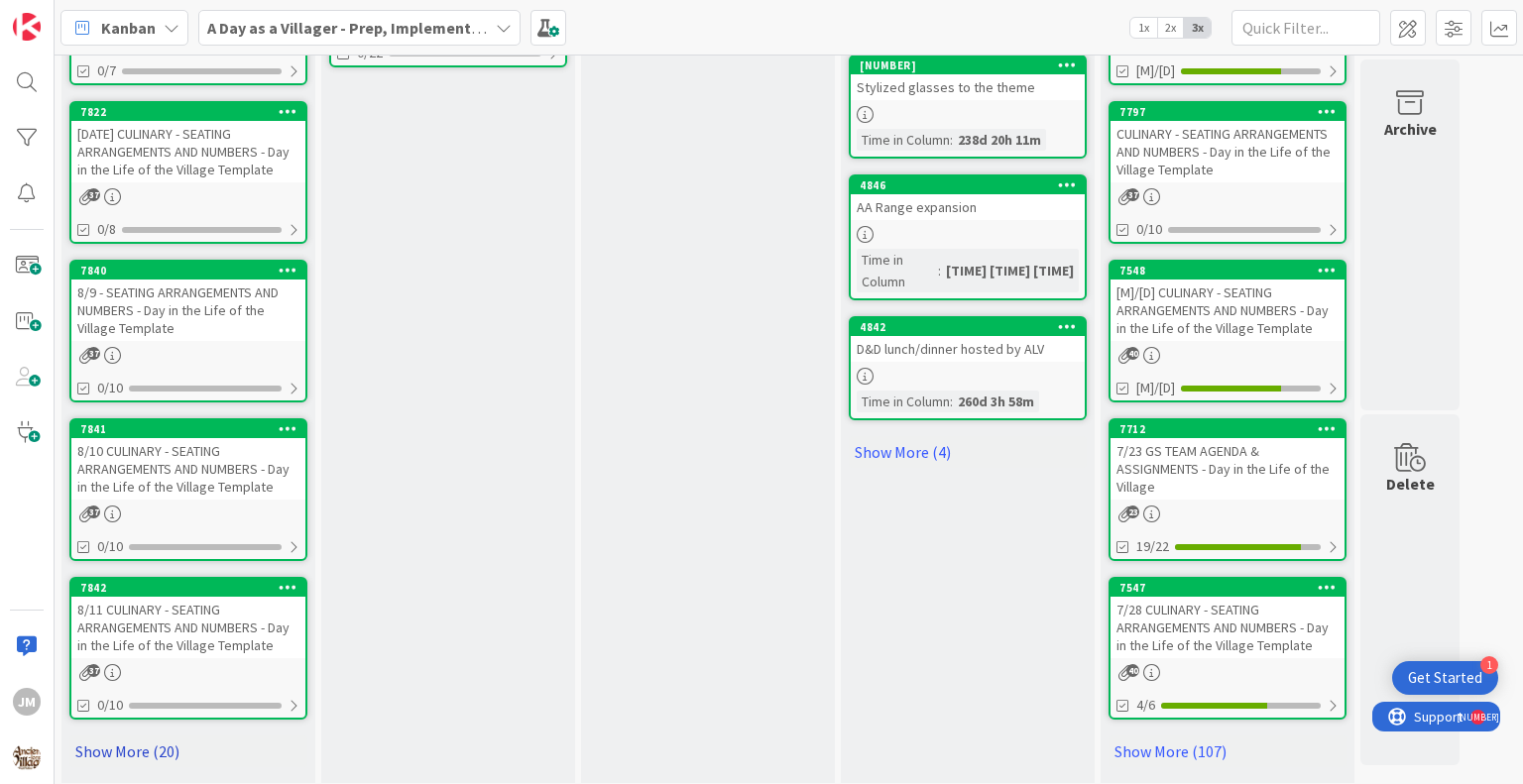 click on "Show More (20)" at bounding box center (188, 751) 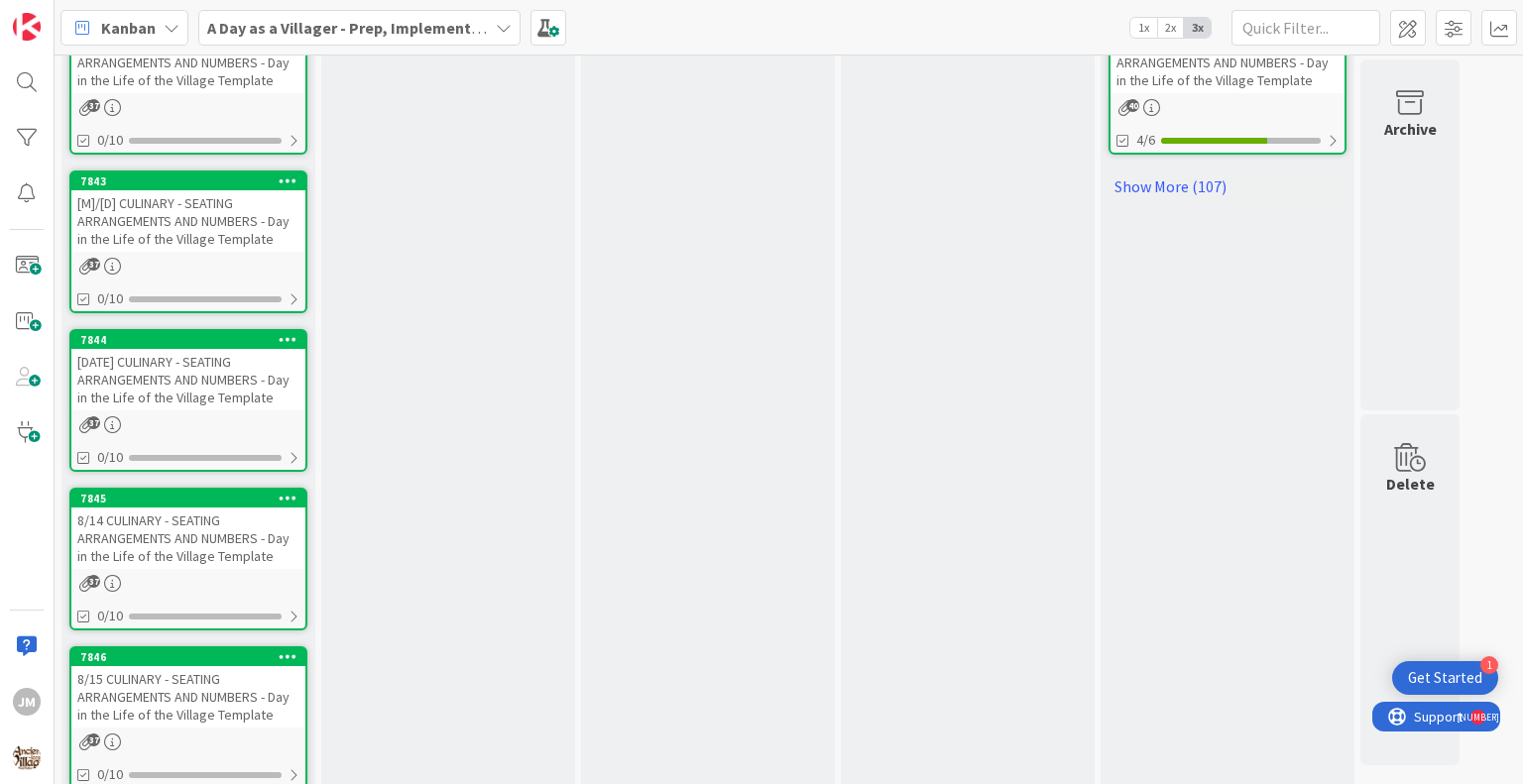 scroll, scrollTop: 1614, scrollLeft: 0, axis: vertical 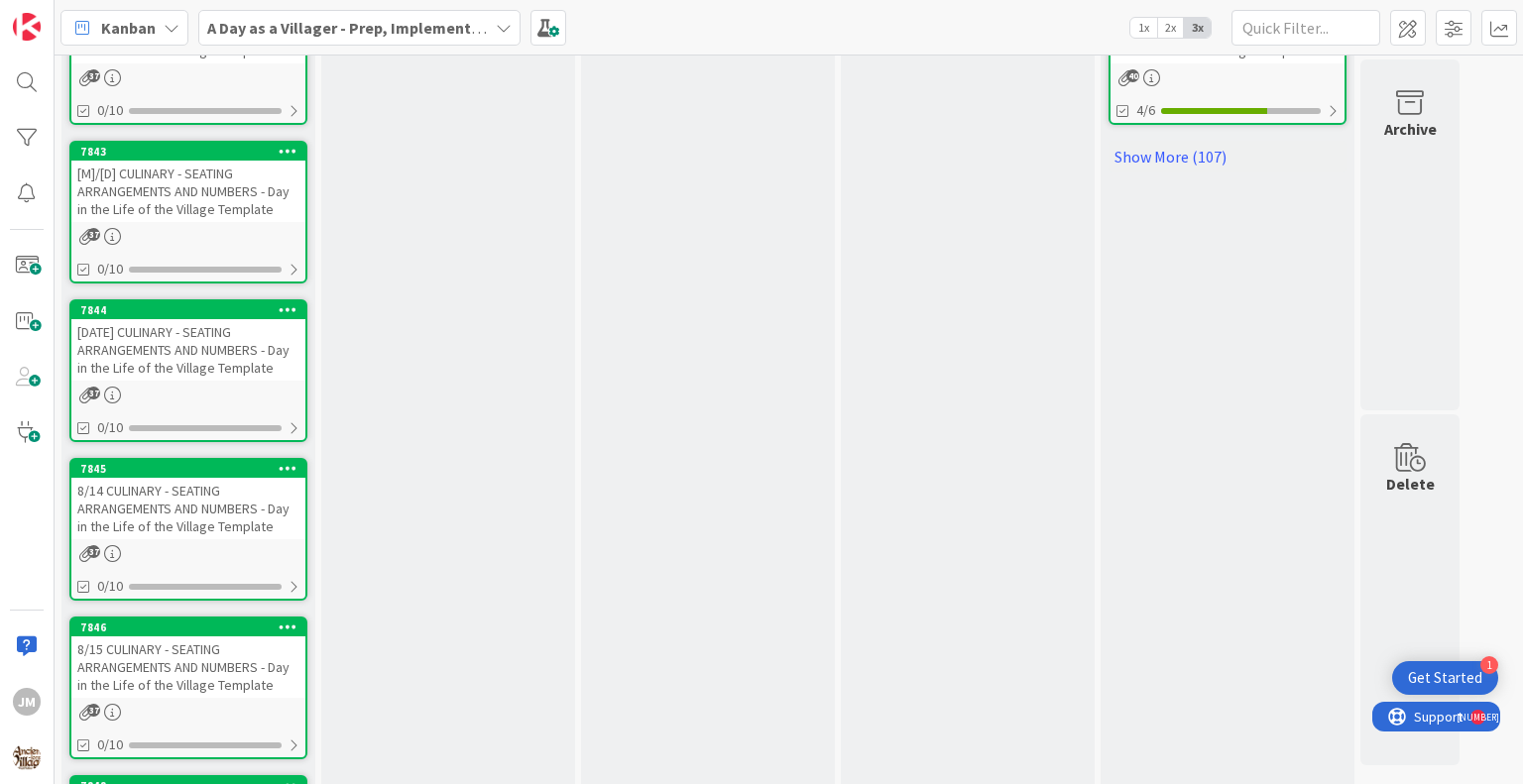 click on "8/14 CULINARY - SEATING ARRANGEMENTS AND NUMBERS - Day in the Life of the Village Template" at bounding box center (188, 508) 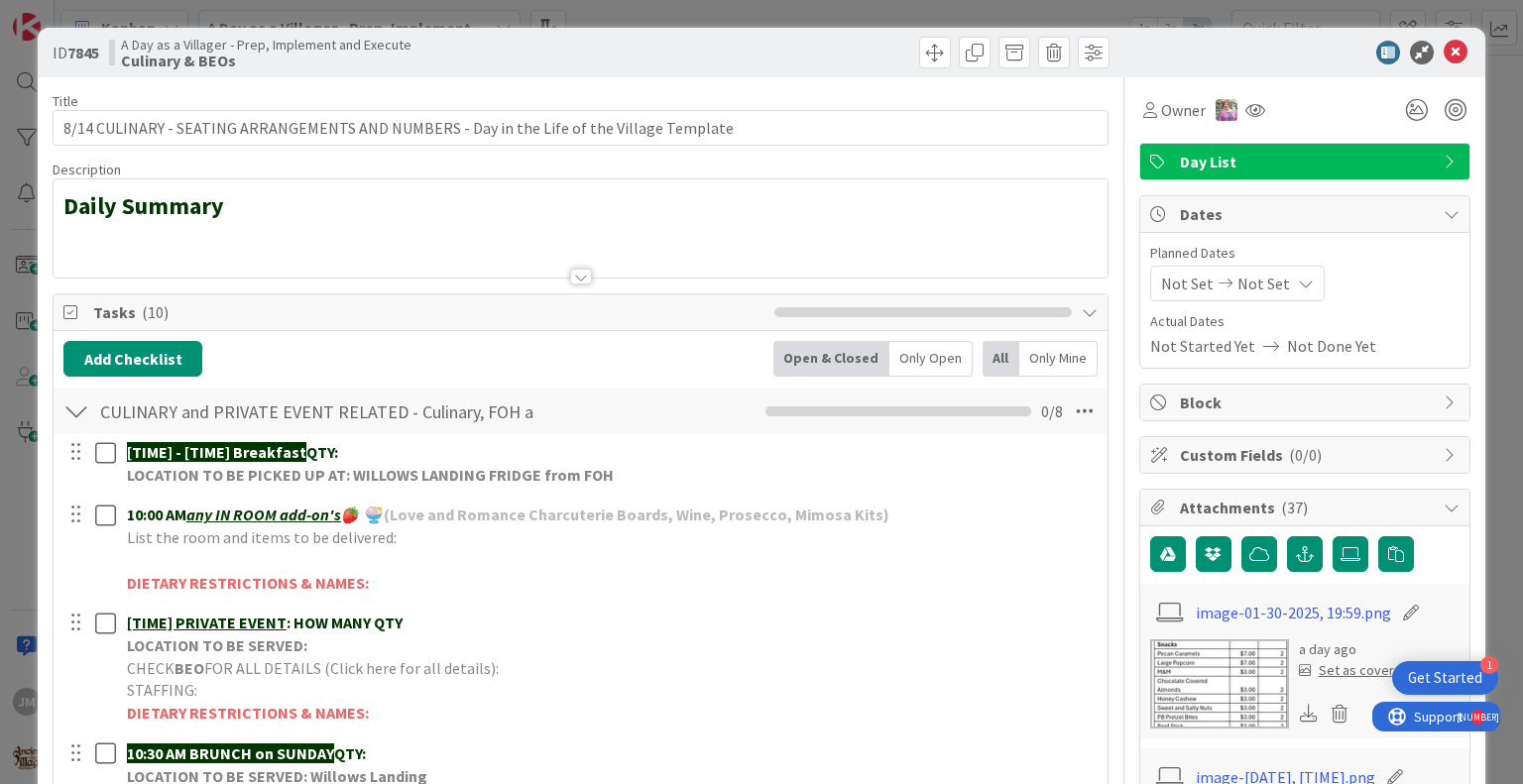 scroll, scrollTop: 198, scrollLeft: 0, axis: vertical 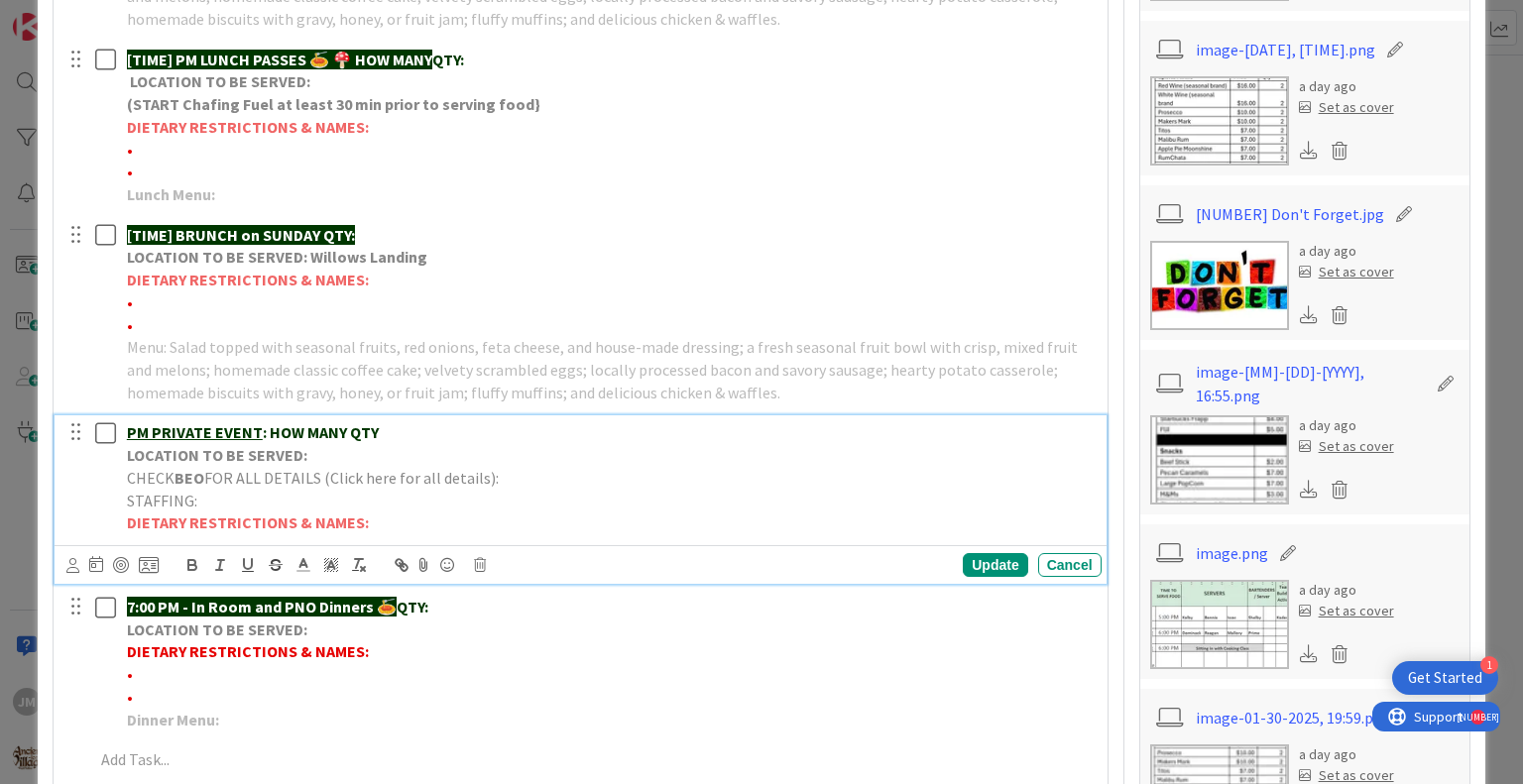 click on "[TIME] PRIVATE EVENT : HOW MANY QTY" at bounding box center (610, 432) 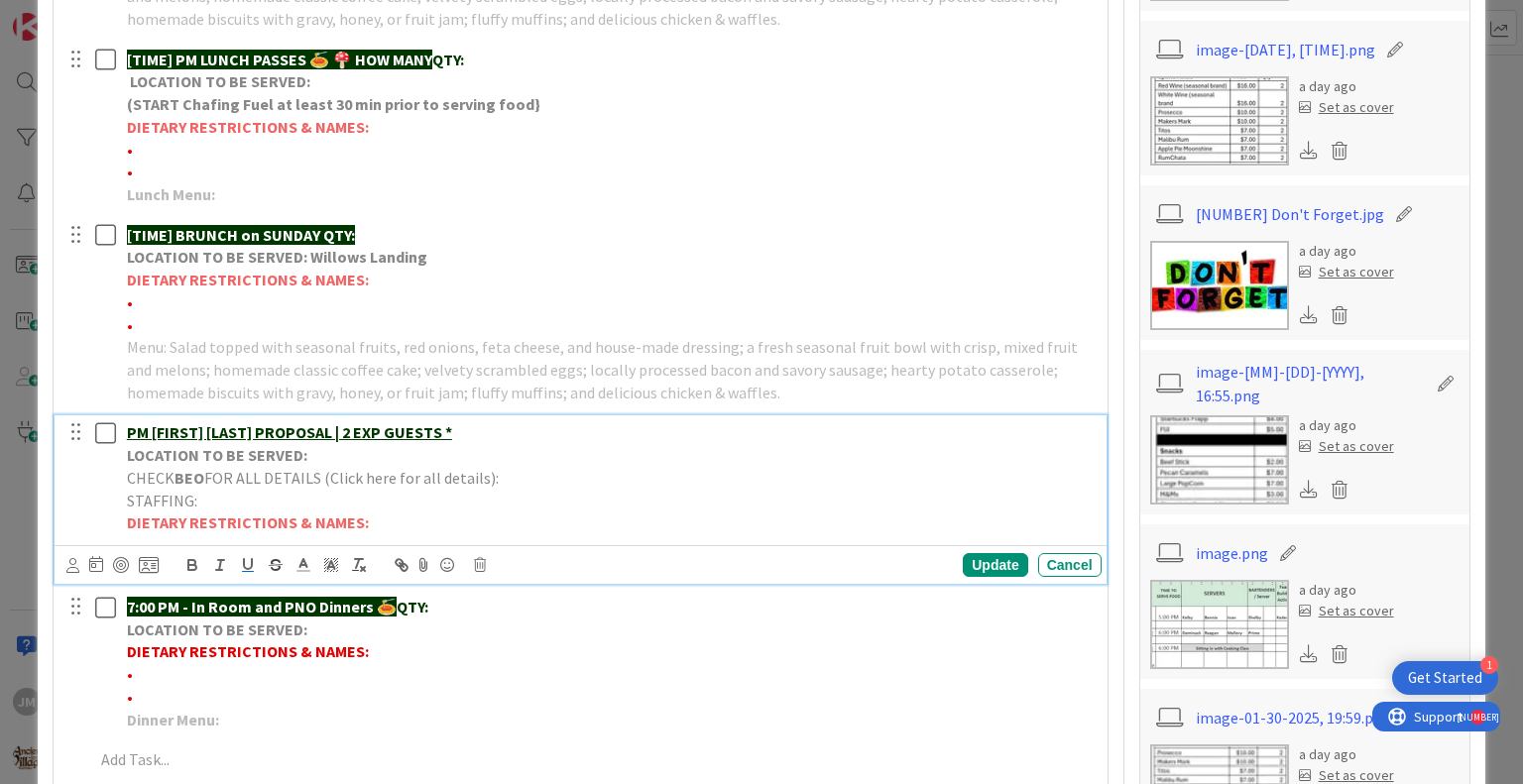 click on "PM [FIRST] [LAST] PROPOSAL | 2 EXP GUESTS * LOCATION TO BE SERVED: CHECK  BEO  FOR ALL DETAILS (Click here for all details): STAFFING: DIETARY RESTRICTIONS & NAMES:" at bounding box center (610, 478) 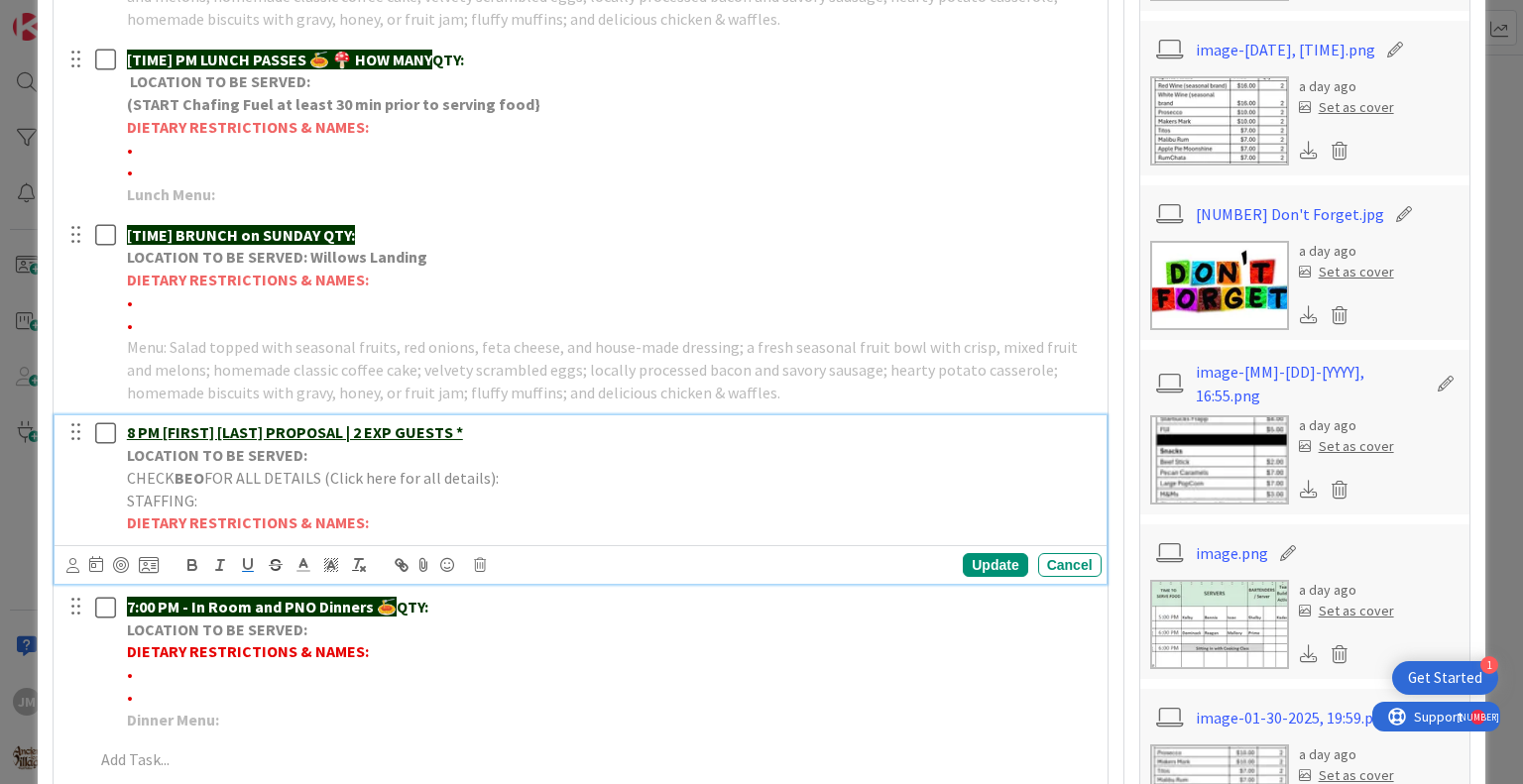 click on "8 PM [FIRST] [LAST] PROPOSAL | 2 EXP GUESTS *" at bounding box center [610, 432] 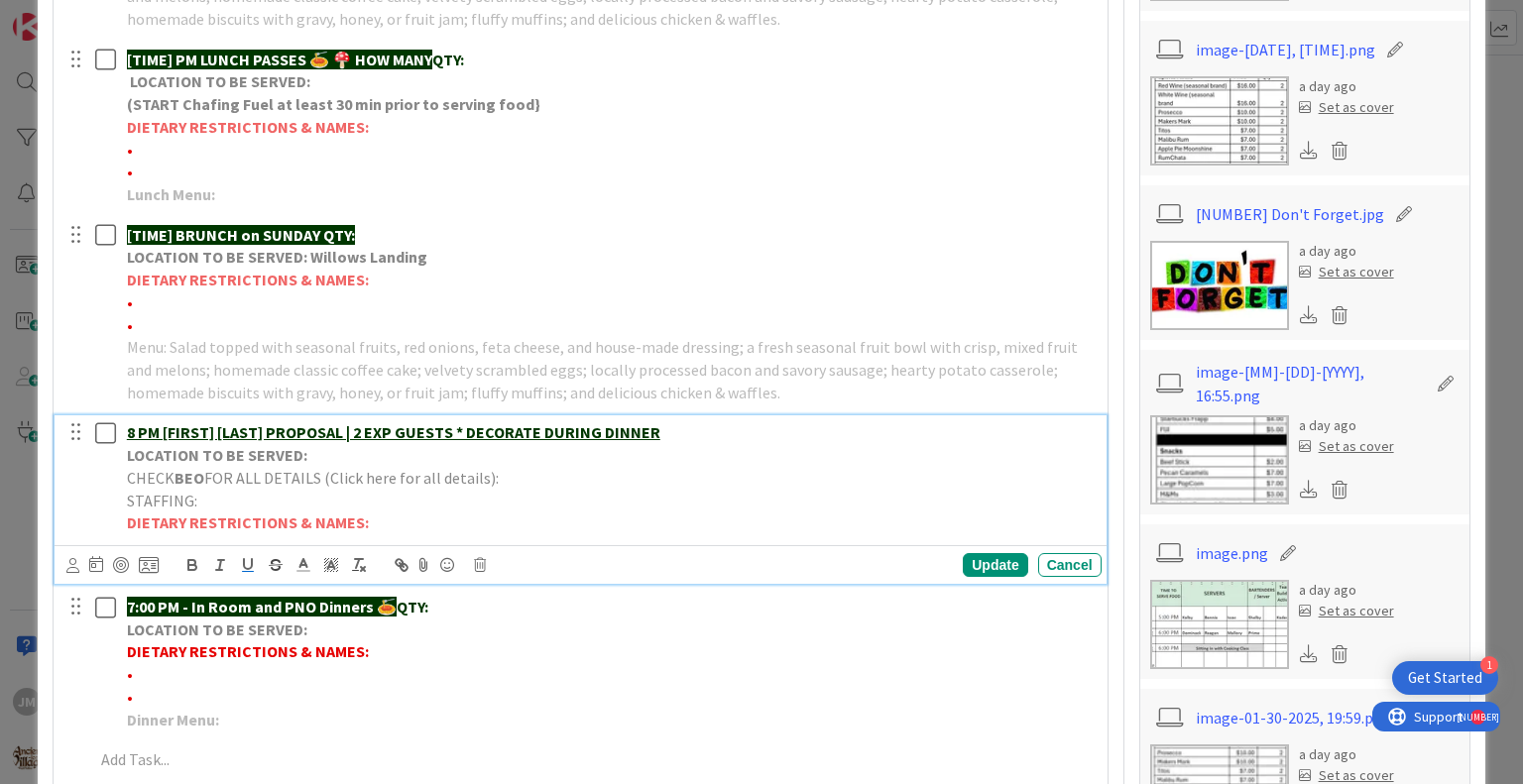 click on "8 PM [FIRST] [LAST] PROPOSAL | 2 EXP GUESTS * DECORATE DURING DINNER" at bounding box center (394, 432) 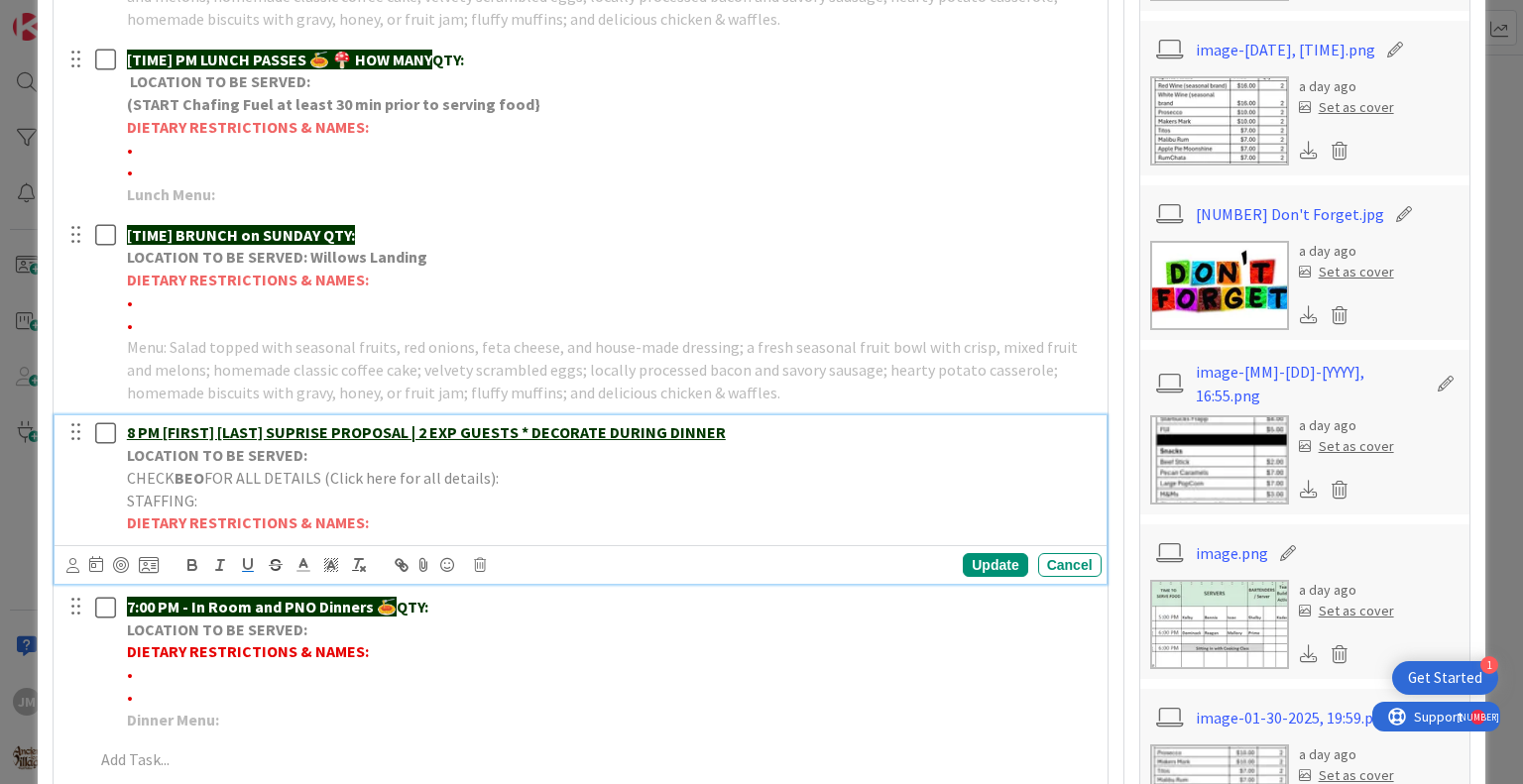 click on "LOCATION TO BE SERVED:" at bounding box center [610, 455] 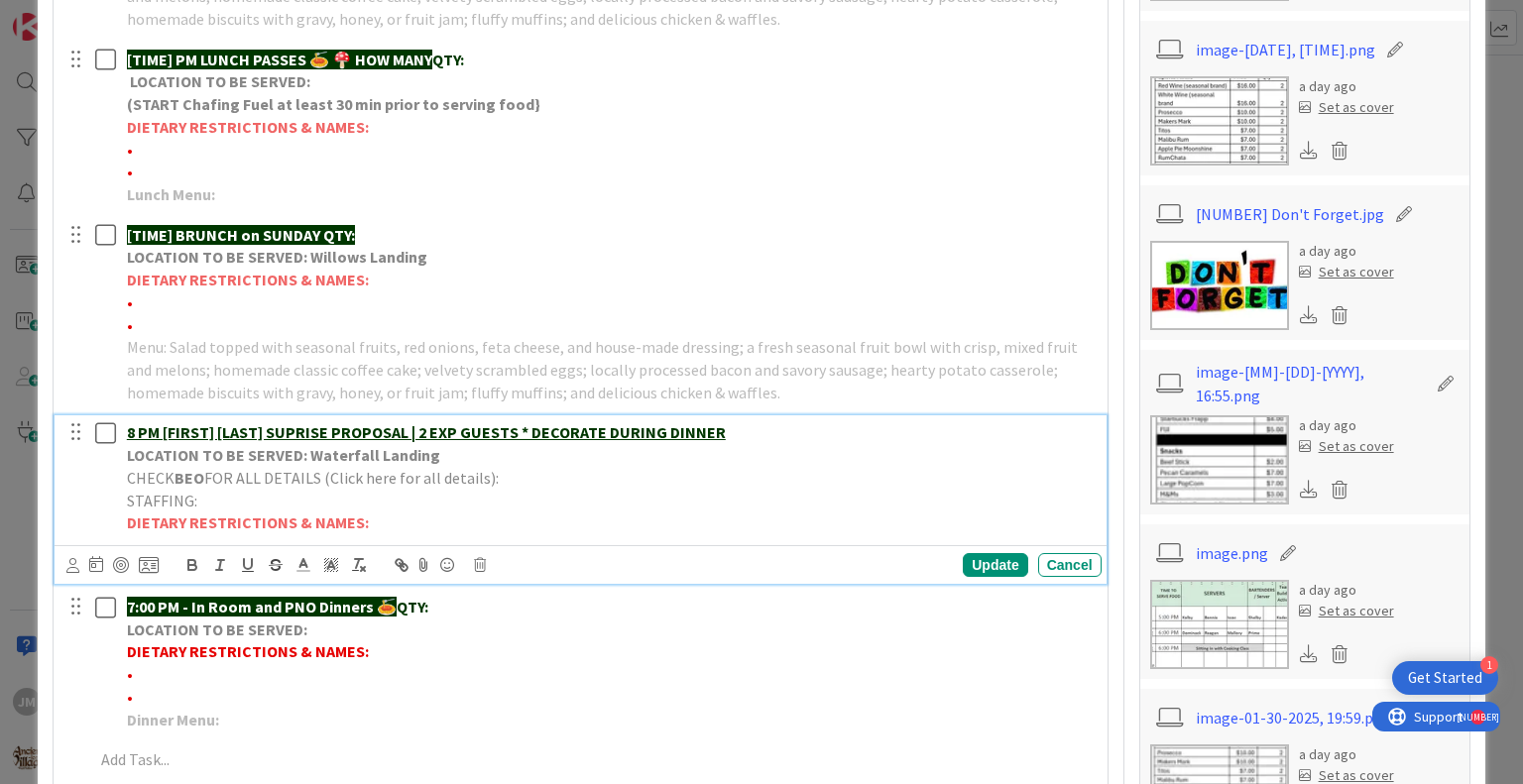 click on "CHECK  BEO  FOR ALL DETAILS (Click here for all details):" at bounding box center (610, 478) 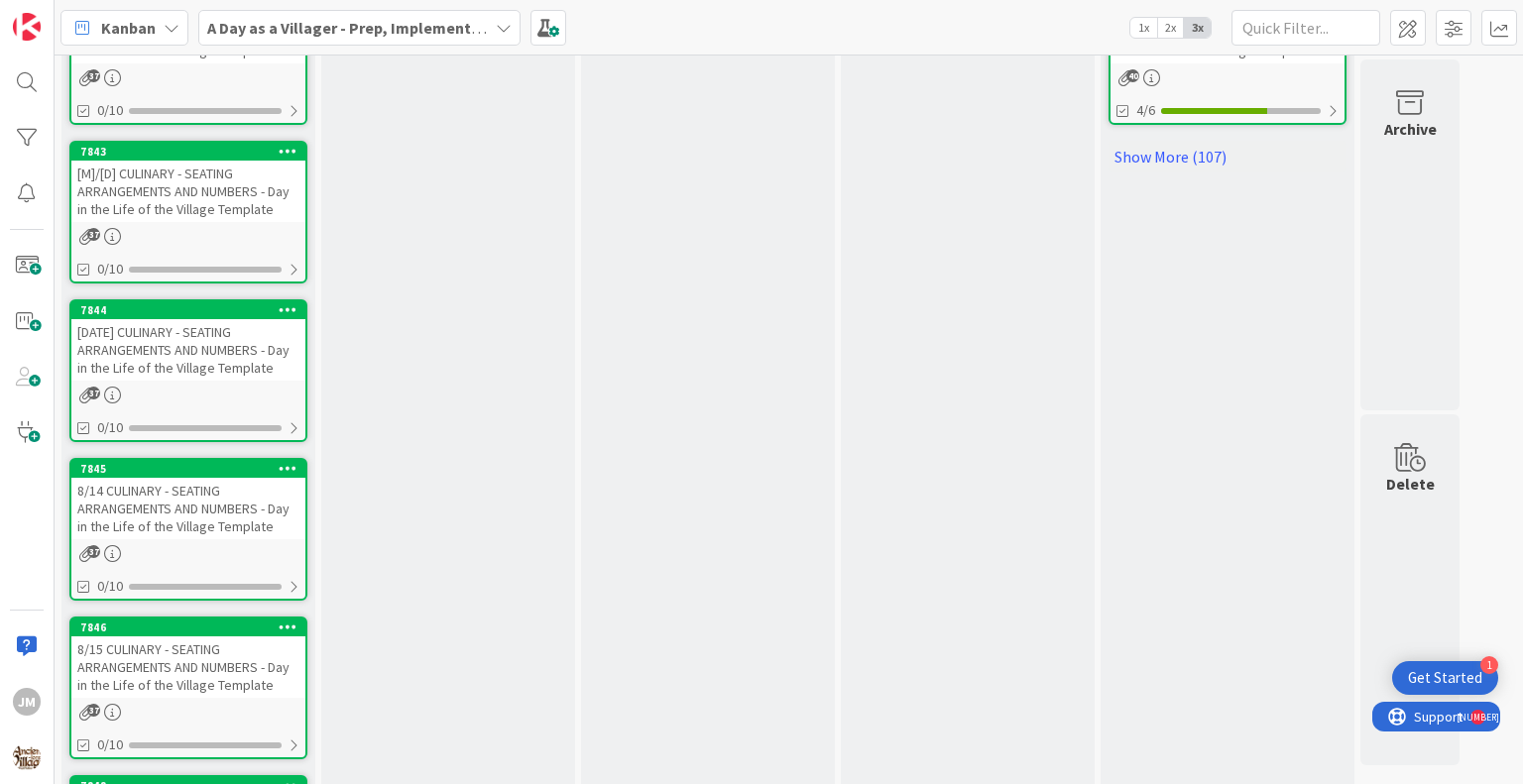 scroll, scrollTop: 0, scrollLeft: 0, axis: both 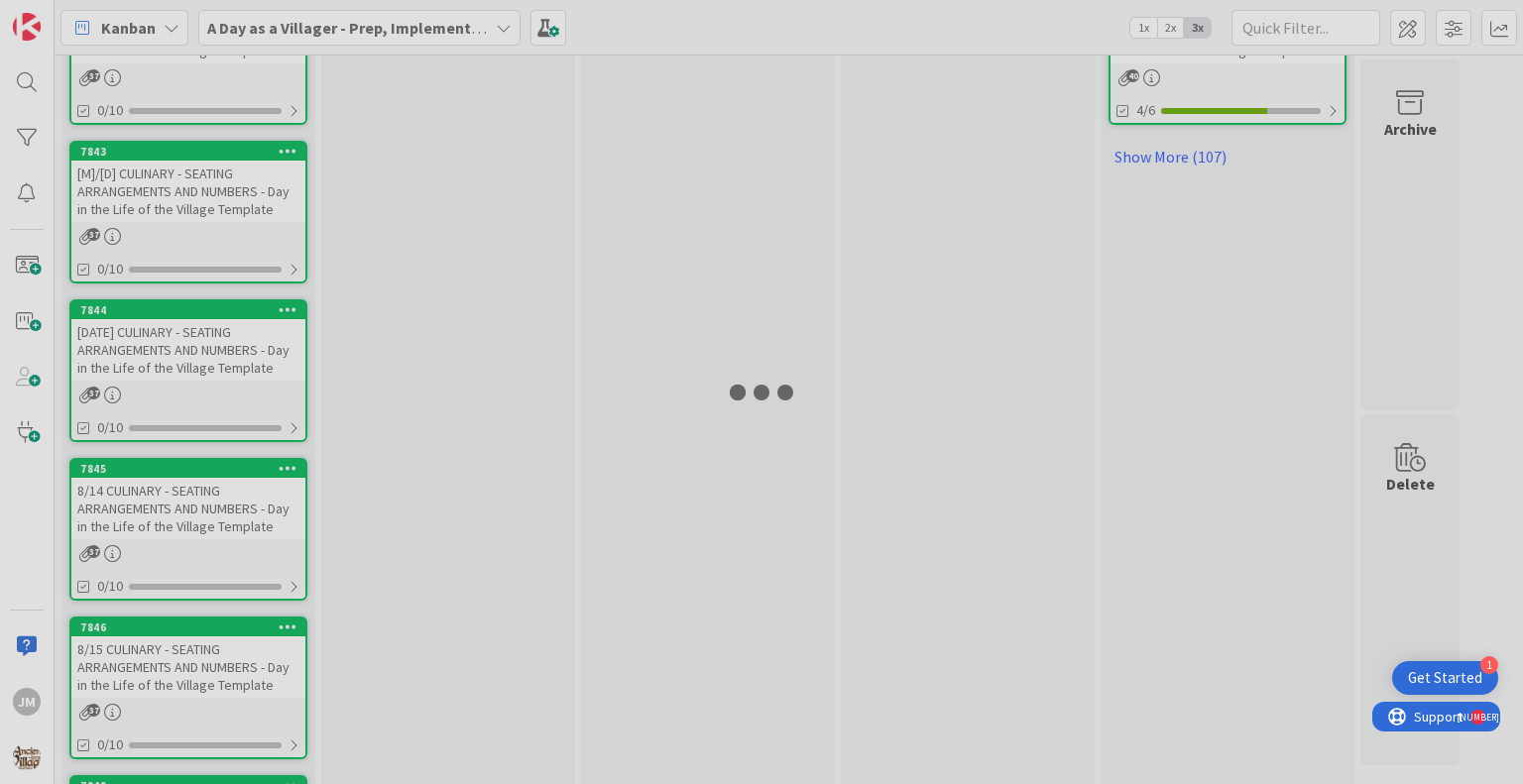 click at bounding box center [762, 392] 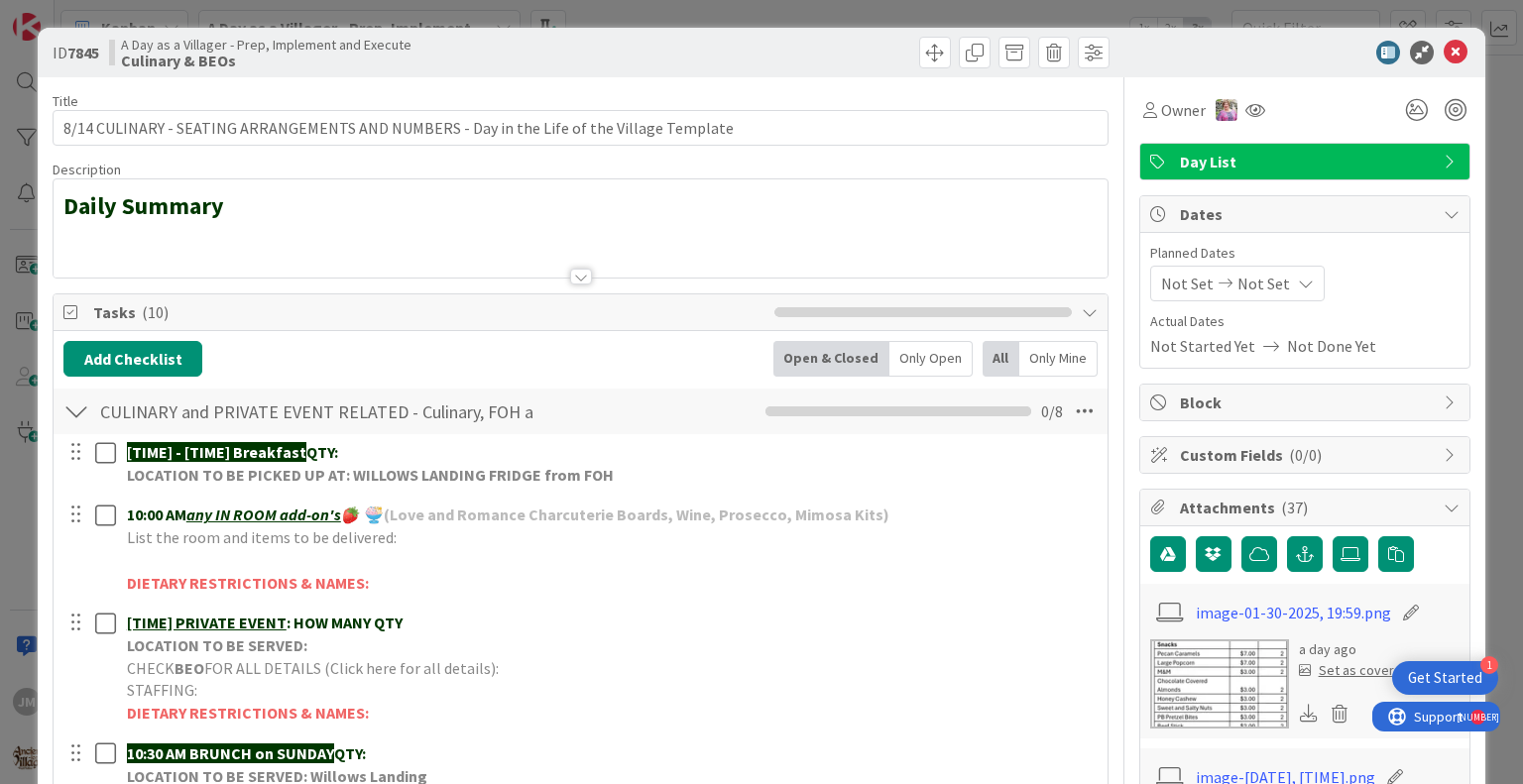 scroll, scrollTop: 0, scrollLeft: 0, axis: both 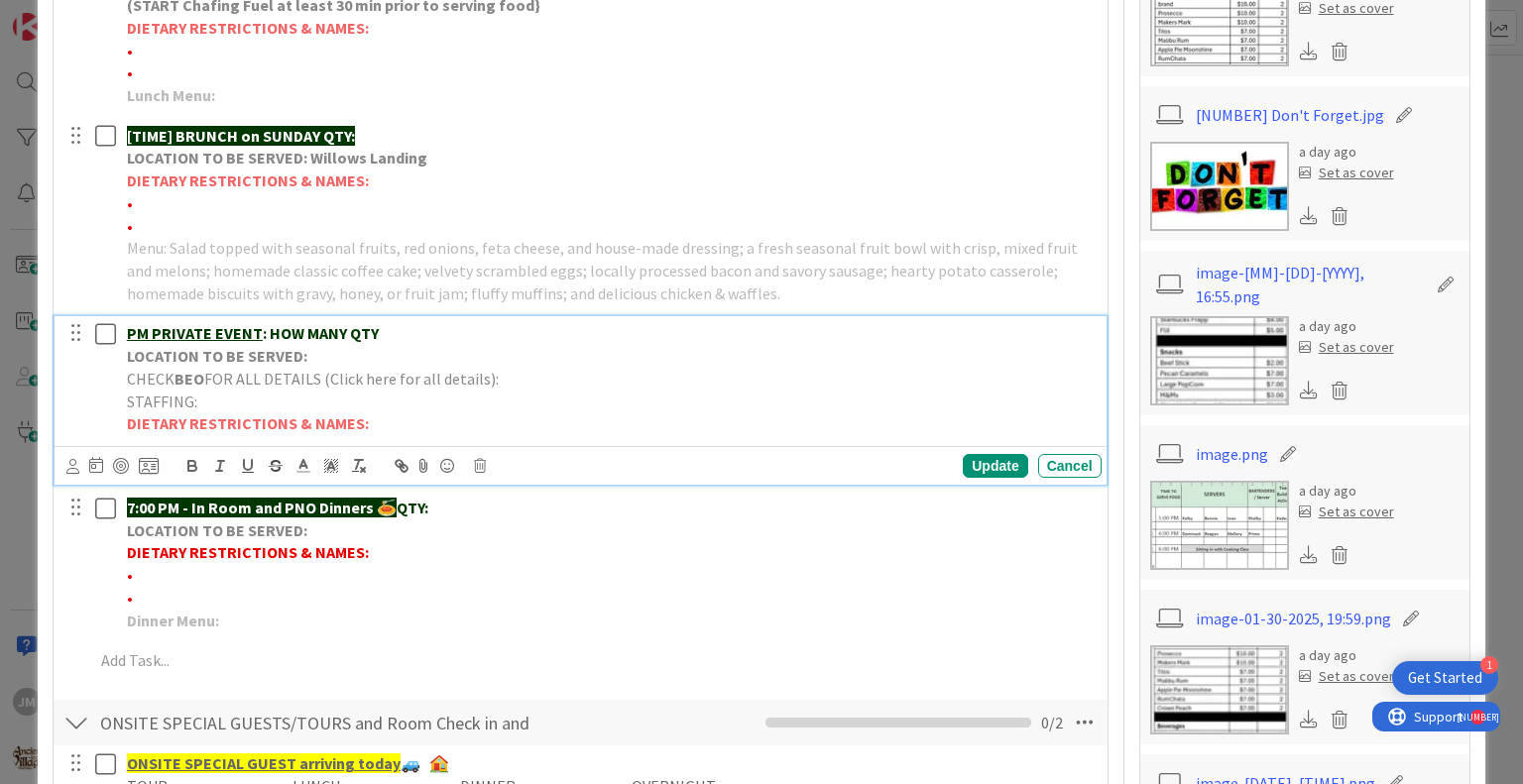 click on "CHECK  BEO  FOR ALL DETAILS (Click here for all details):" at bounding box center [610, 379] 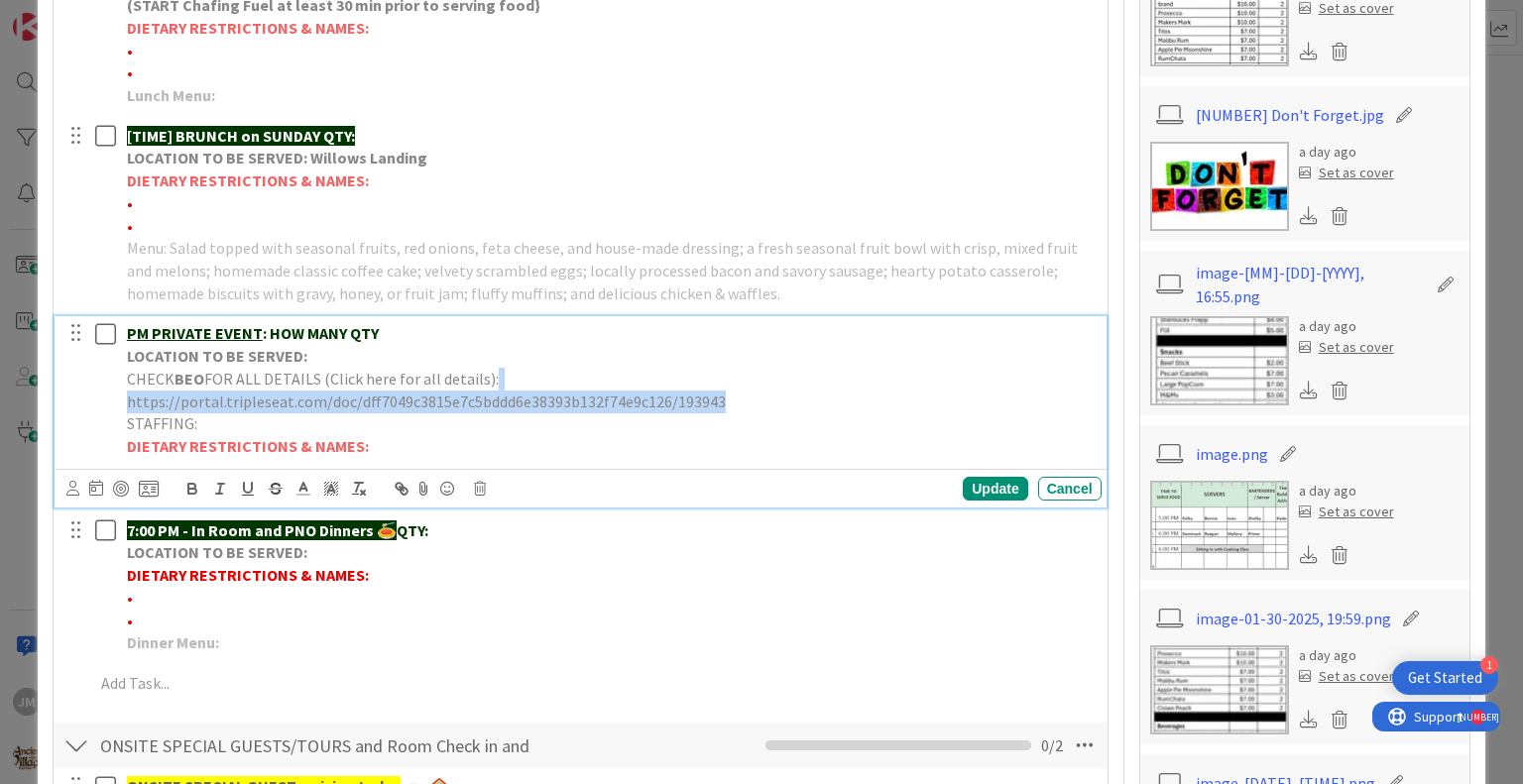 drag, startPoint x: 1083, startPoint y: 377, endPoint x: 491, endPoint y: 374, distance: 592.0076 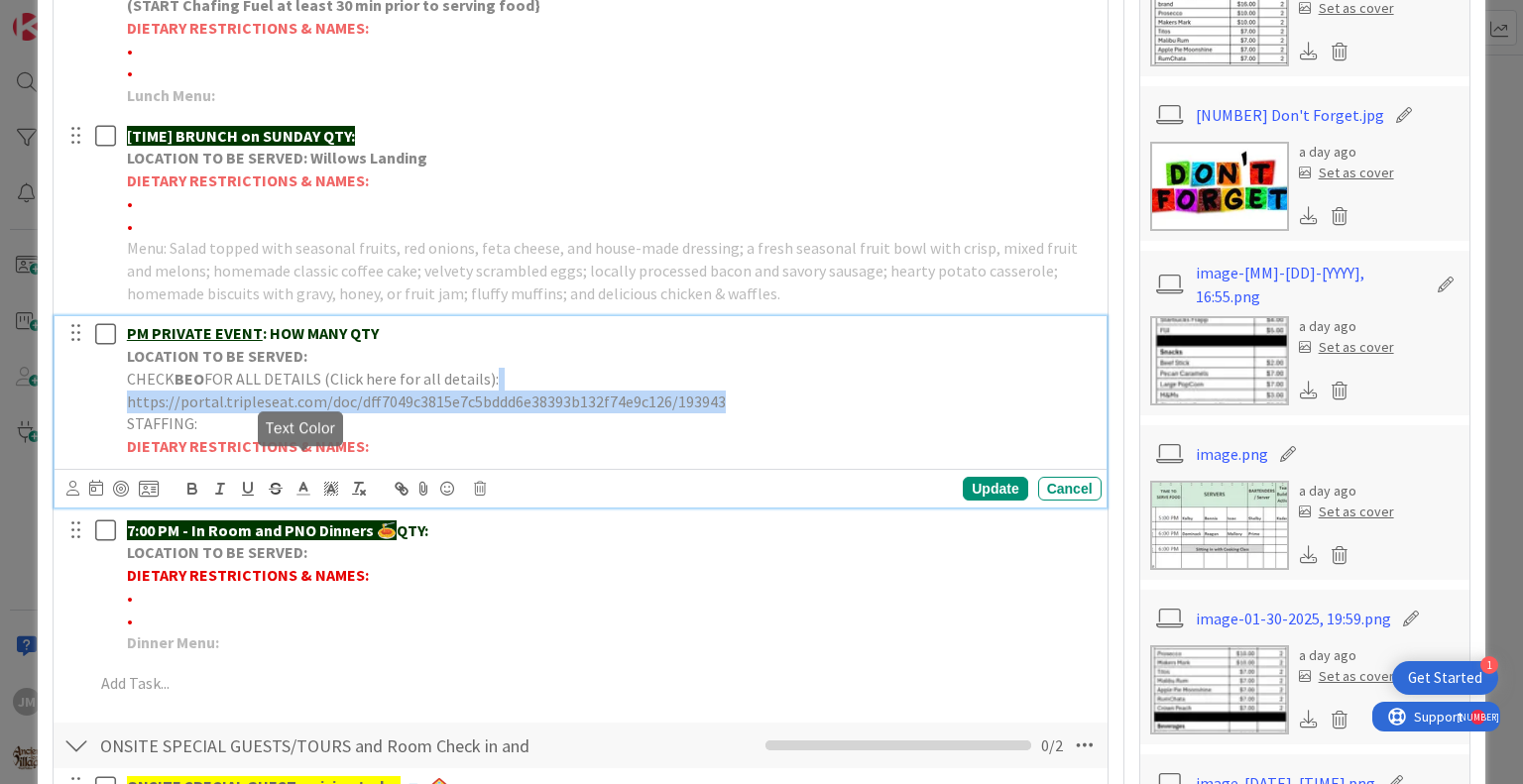click 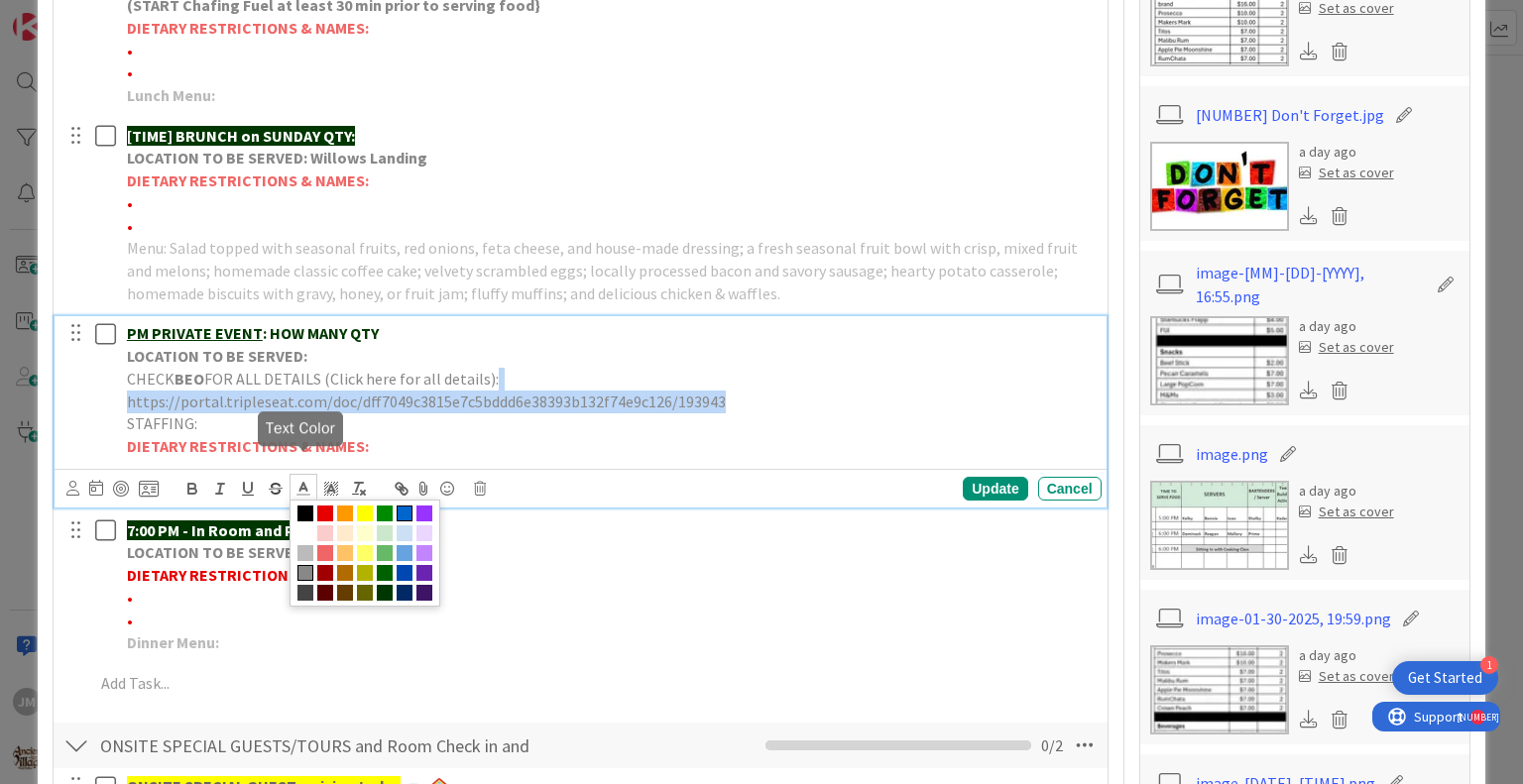 click at bounding box center (405, 513) 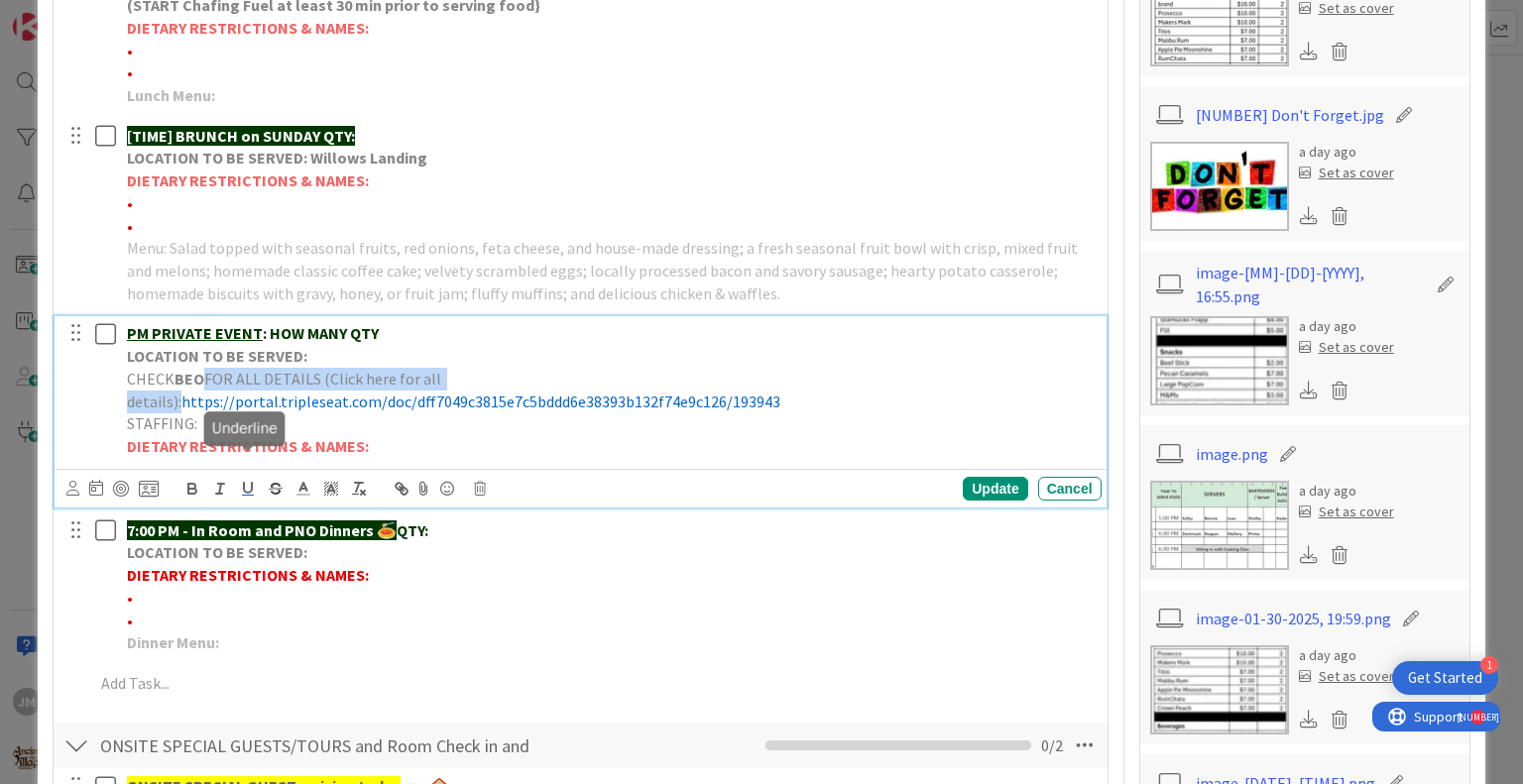 click 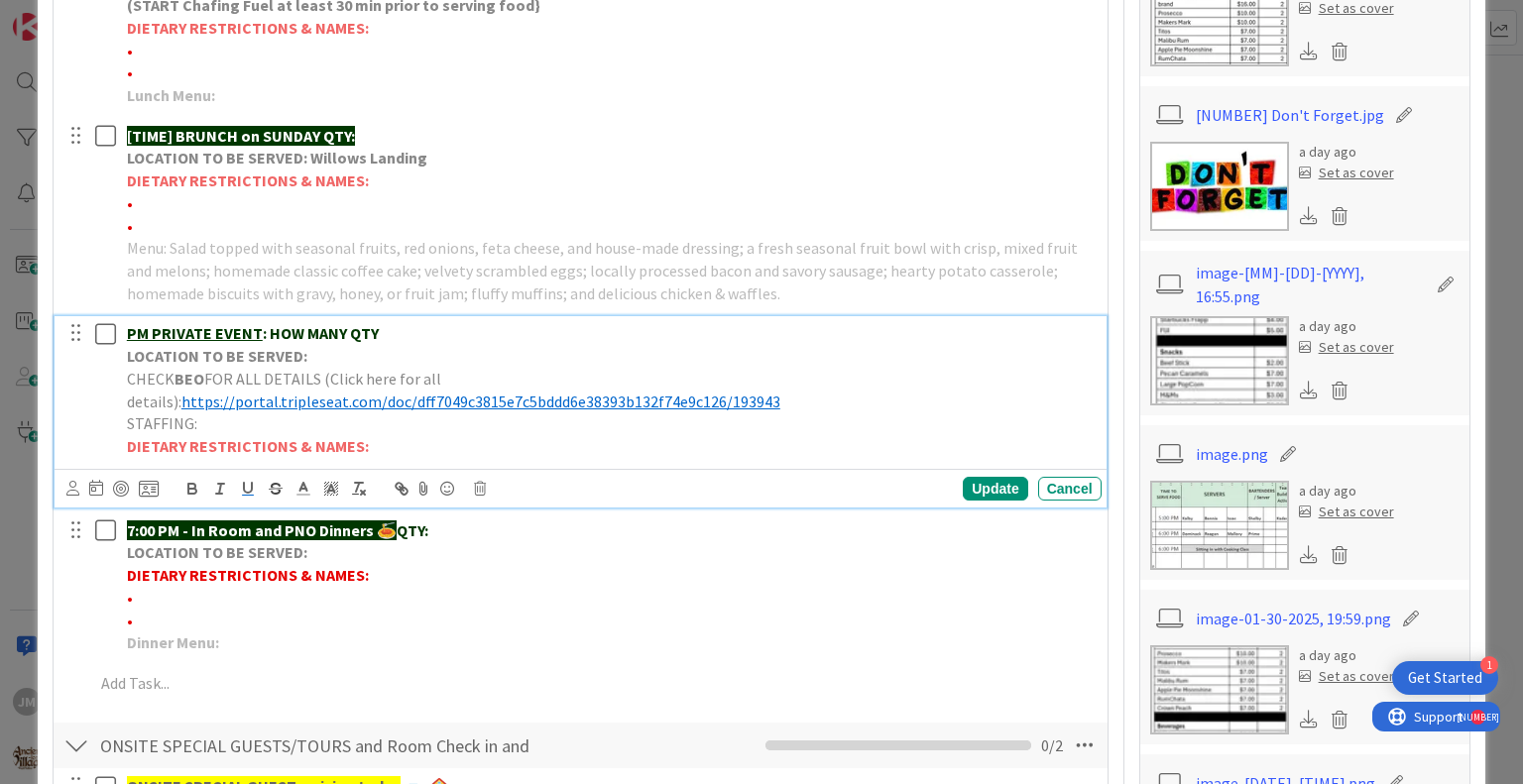 click on "[TIME] PRIVATE EVENT : HOW MANY QTY" at bounding box center (610, 333) 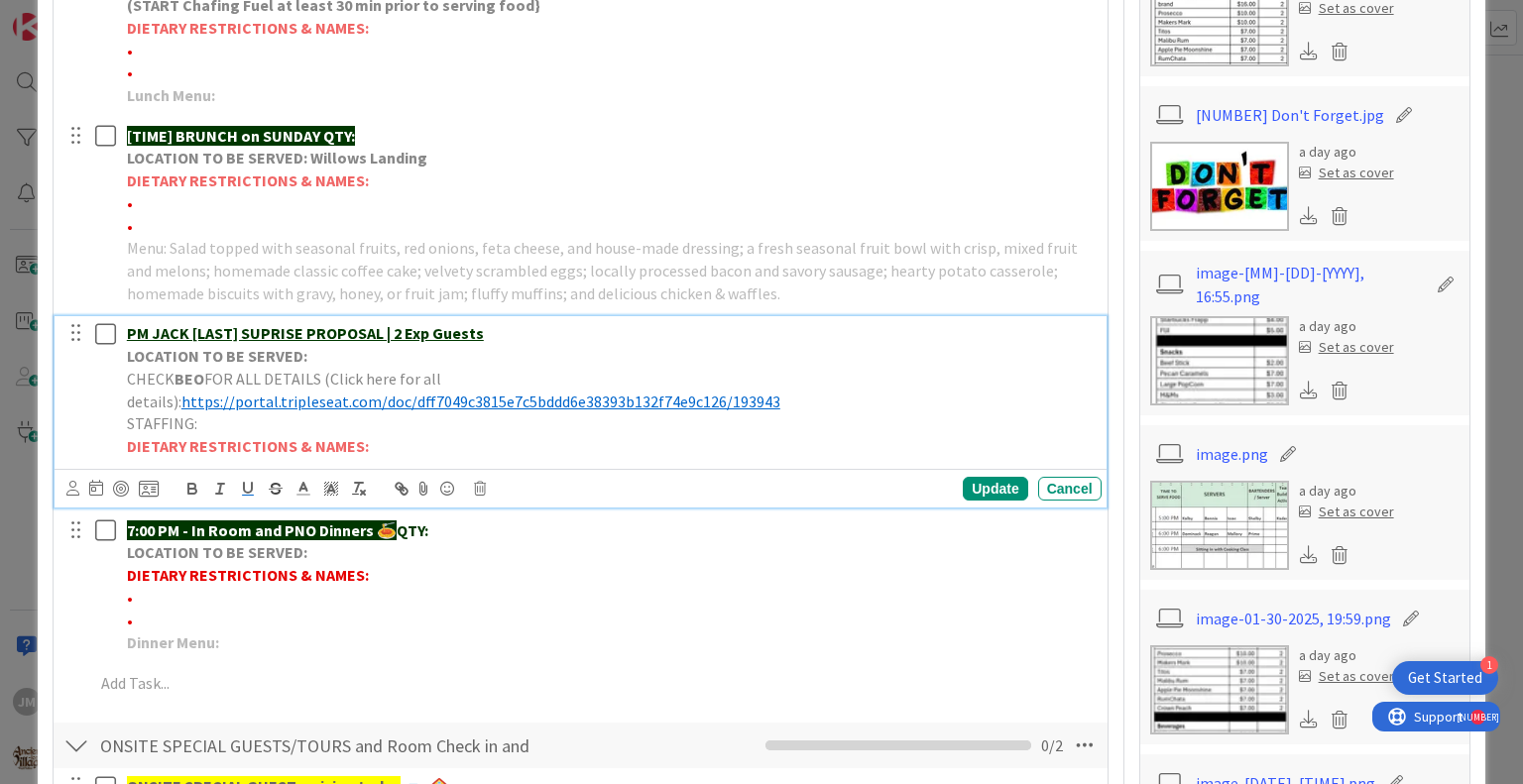 click on "PM JACK [LAST] SUPRISE PROPOSAL | 2 Exp Guests" at bounding box center (610, 333) 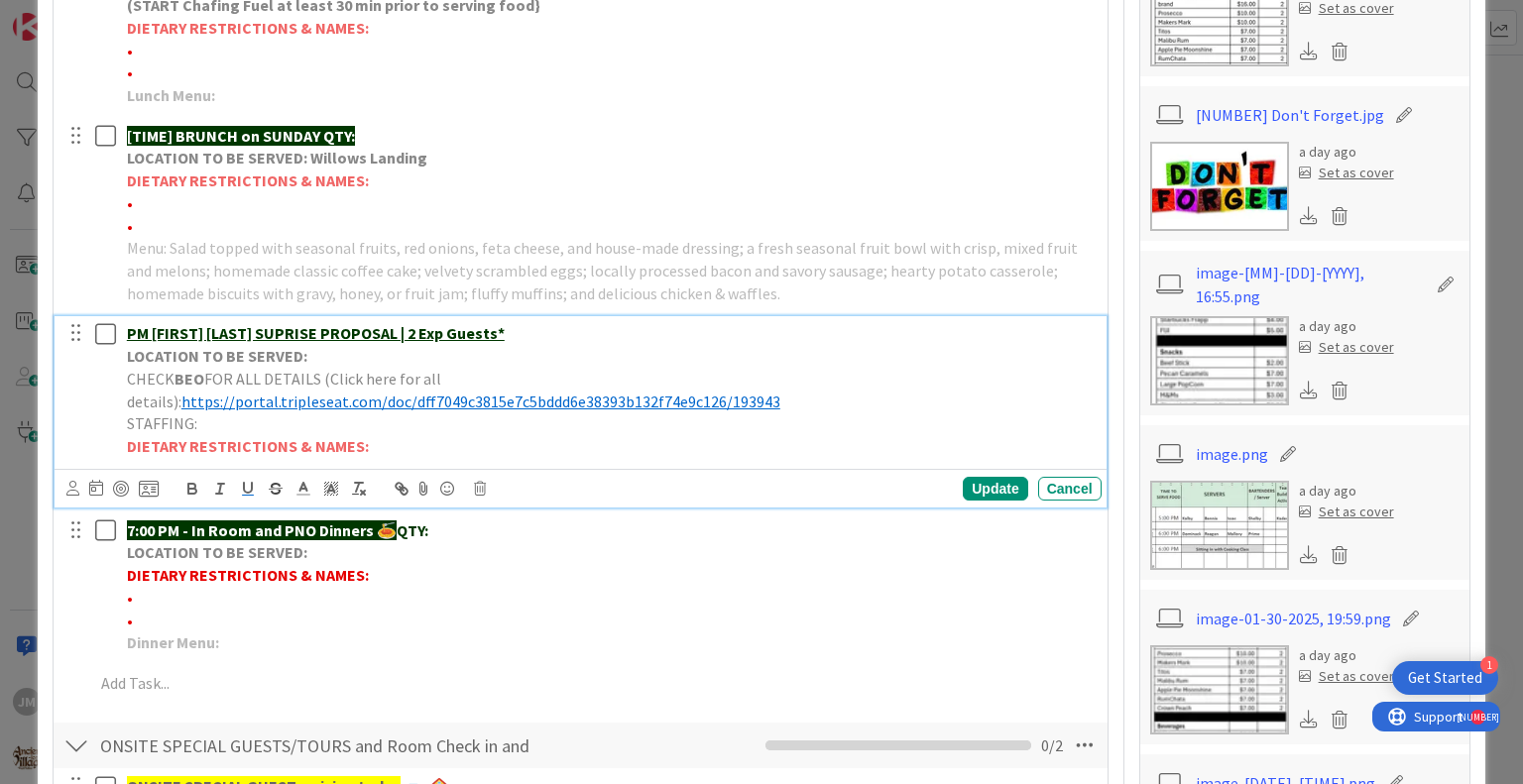 click on "PM [FIRST] [LAST] SUPRISE PROPOSAL | 2 Exp Guests*" at bounding box center [315, 333] 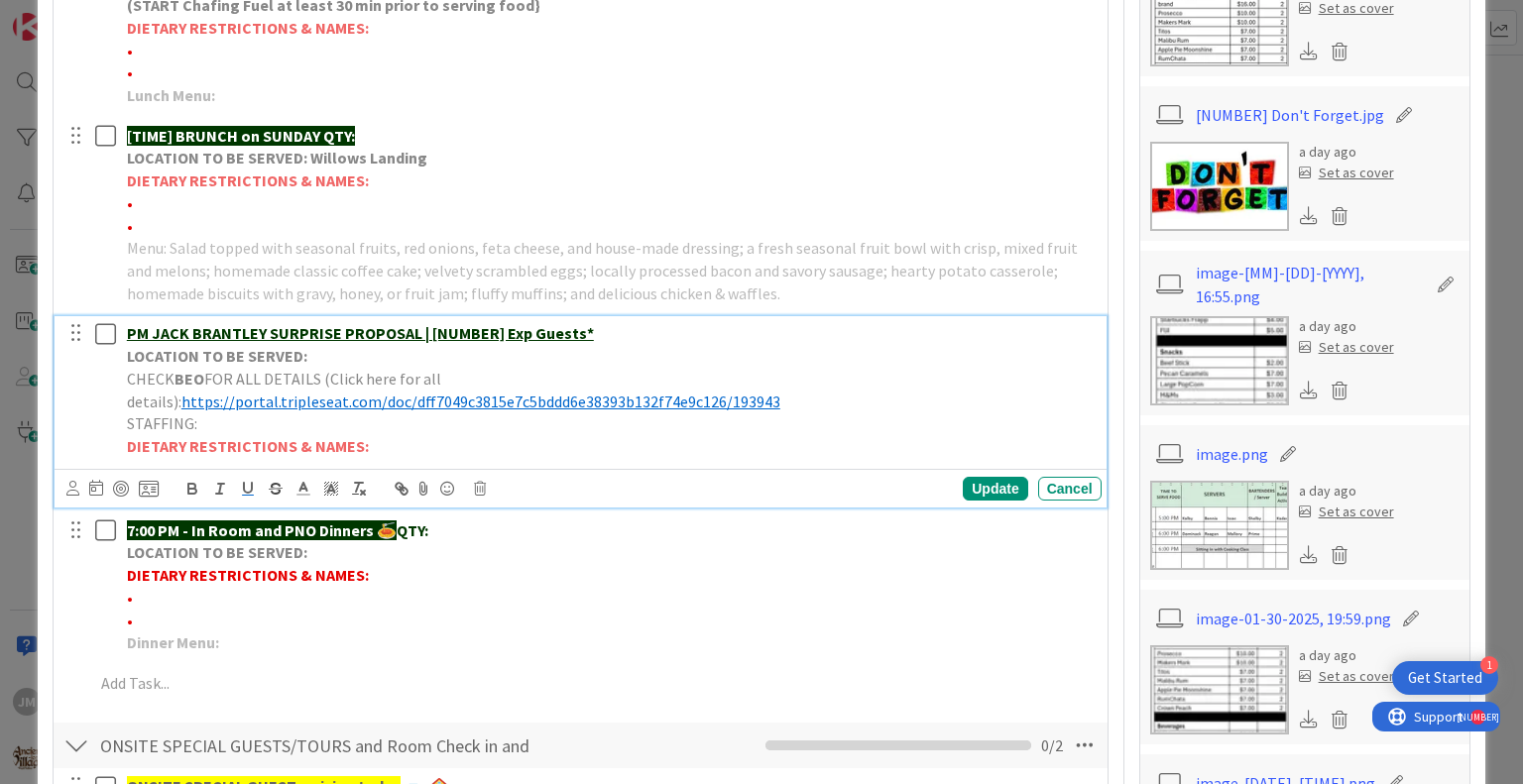 click on "PM JACK BRANTLEY SURPRISE PROPOSAL | [NUMBER] Exp Guests*" at bounding box center (610, 333) 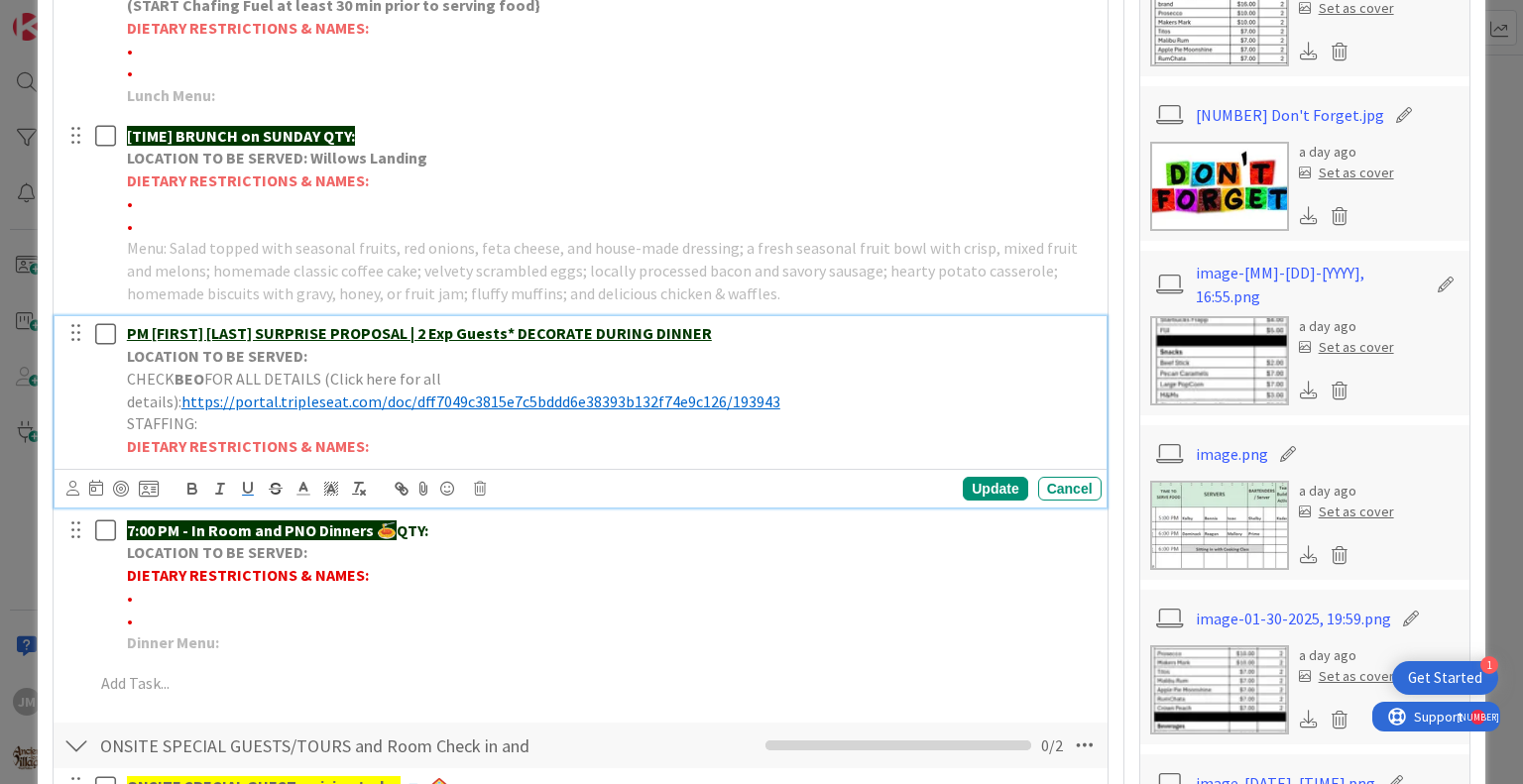 click on "PM [FIRST] [LAST] SURPRISE PROPOSAL | 2 Exp Guests* DECORATE DURING DINNER" at bounding box center (419, 333) 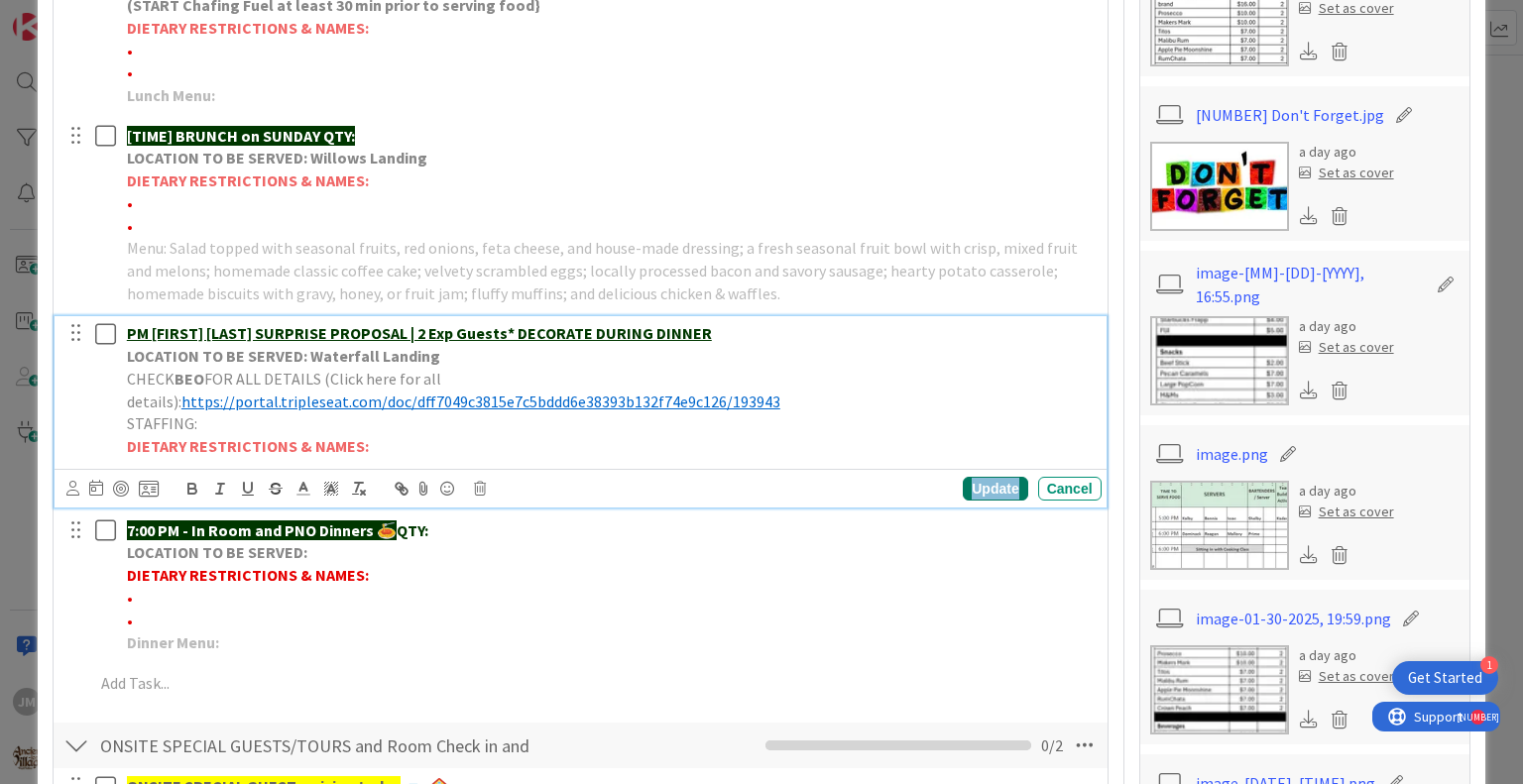 click on "Update" at bounding box center [995, 489] 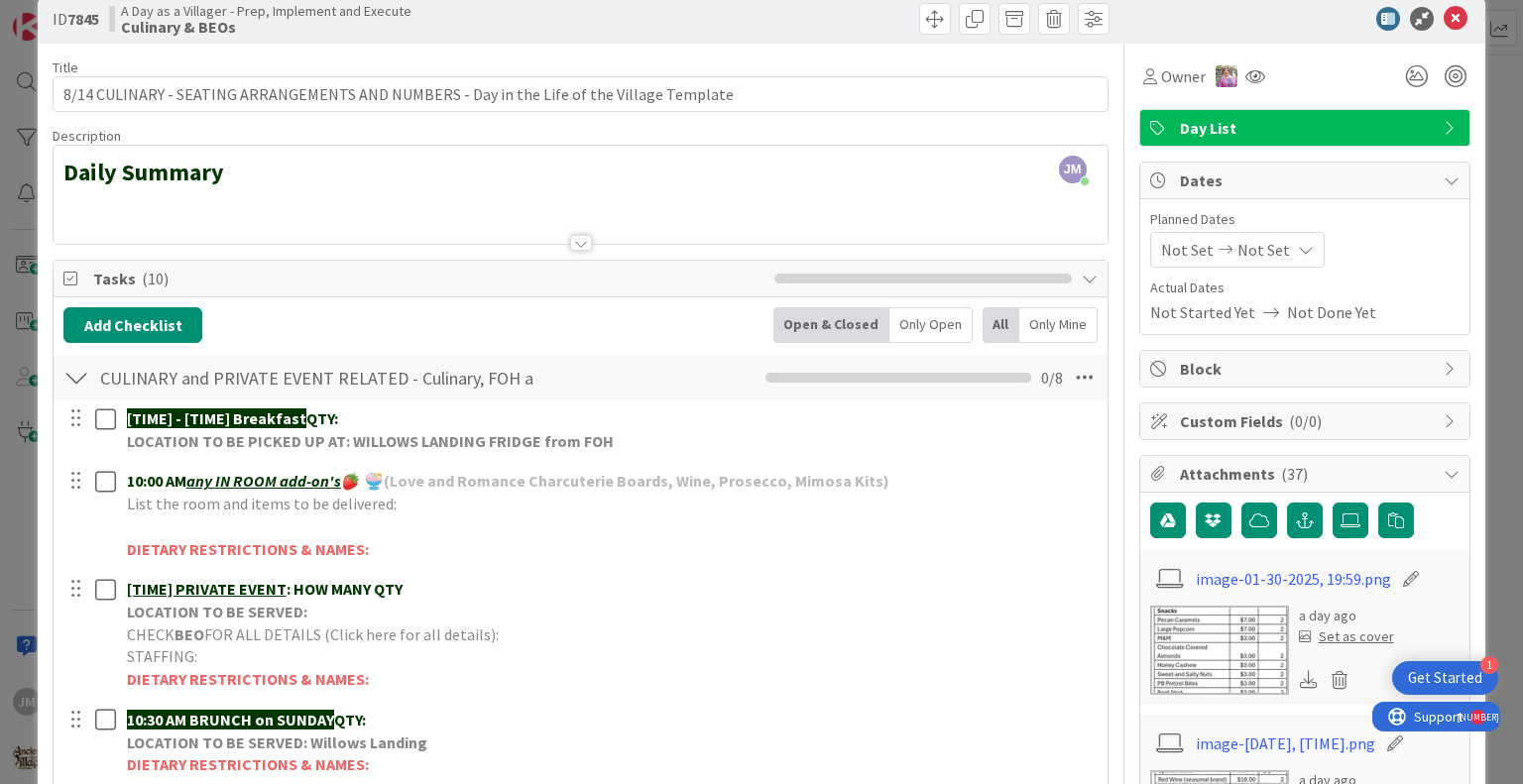 scroll, scrollTop: 0, scrollLeft: 0, axis: both 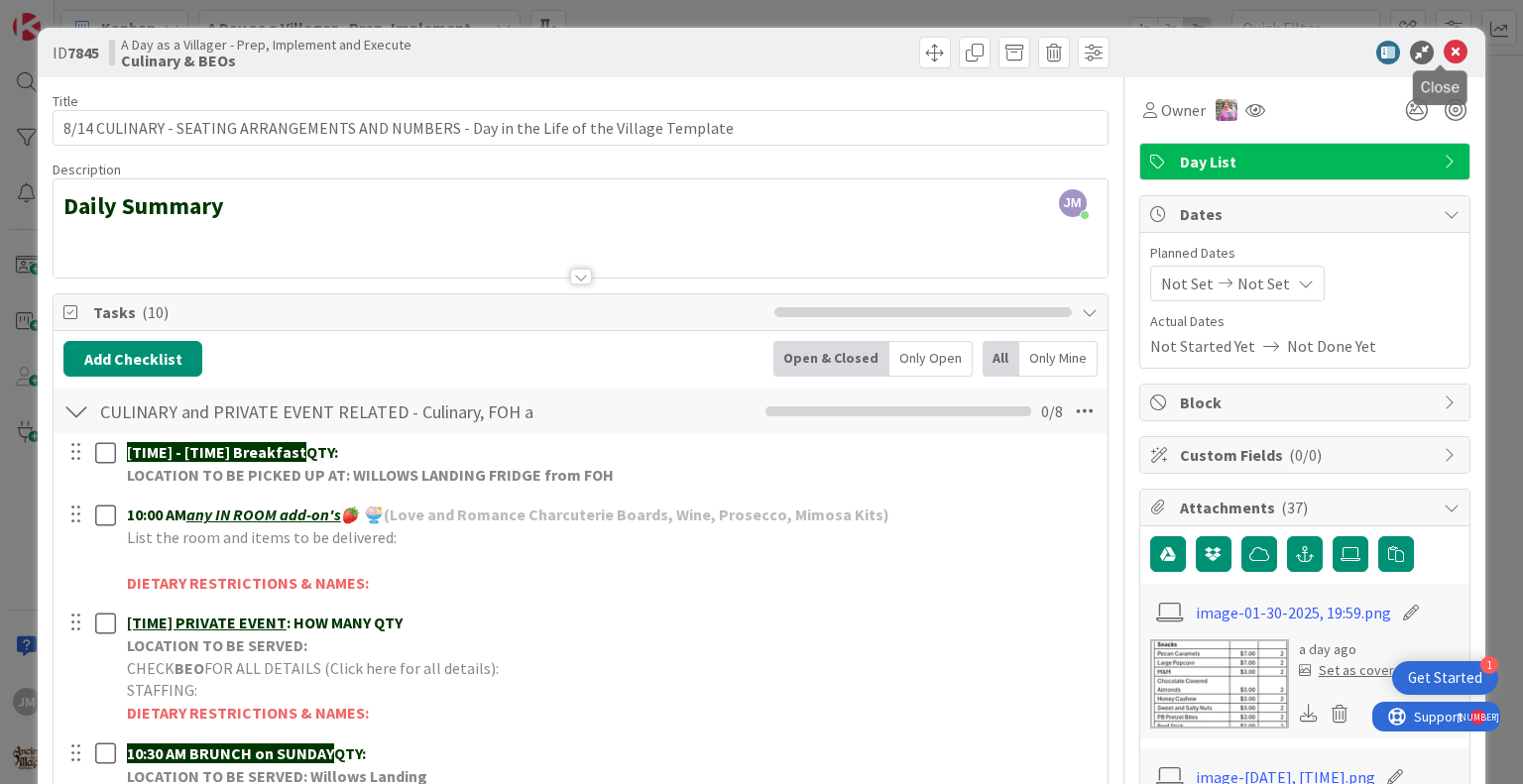 click at bounding box center (1456, 53) 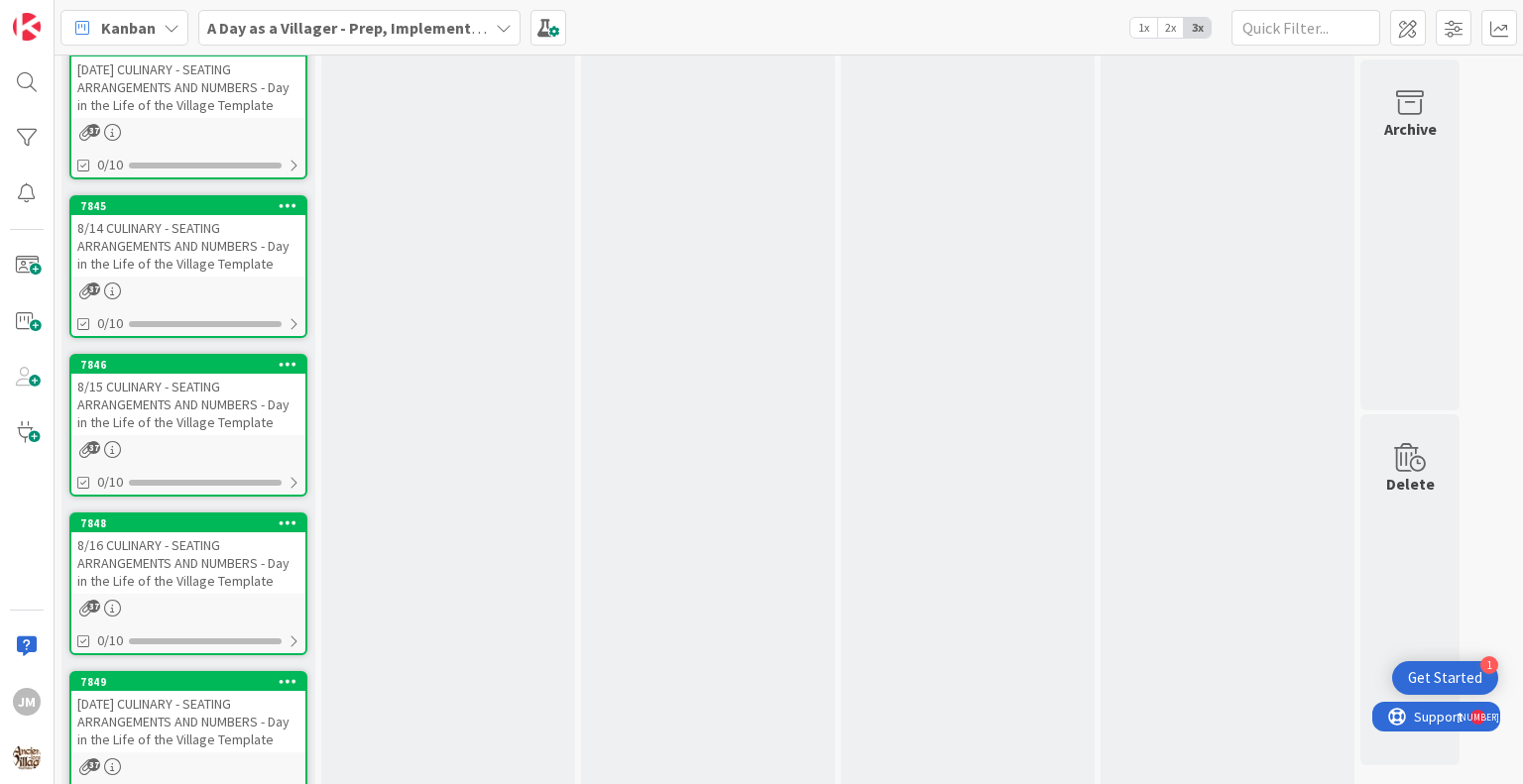 scroll, scrollTop: 1911, scrollLeft: 0, axis: vertical 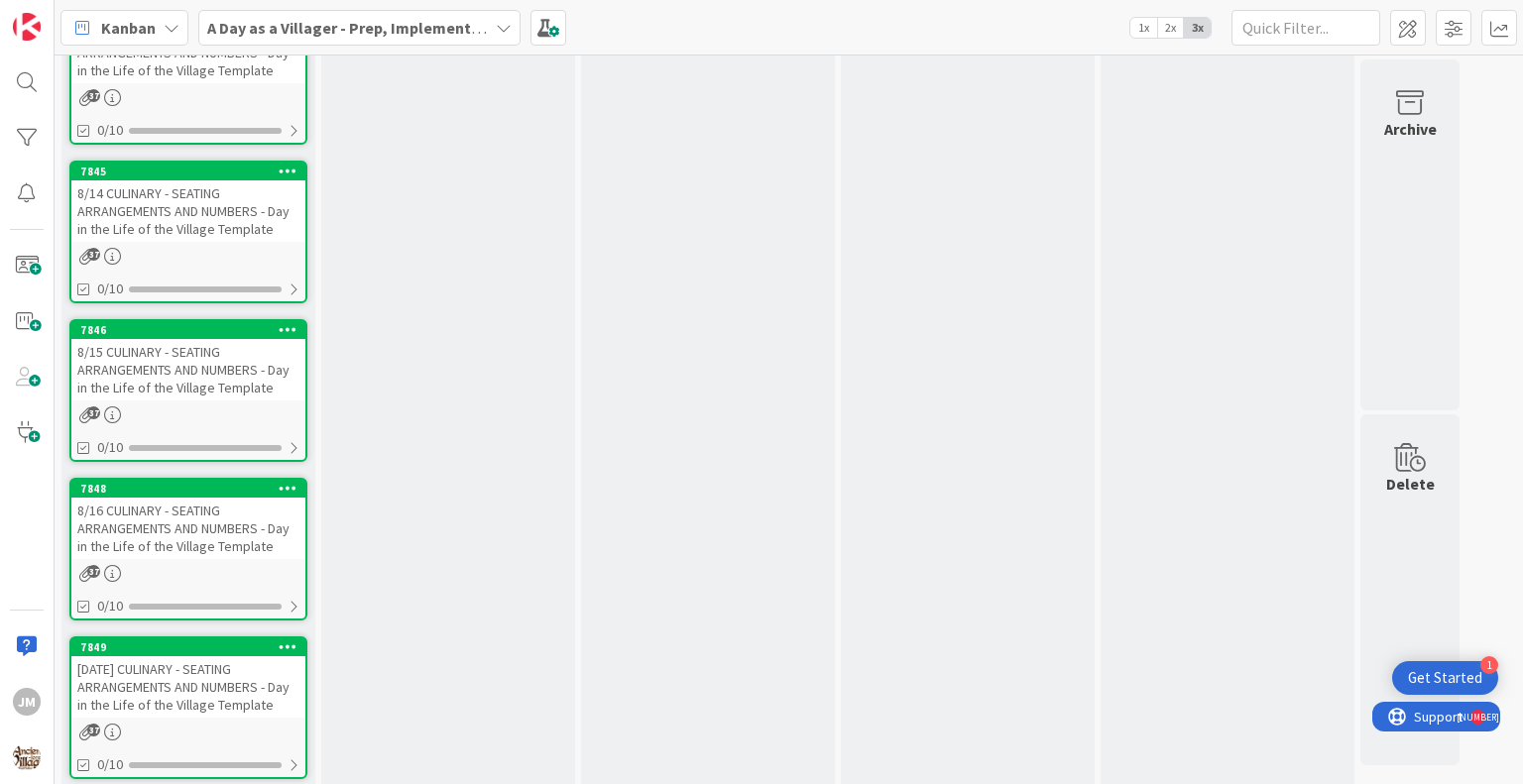 click on "8/15 CULINARY - SEATING ARRANGEMENTS AND NUMBERS - Day in the Life of the Village Template" at bounding box center (188, 370) 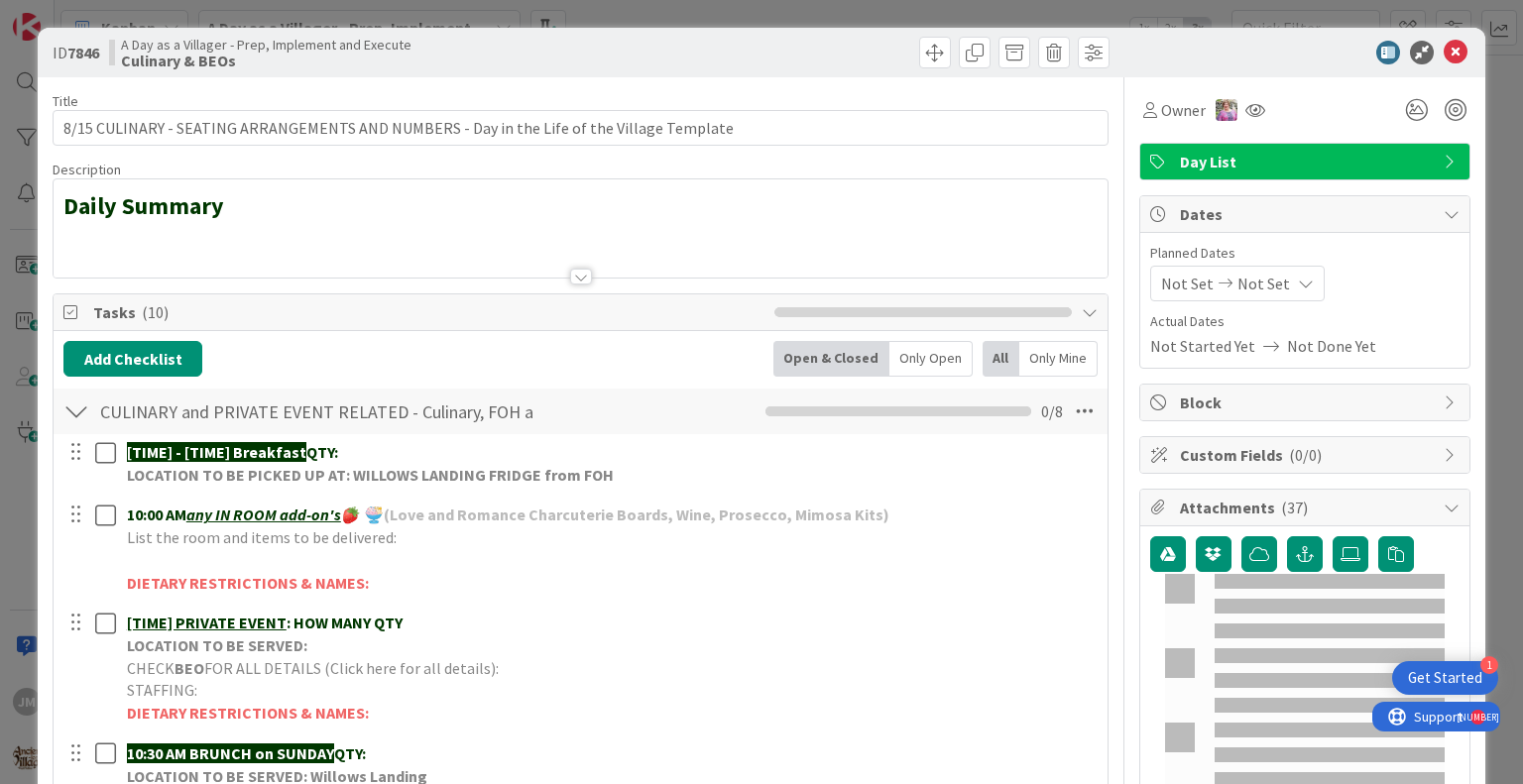 scroll, scrollTop: 0, scrollLeft: 0, axis: both 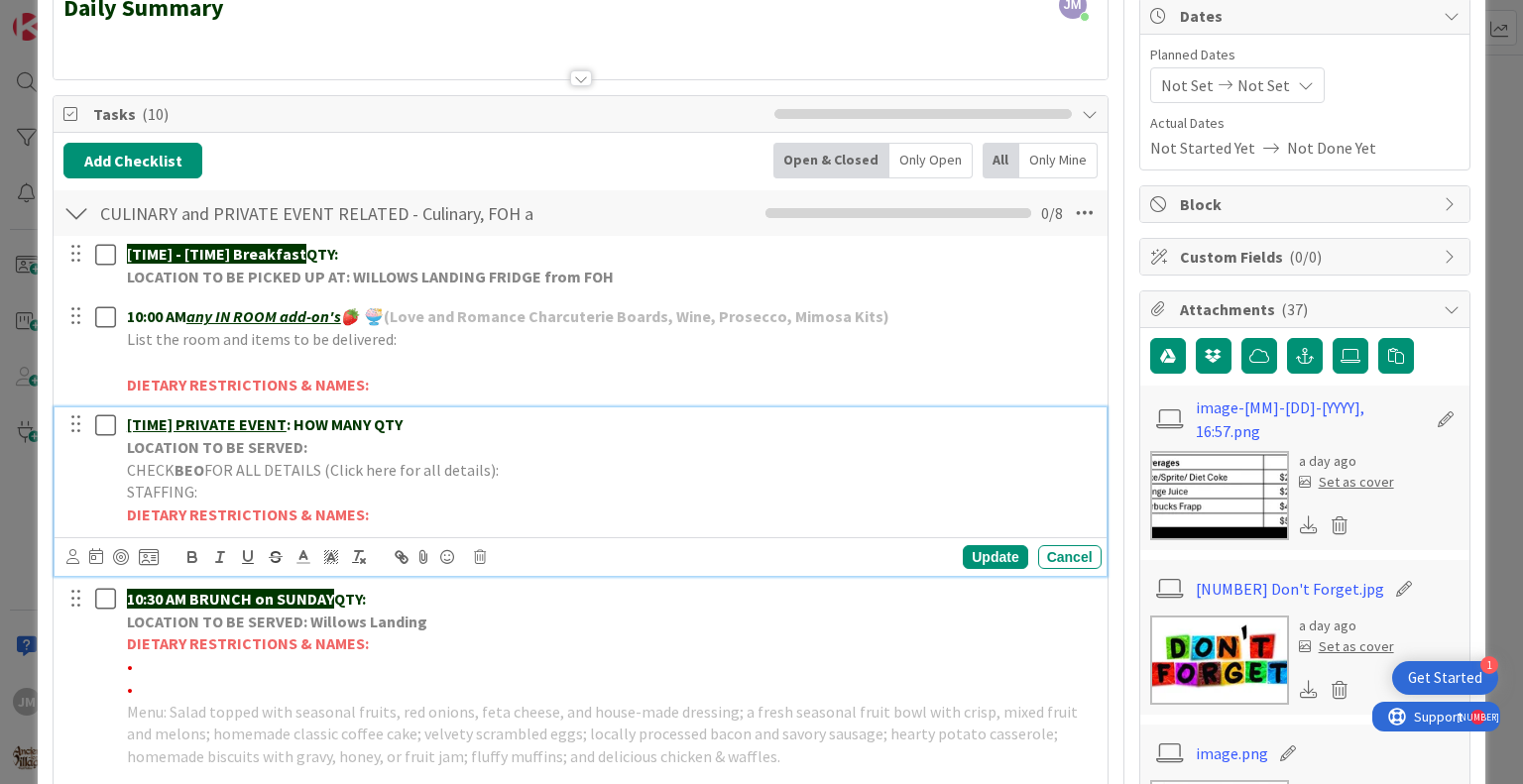 drag, startPoint x: 395, startPoint y: 427, endPoint x: 151, endPoint y: 419, distance: 244.13111 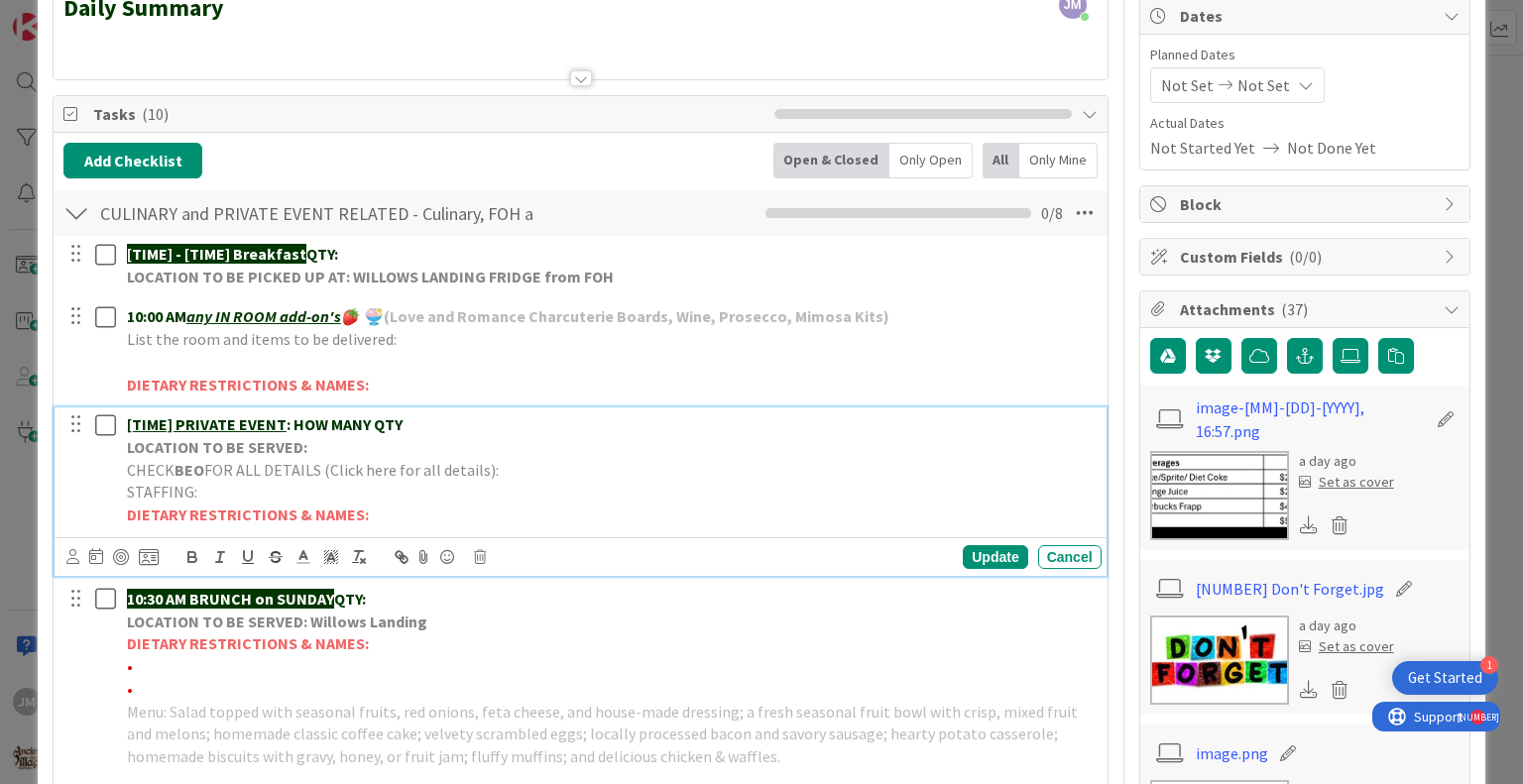 click on "[TIME] PRIVATE EVENT : HOW MANY QTY" at bounding box center (610, 424) 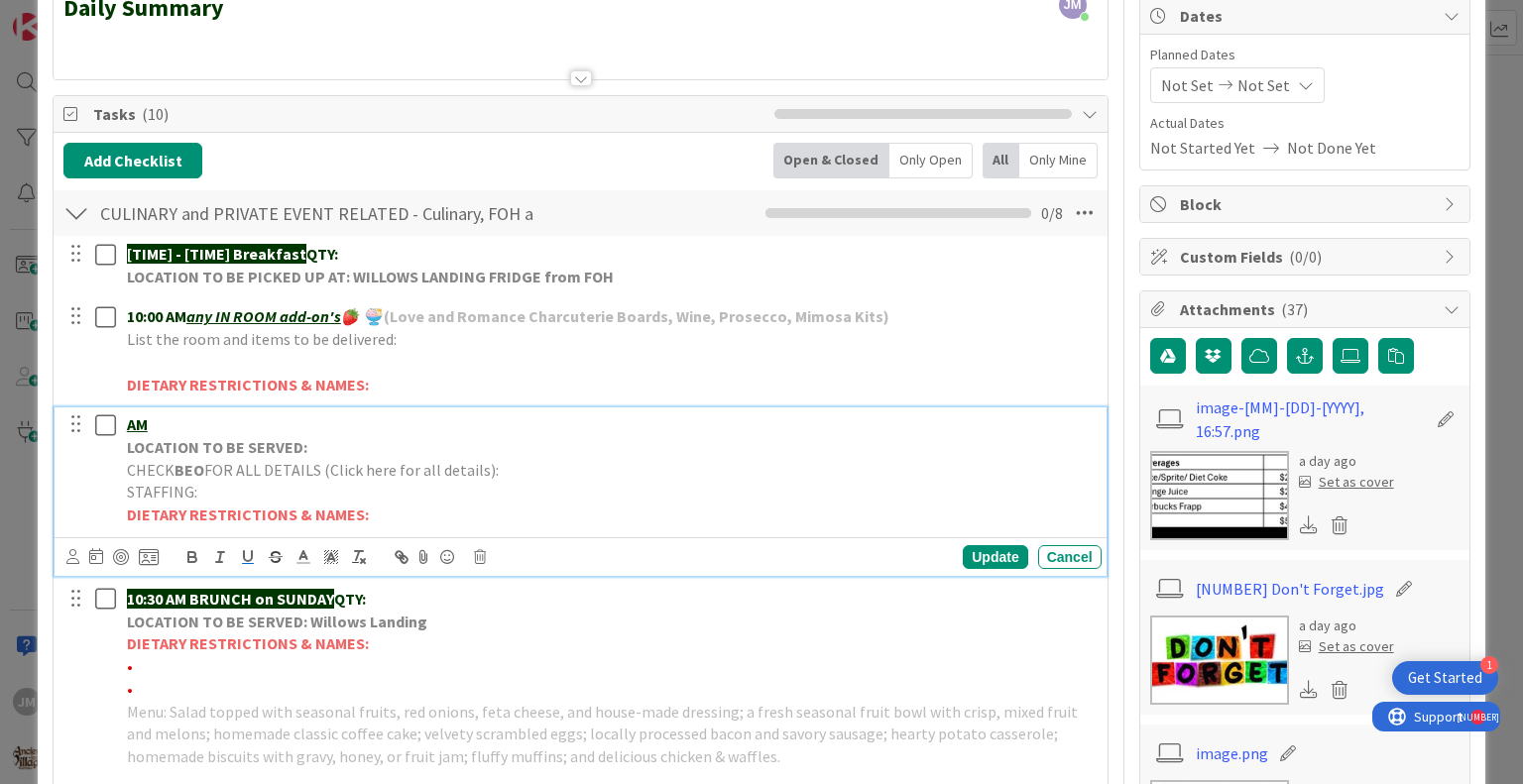 type 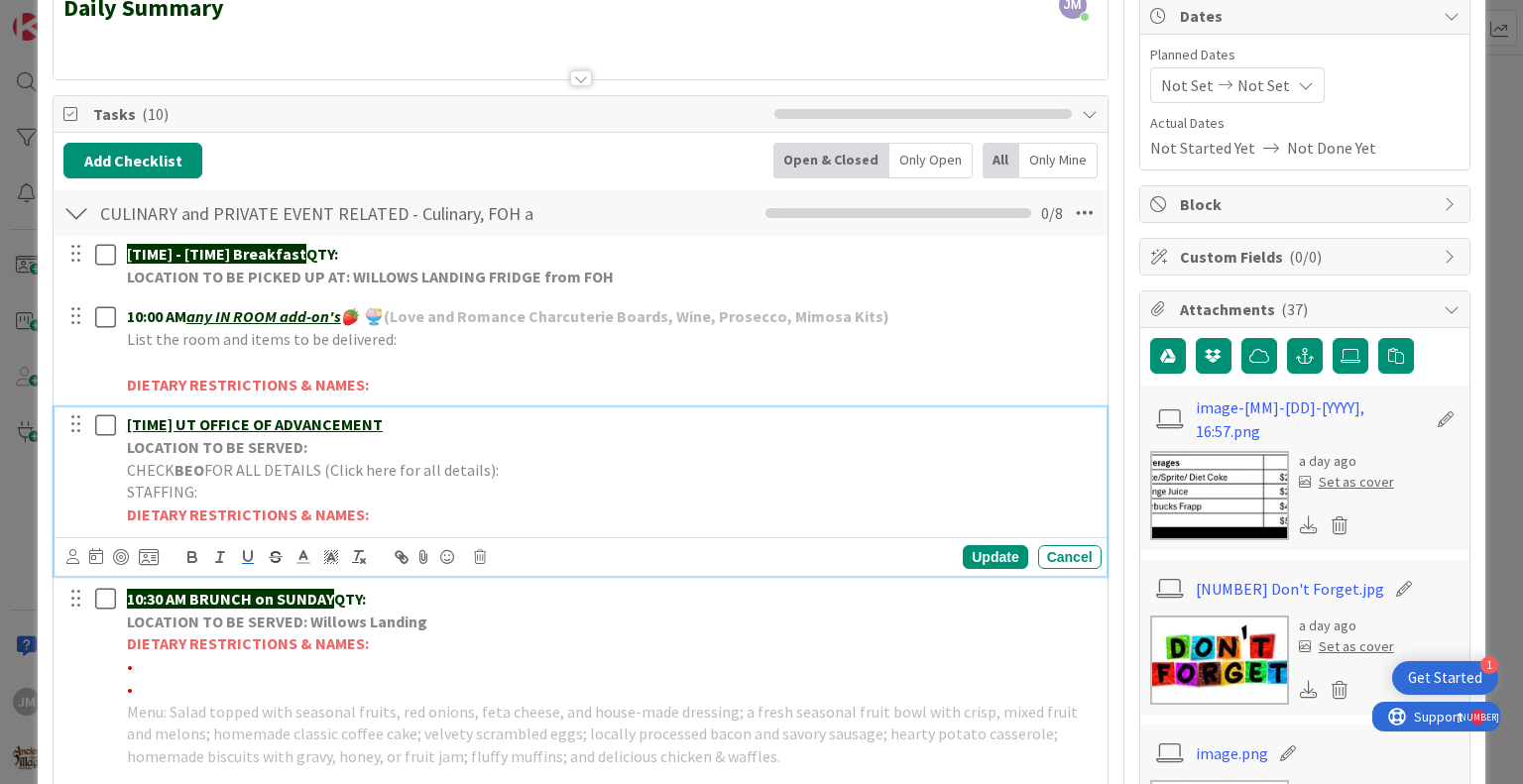 click on "[TIME] UT OFFICE OF ADVANCEMENT" at bounding box center (255, 424) 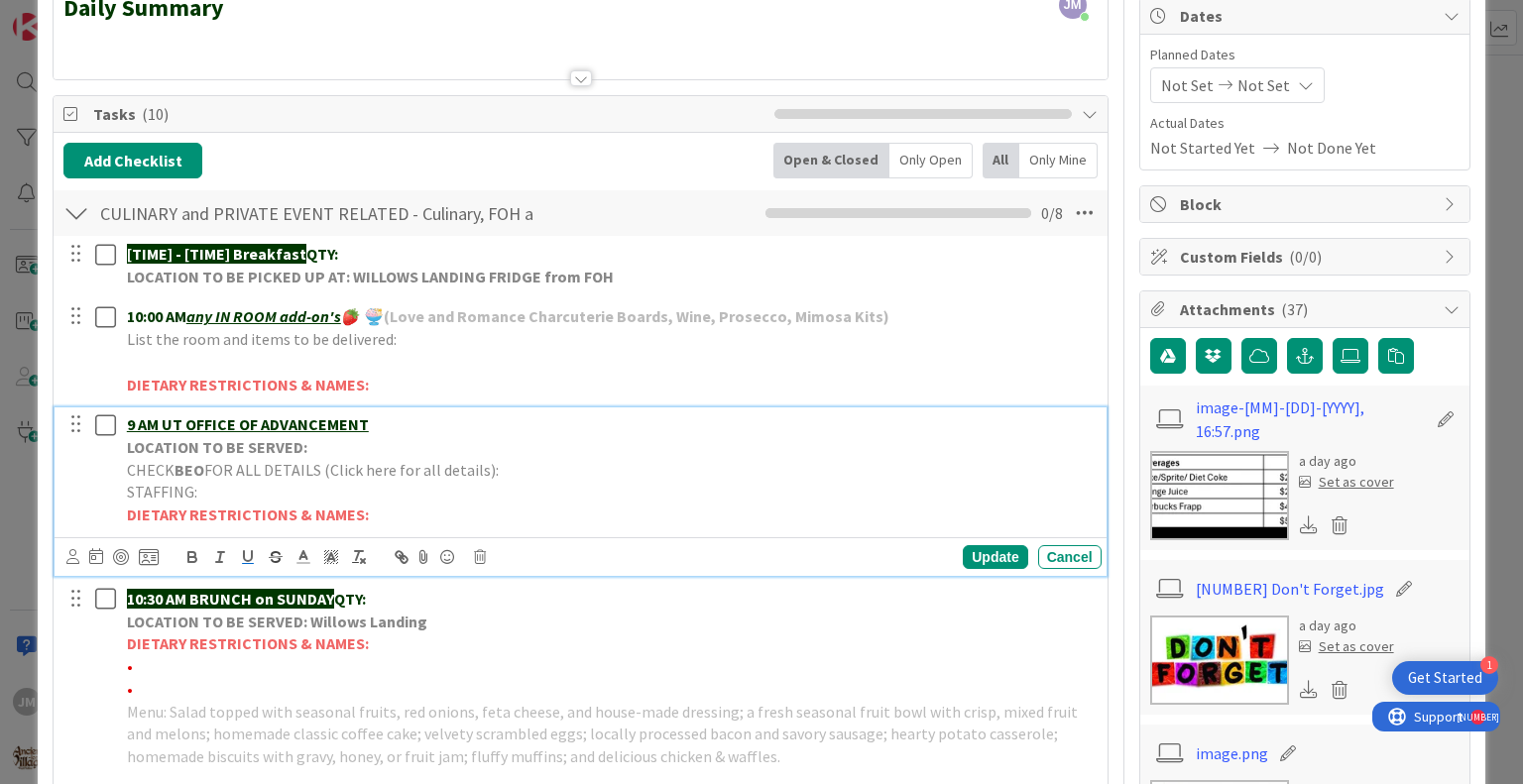 click on "9 AM UT OFFICE OF ADVANCEMENT" at bounding box center (610, 424) 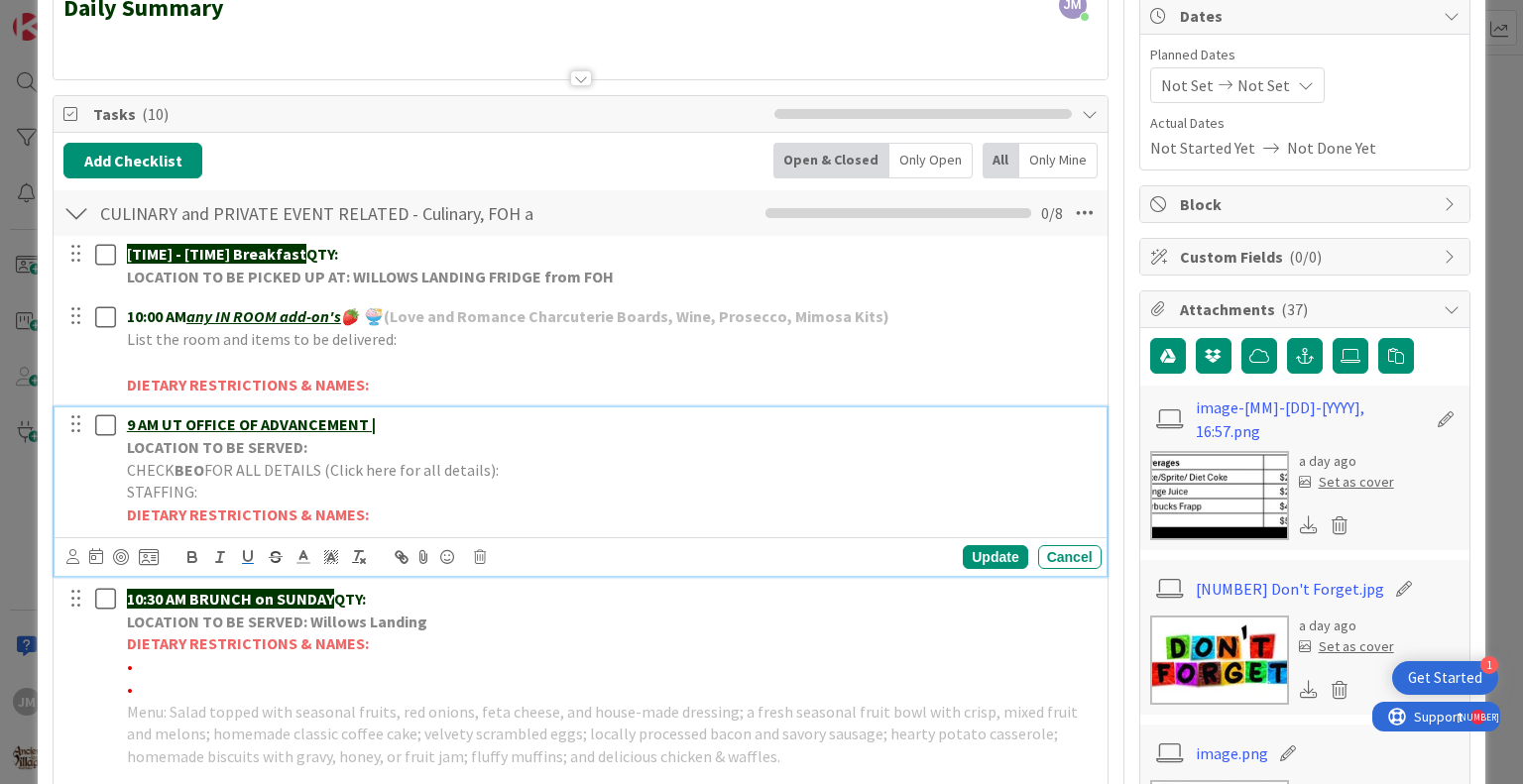 scroll, scrollTop: 99, scrollLeft: 0, axis: vertical 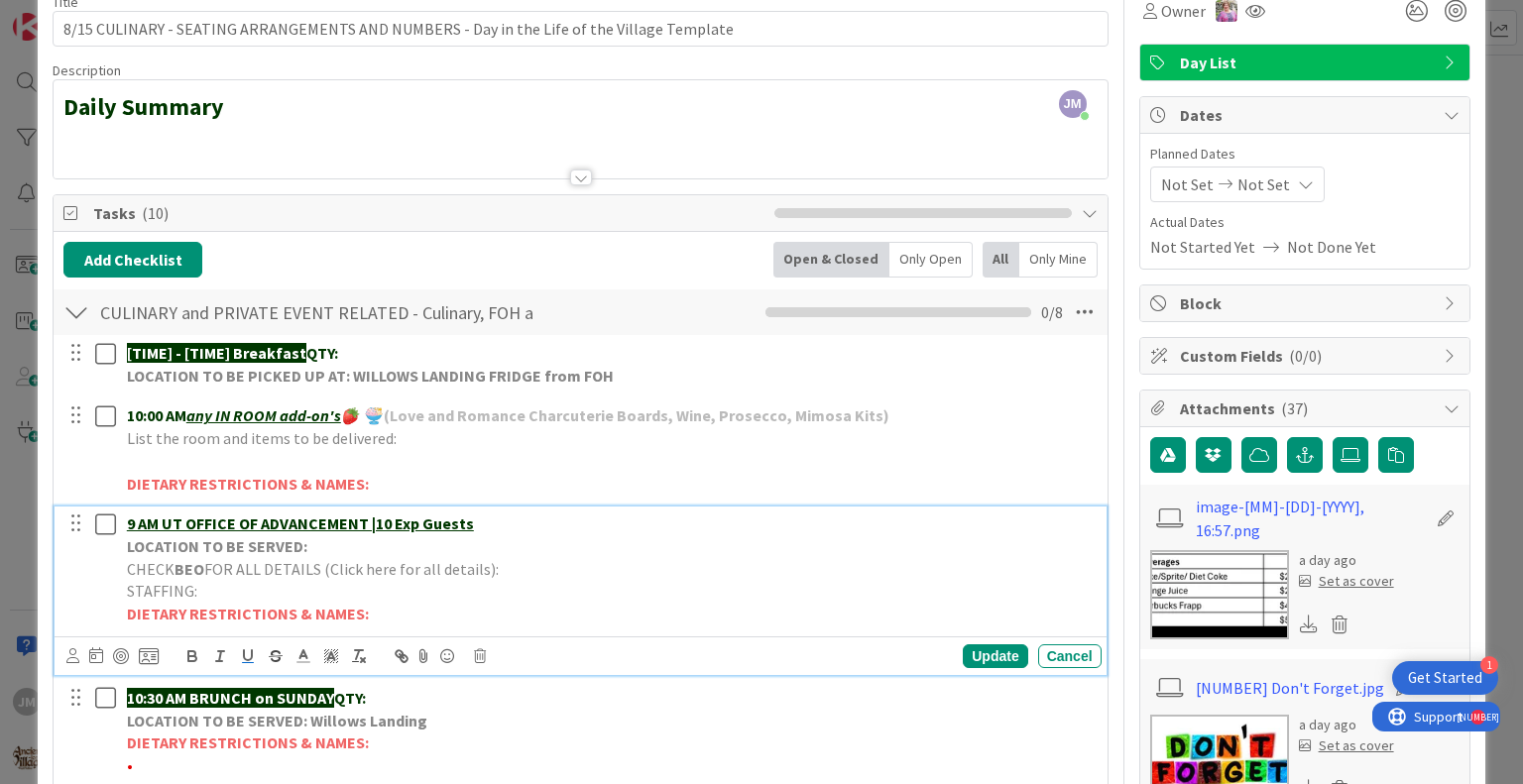 click on "LOCATION TO BE SERVED:" at bounding box center [610, 546] 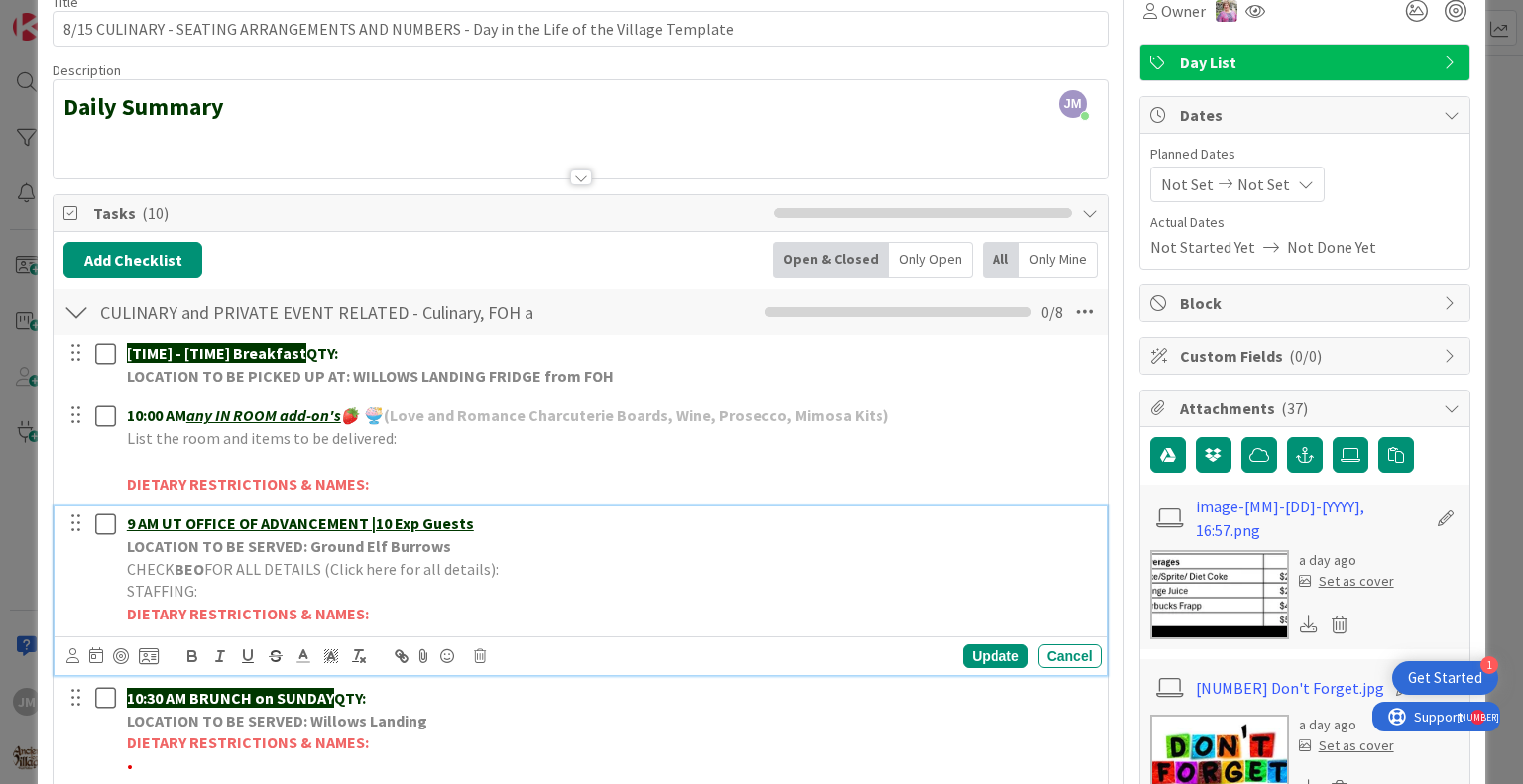 click on "CHECK  BEO  FOR ALL DETAILS (Click here for all details):" at bounding box center [610, 569] 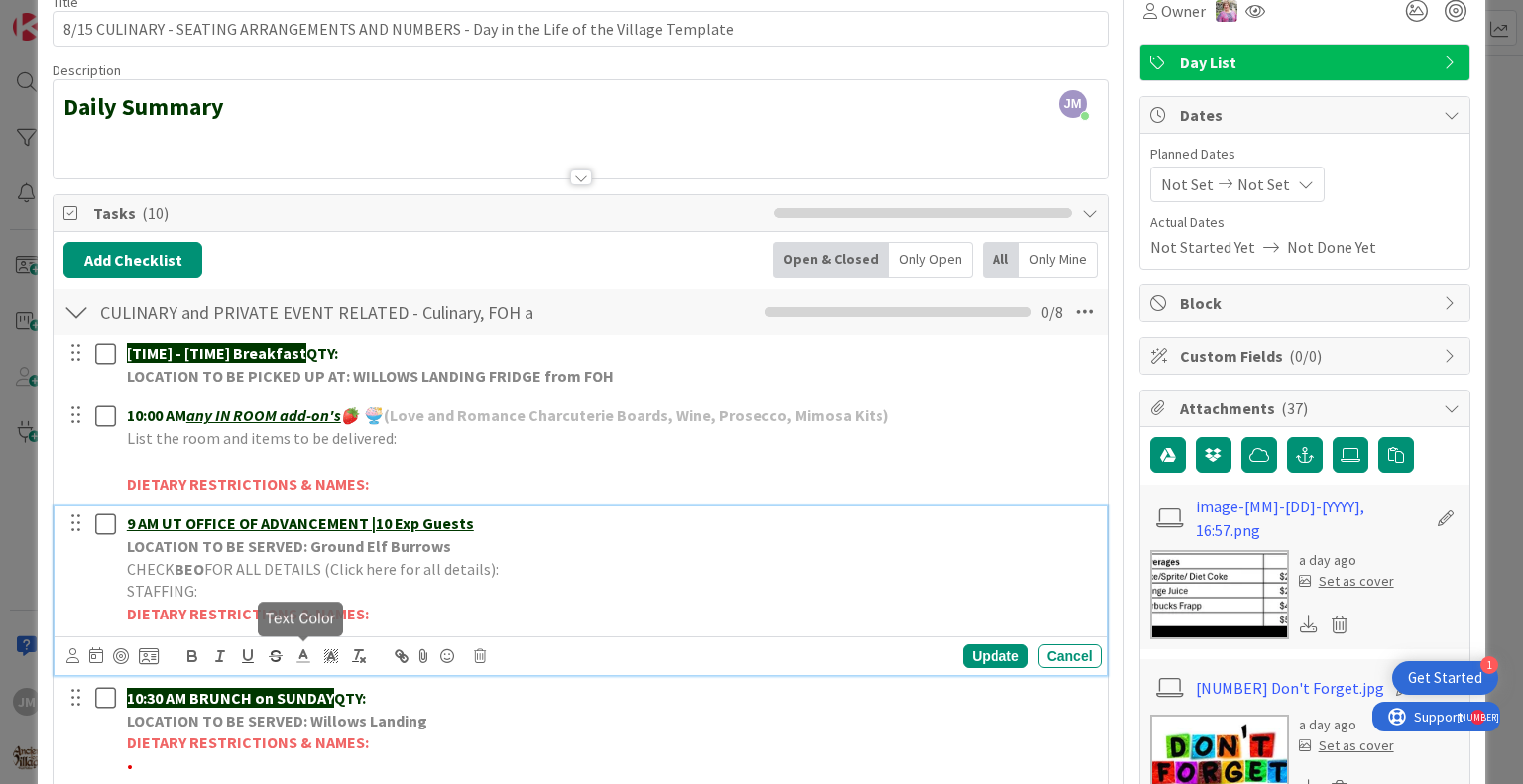 click 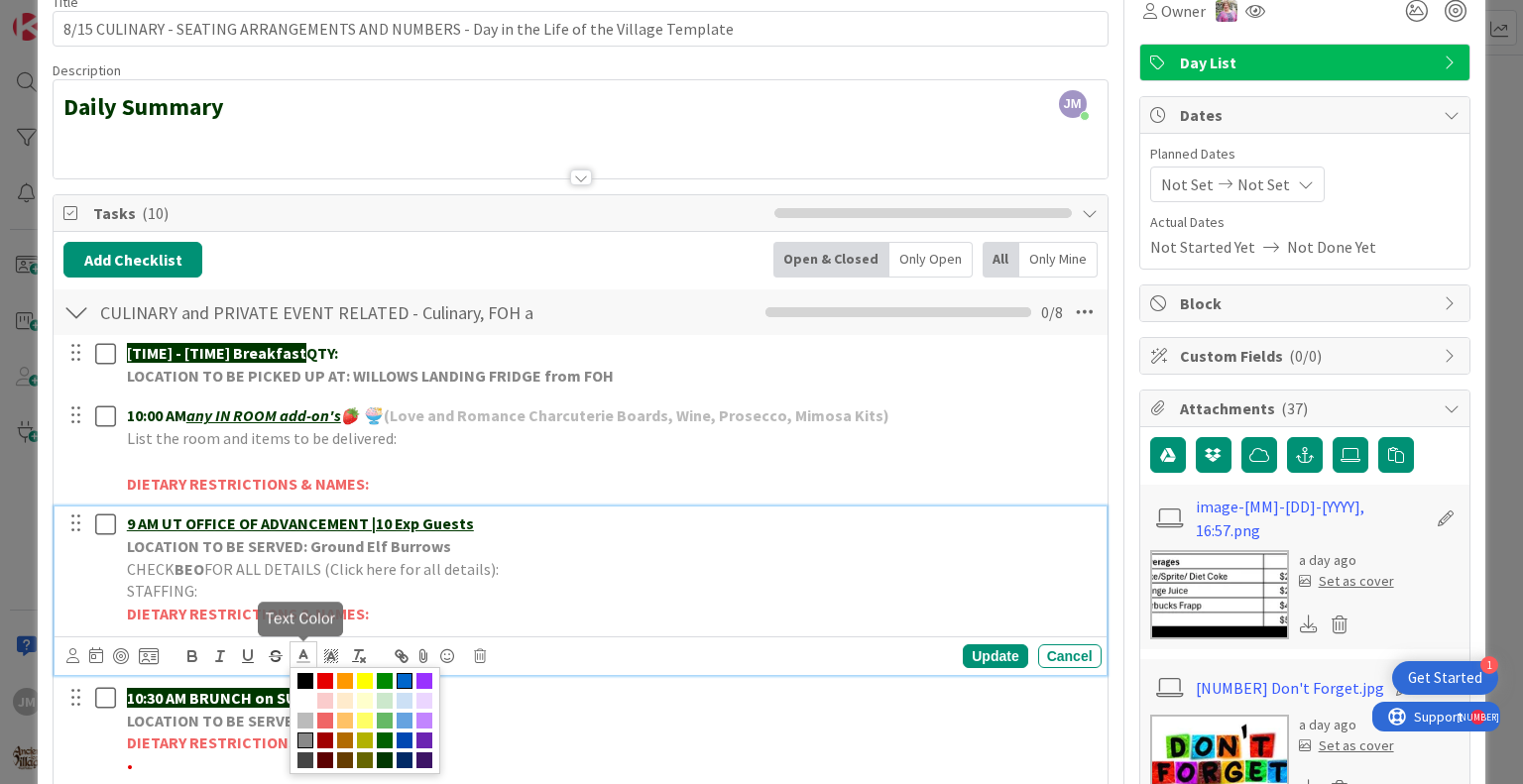 click at bounding box center (405, 681) 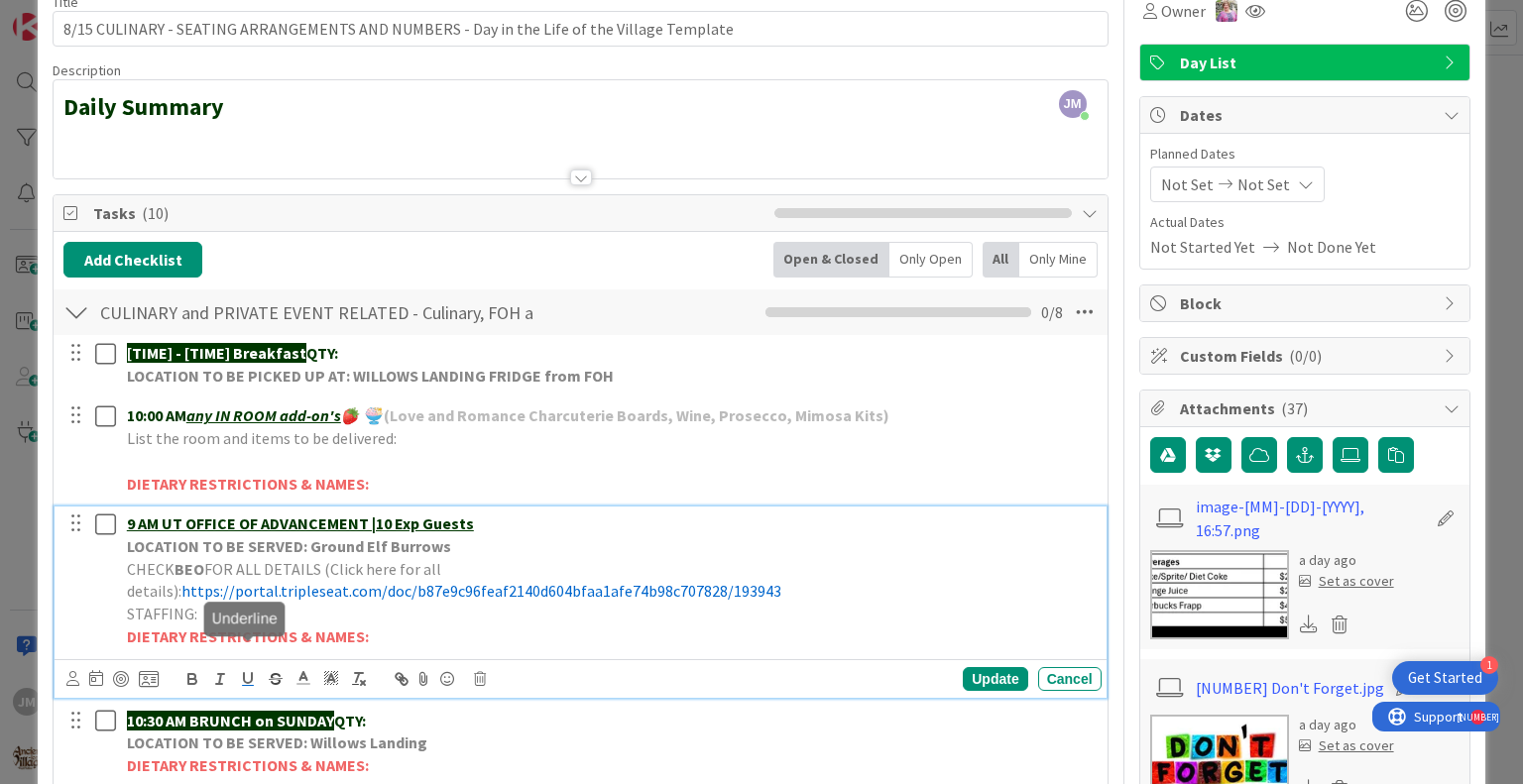 click 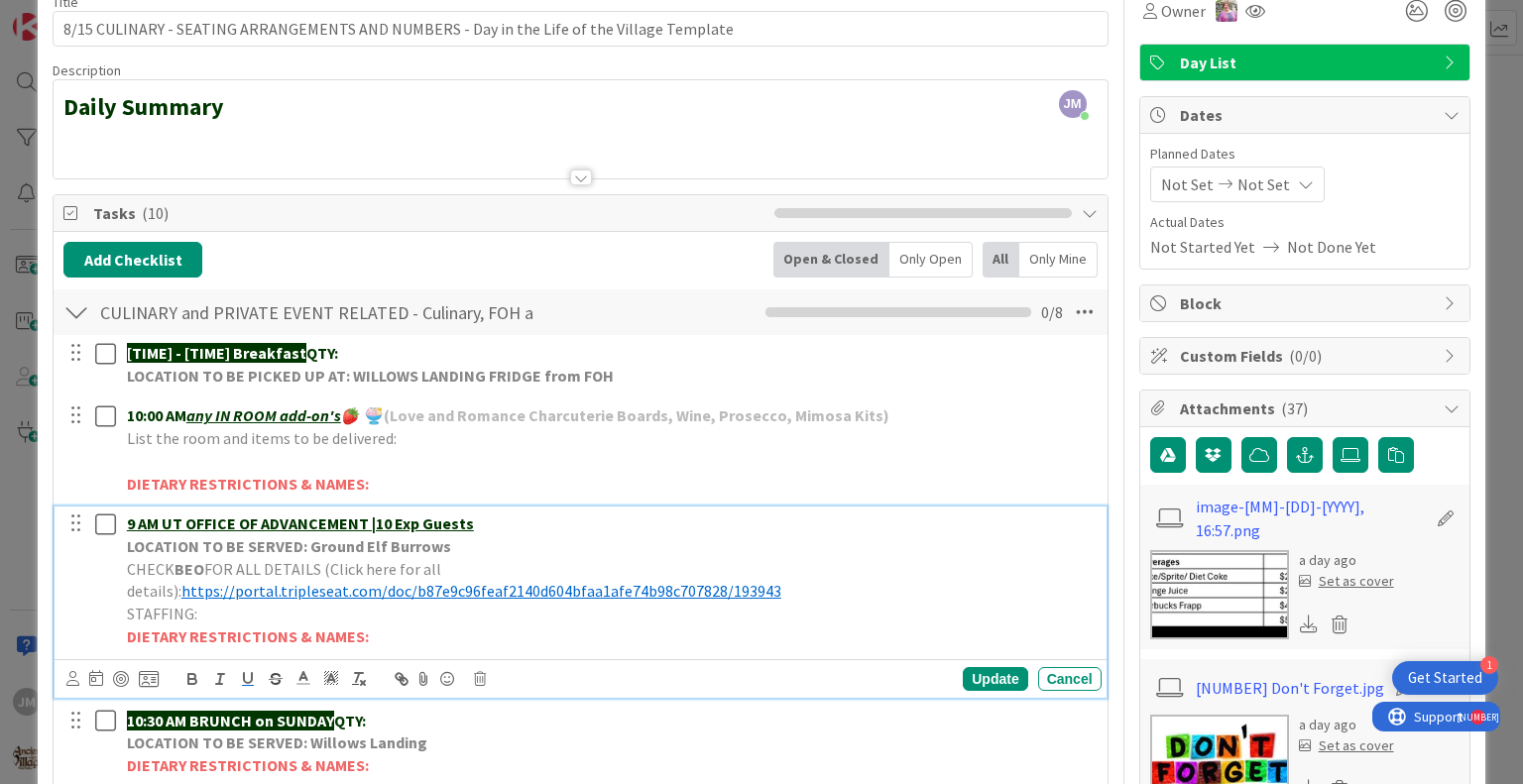 click on "CHECK BEO FOR ALL DETAILS (Click here for all details):" at bounding box center [610, 580] 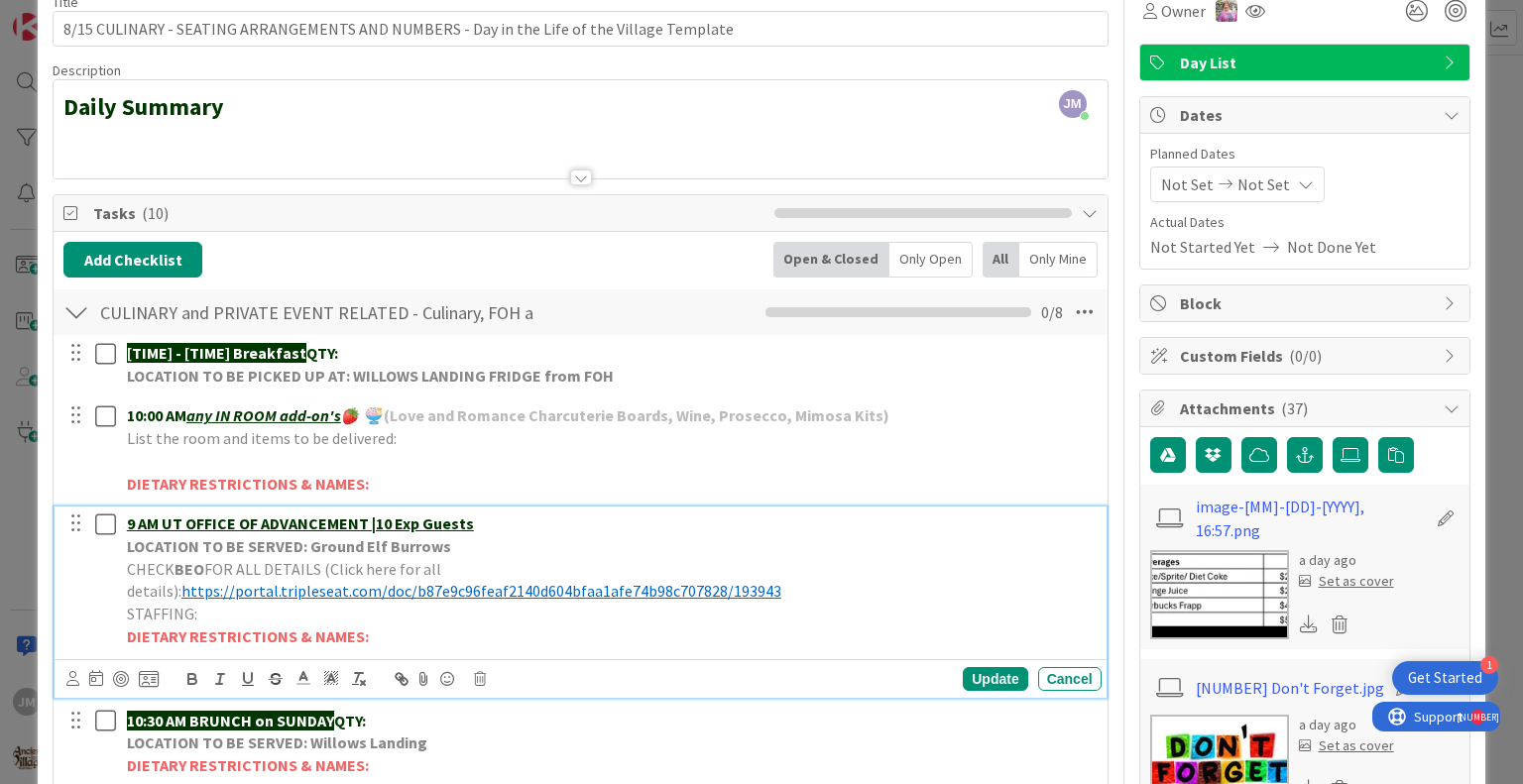 click on "STAFFING:" at bounding box center [610, 614] 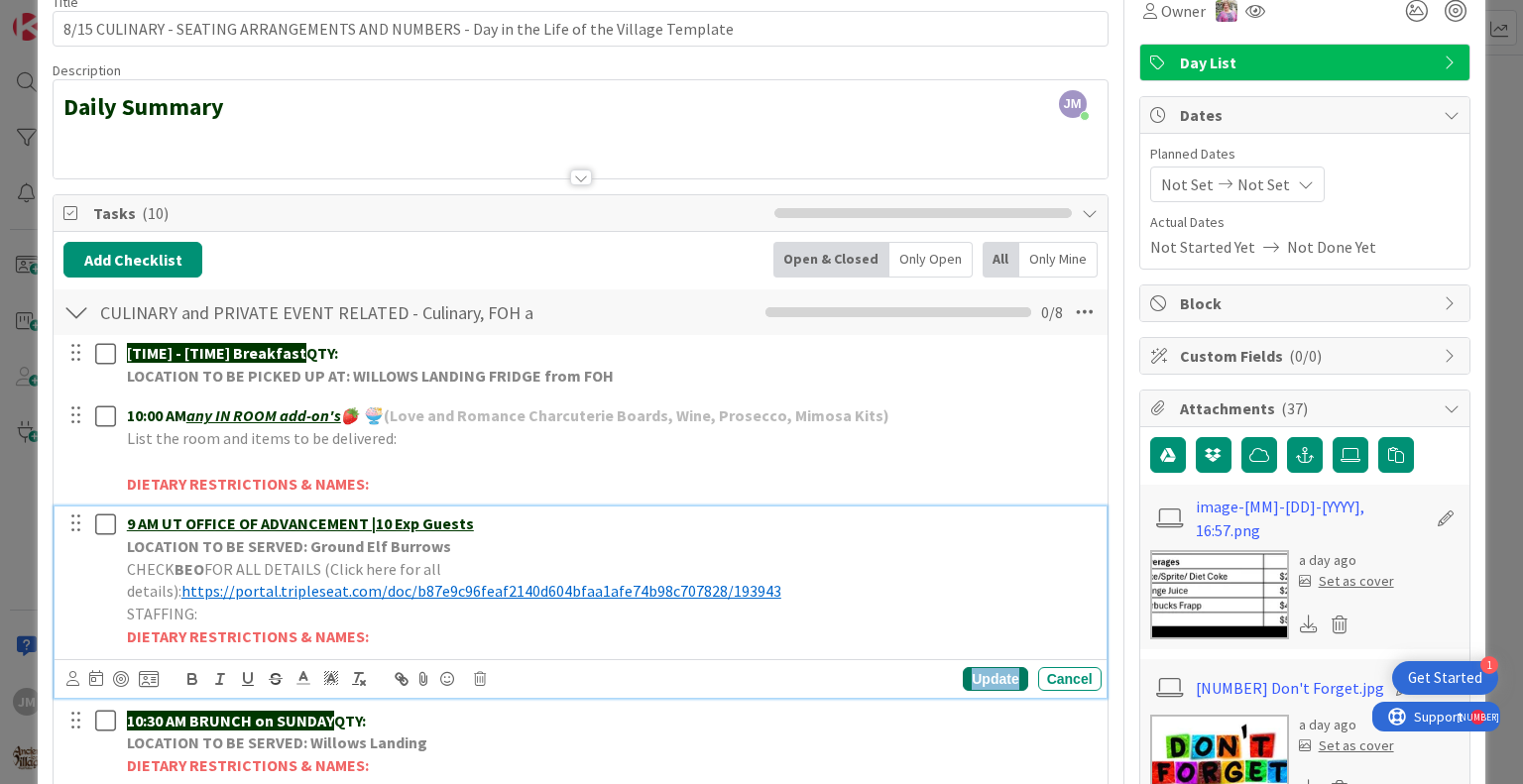 click on "Update" at bounding box center (995, 679) 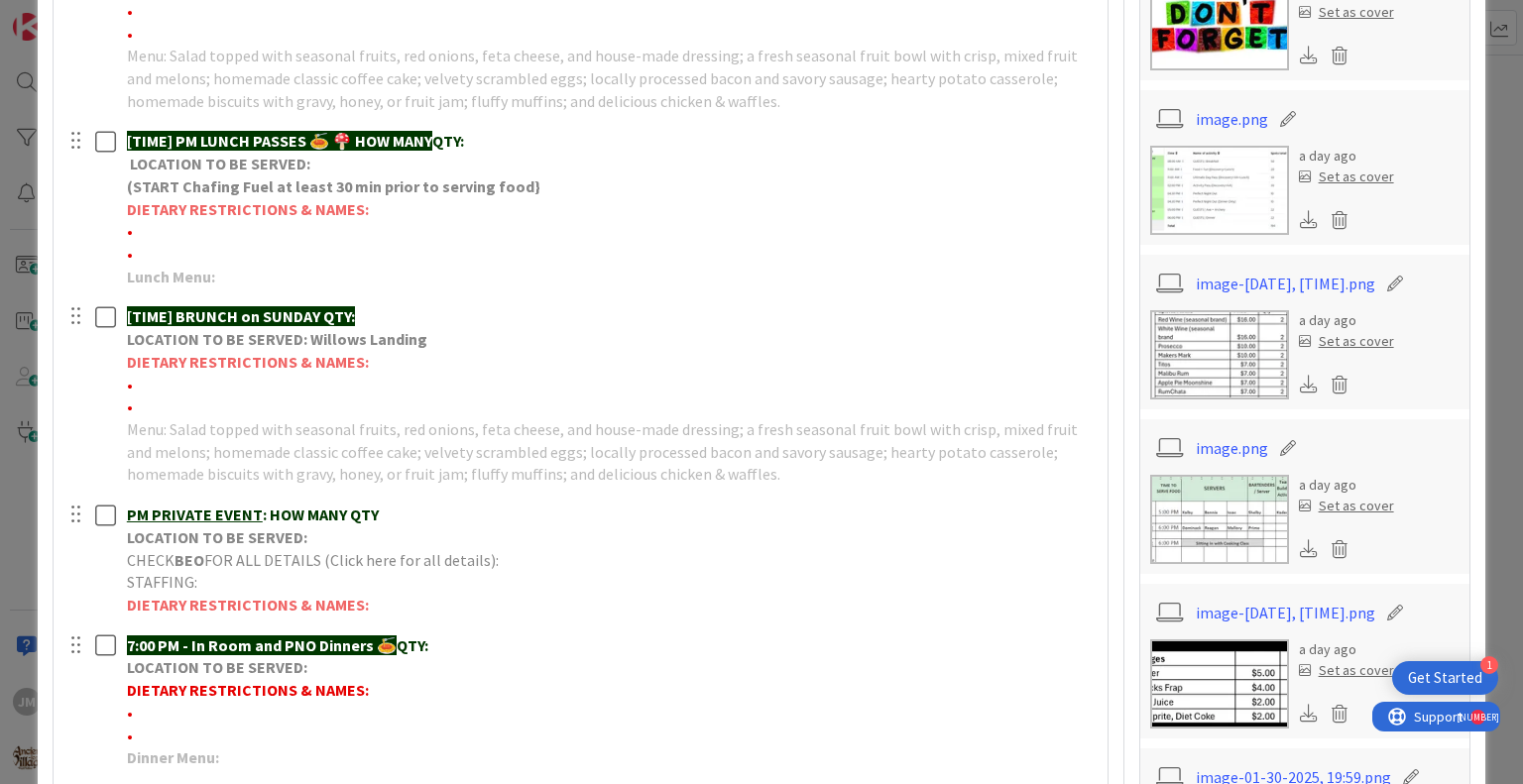 scroll, scrollTop: 892, scrollLeft: 0, axis: vertical 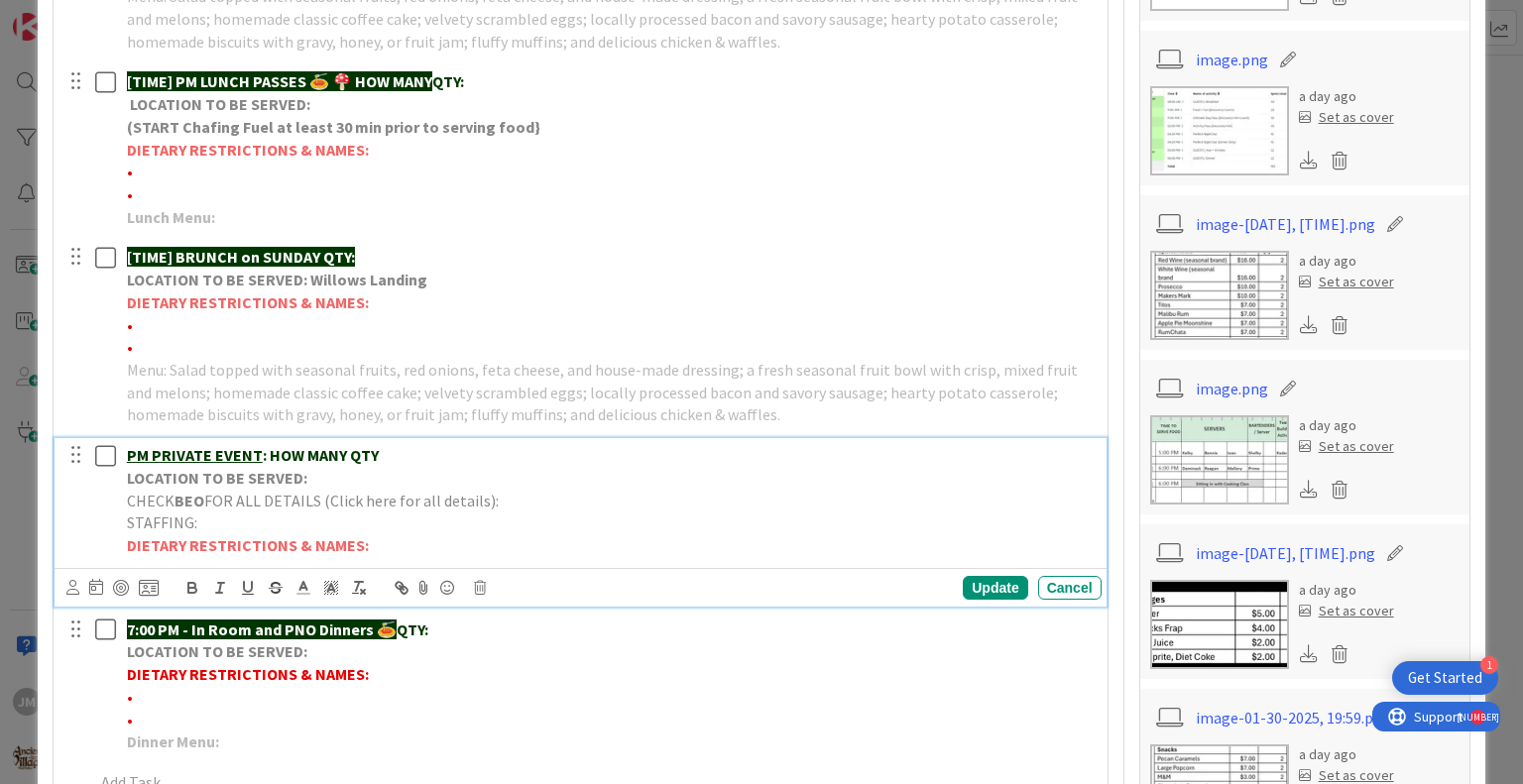 click on "[TIME] PRIVATE EVENT : HOW MANY QTY" at bounding box center (610, 455) 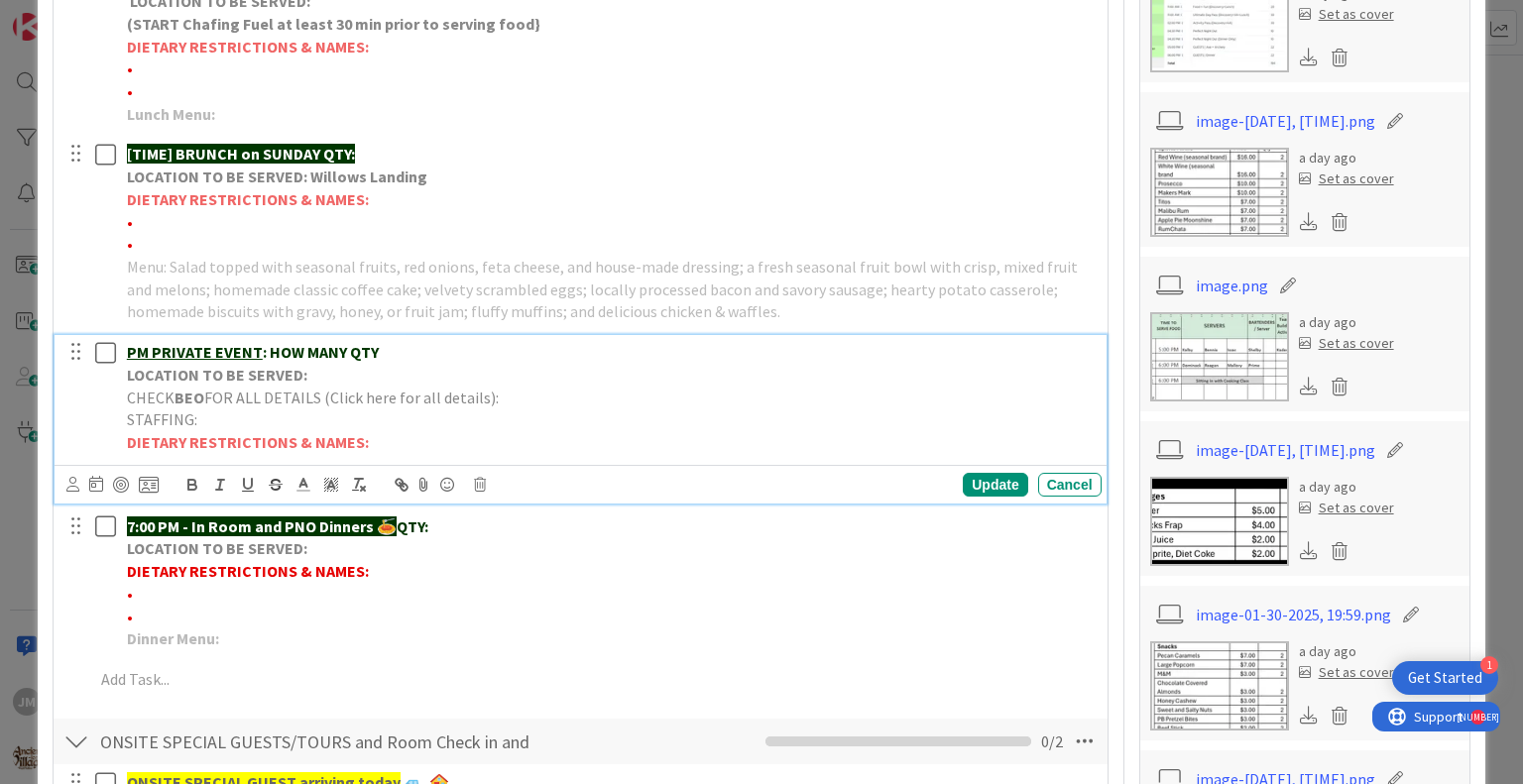 scroll, scrollTop: 991, scrollLeft: 0, axis: vertical 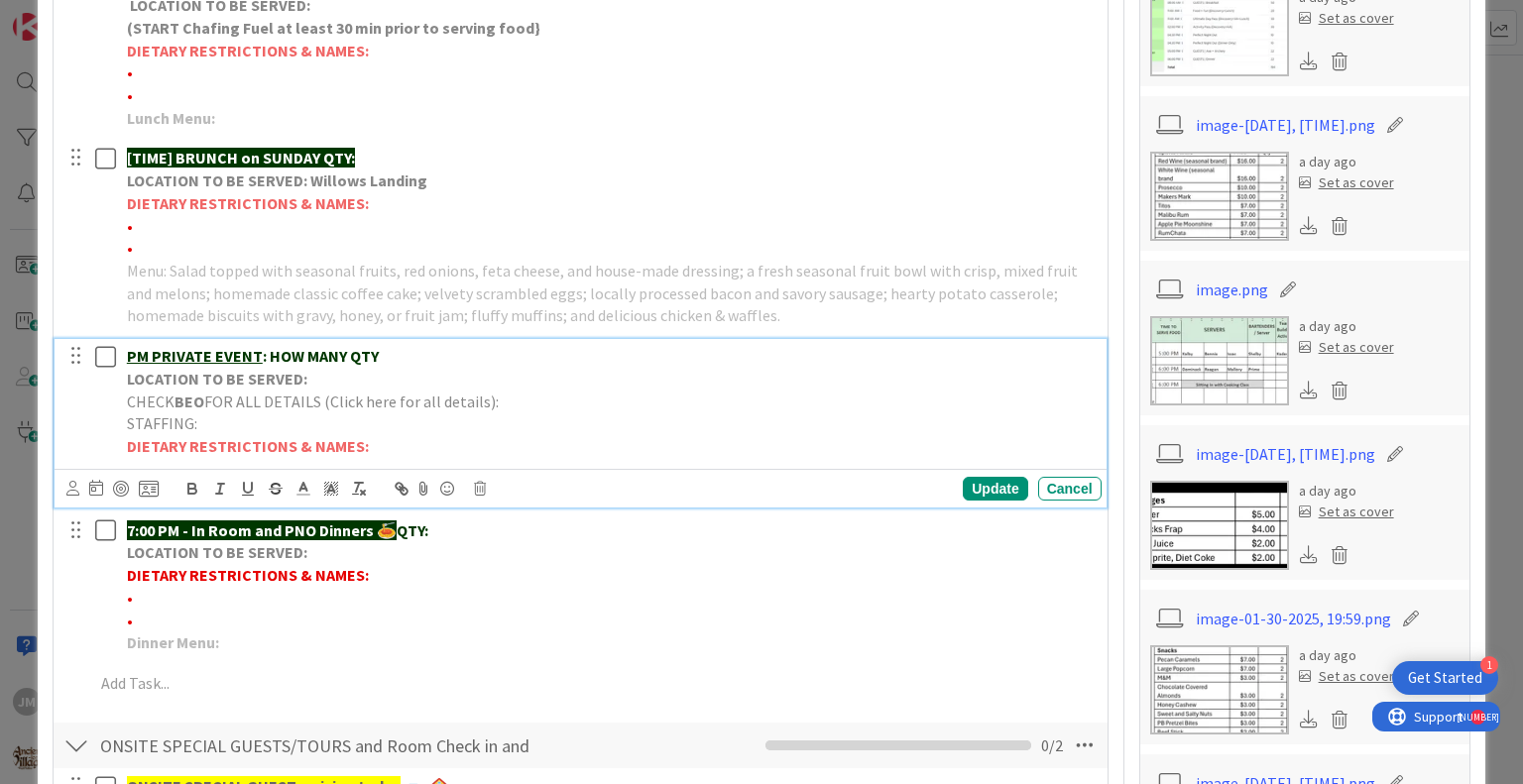 type 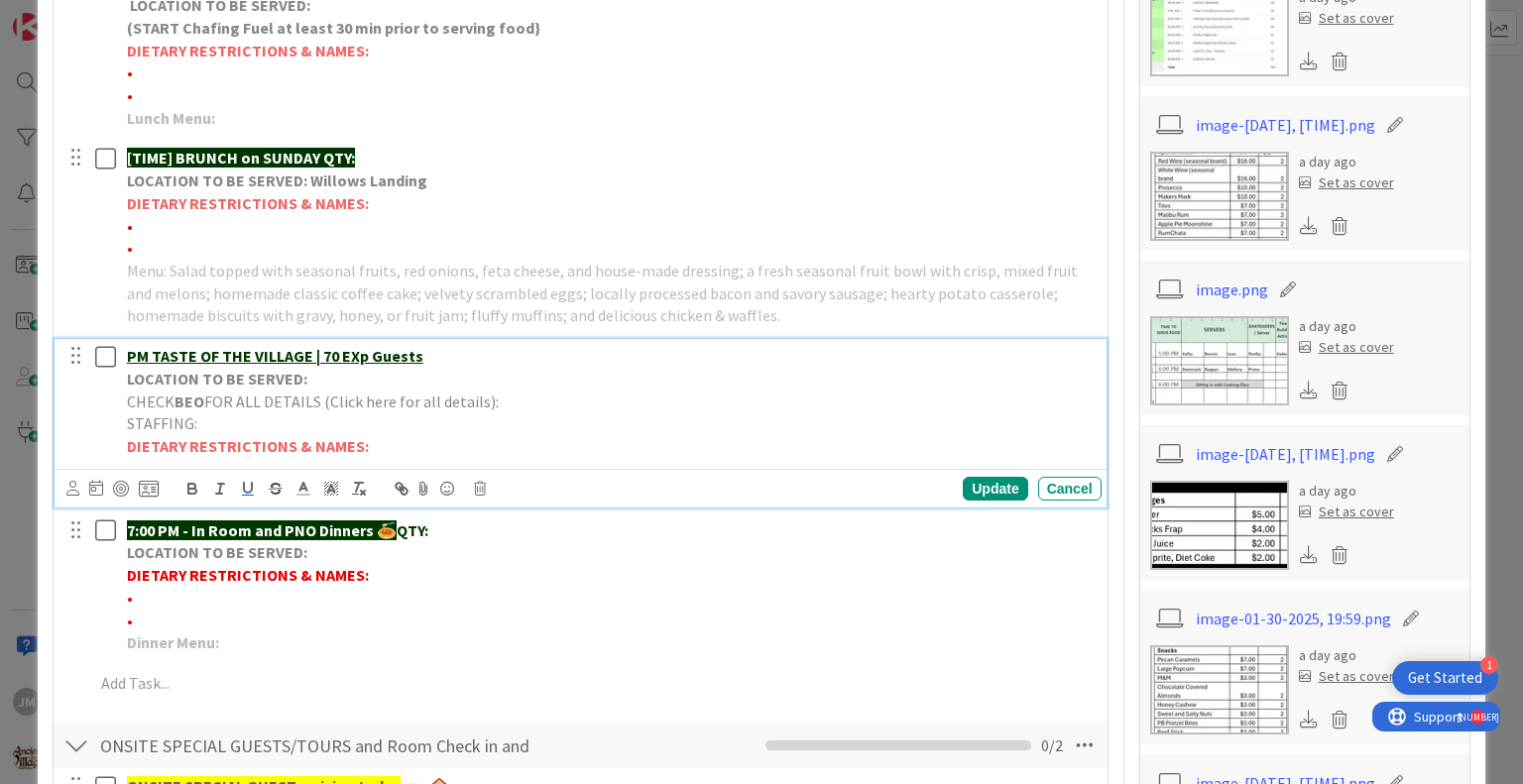 click on "PM TASTE OF THE VILLAGE | 70 EXp Guests" at bounding box center [275, 356] 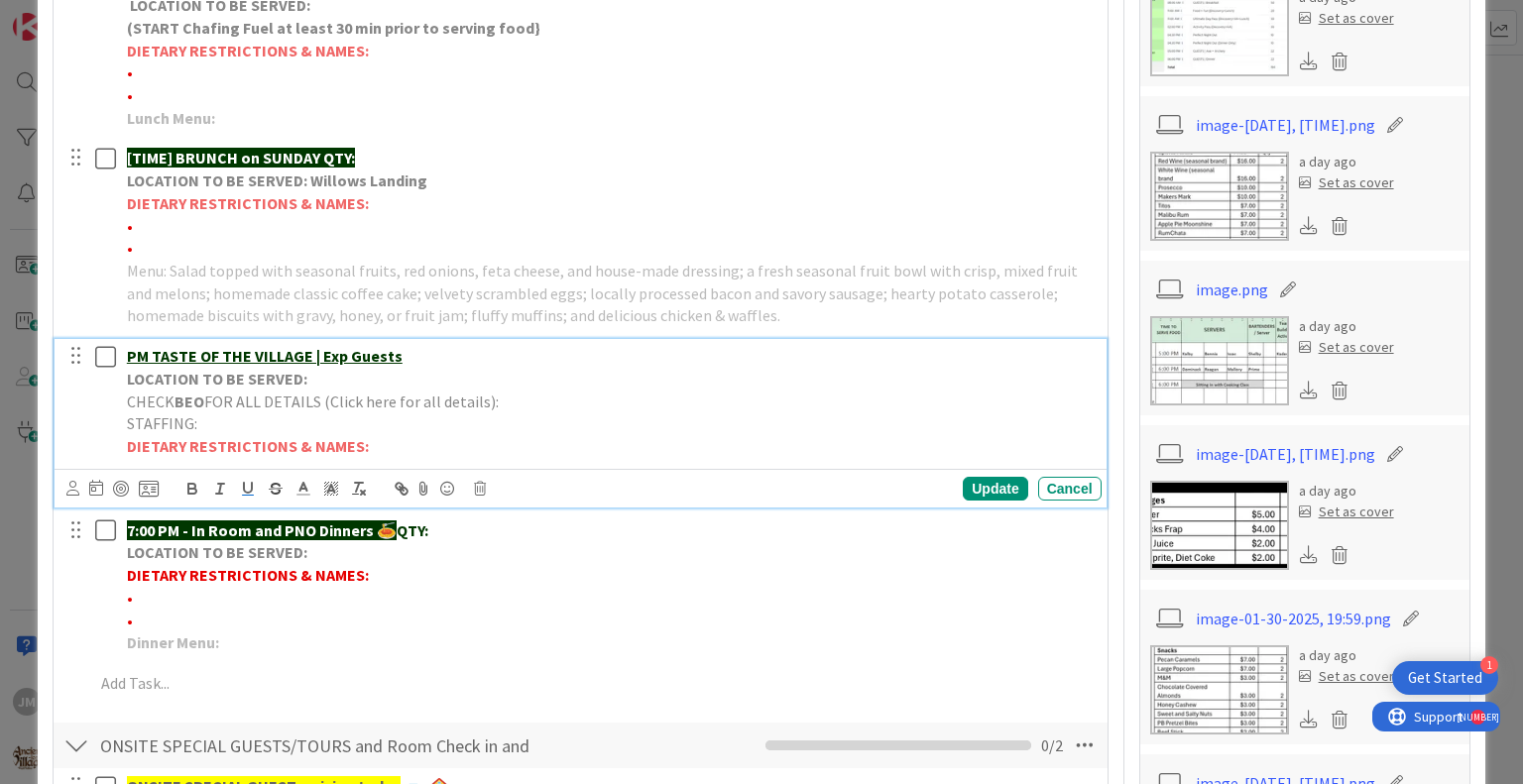 click on "PM TASTE OF THE VILLAGE | Exp Guests" at bounding box center [265, 356] 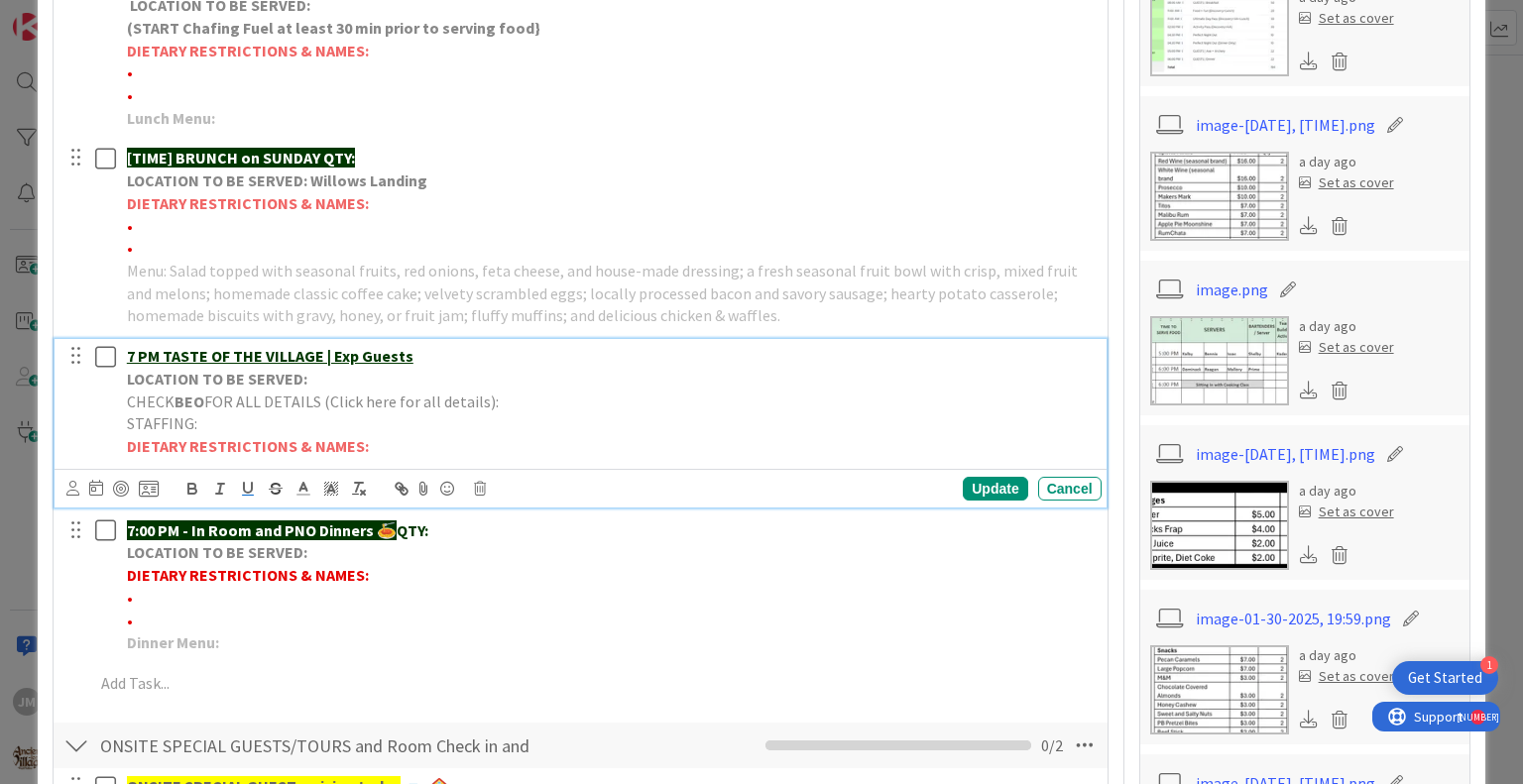 click on "LOCATION TO BE SERVED:" at bounding box center [610, 379] 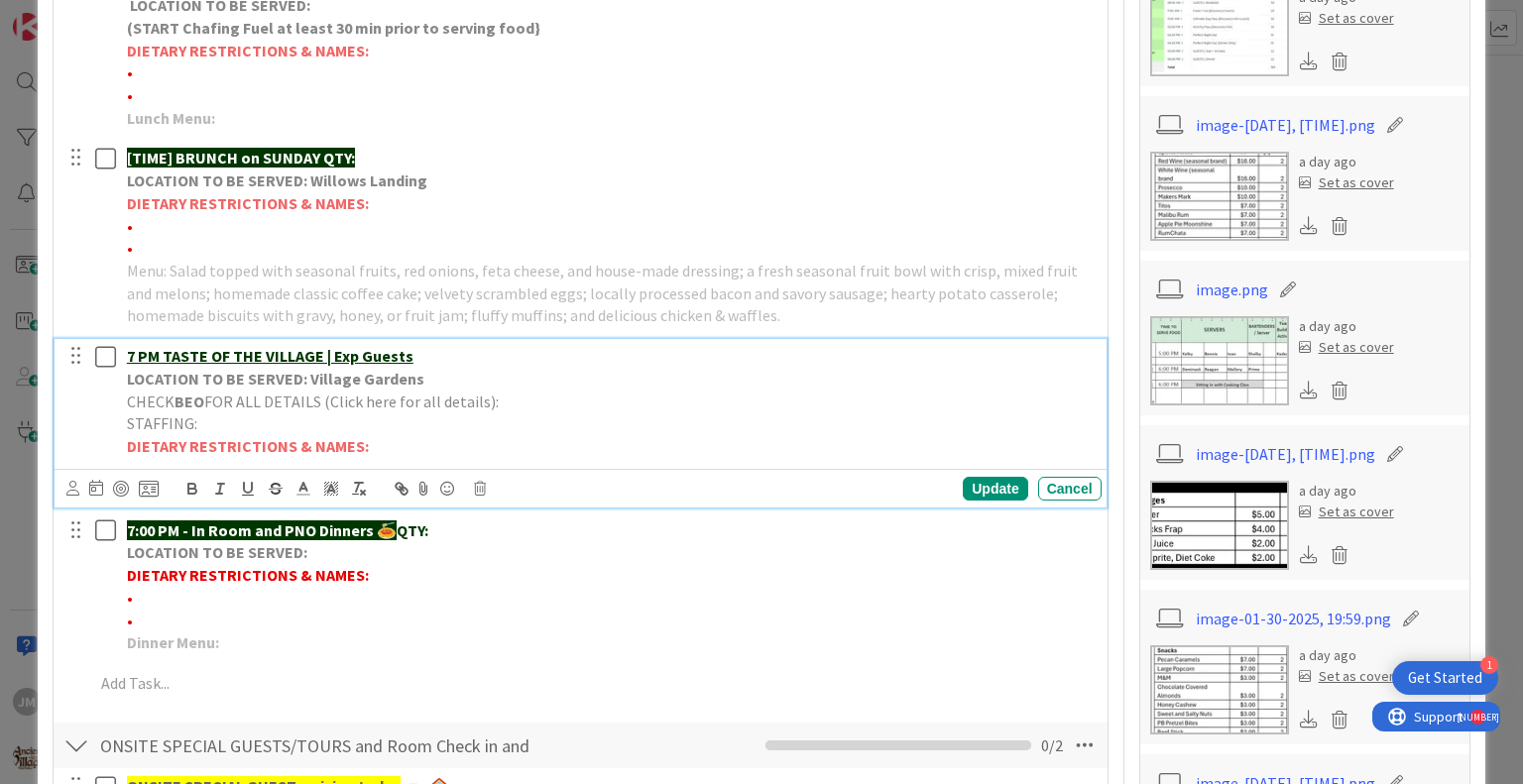 click on "CHECK  BEO  FOR ALL DETAILS (Click here for all details):" at bounding box center (610, 401) 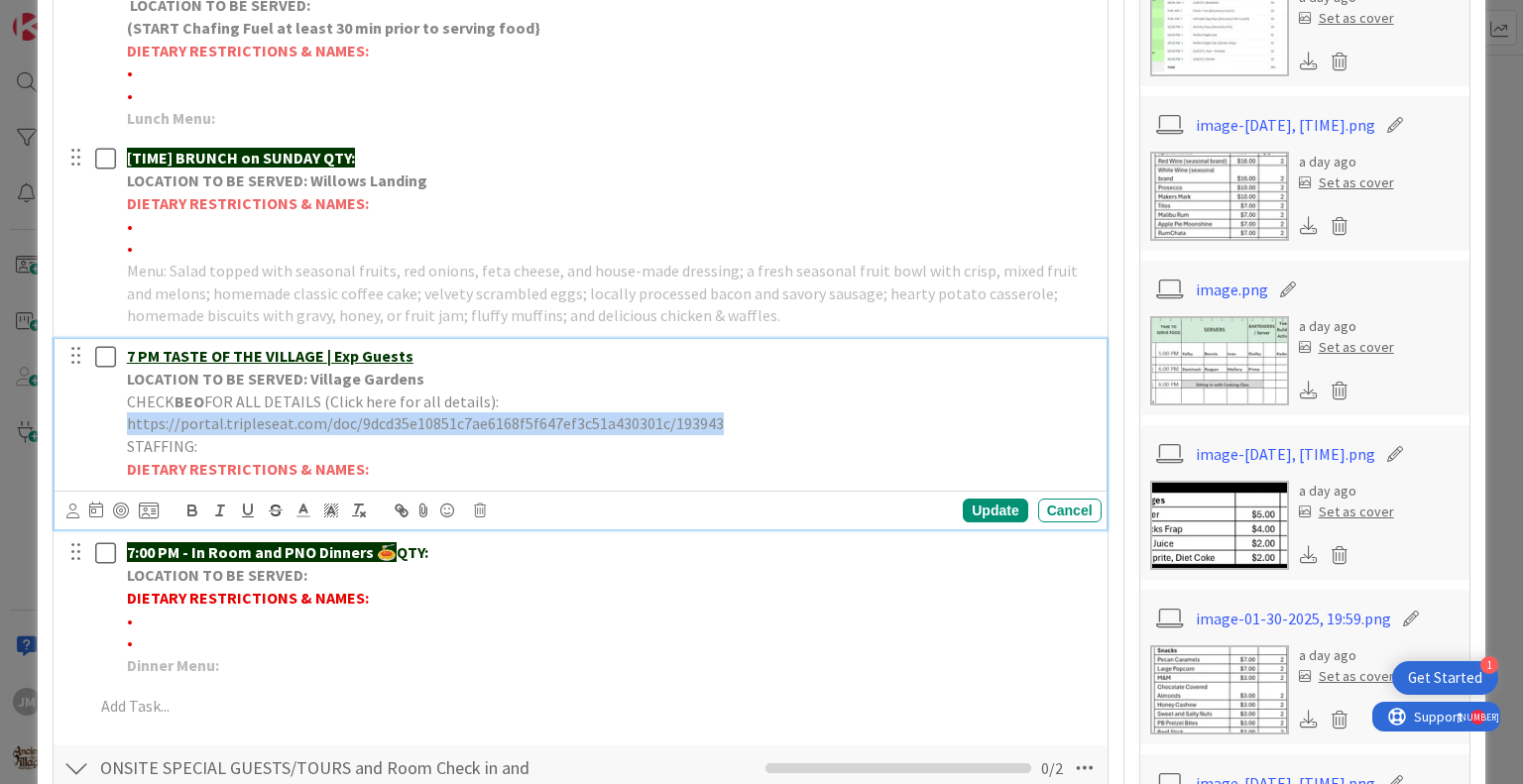 drag, startPoint x: 1083, startPoint y: 382, endPoint x: 492, endPoint y: 384, distance: 591.00338 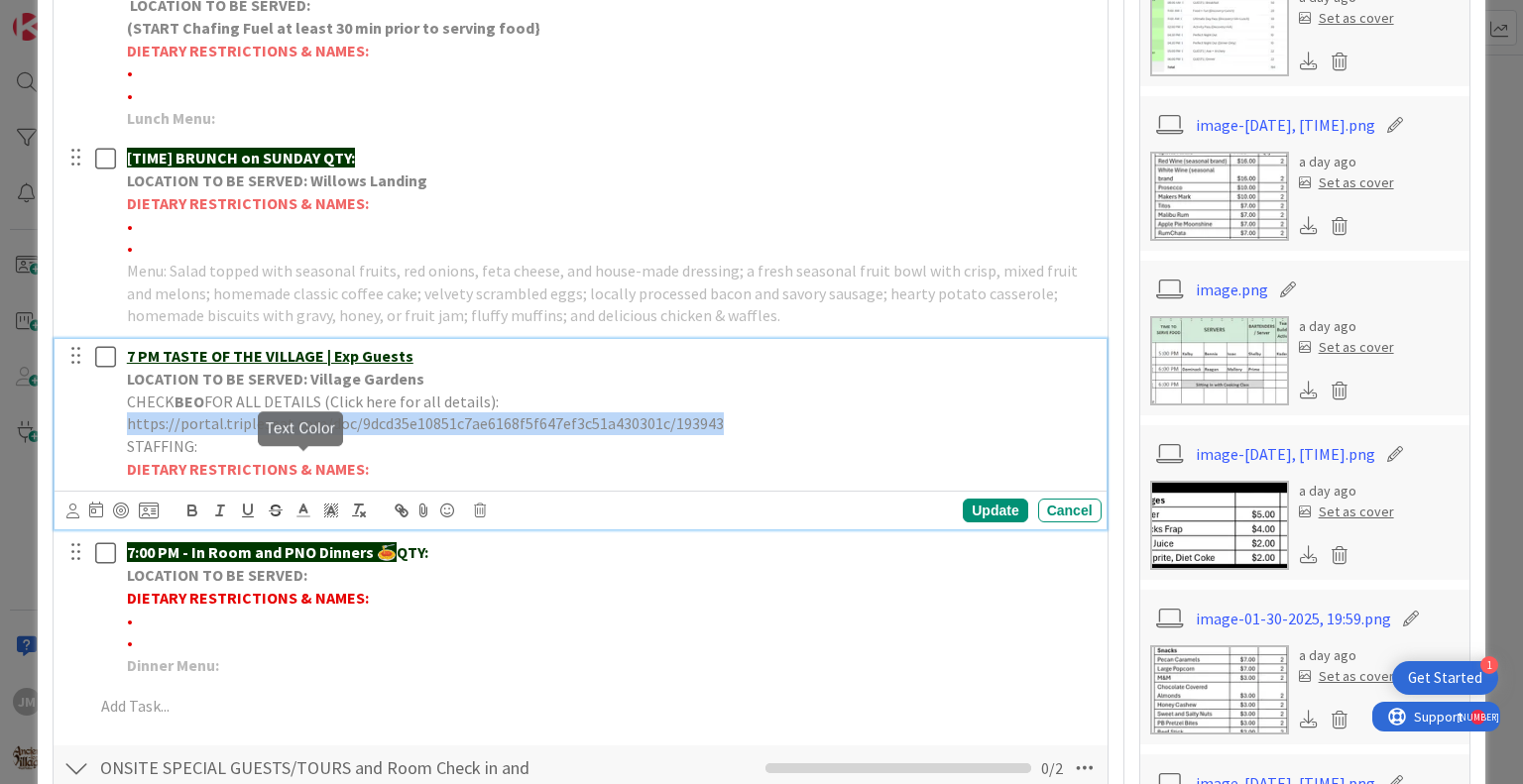 click 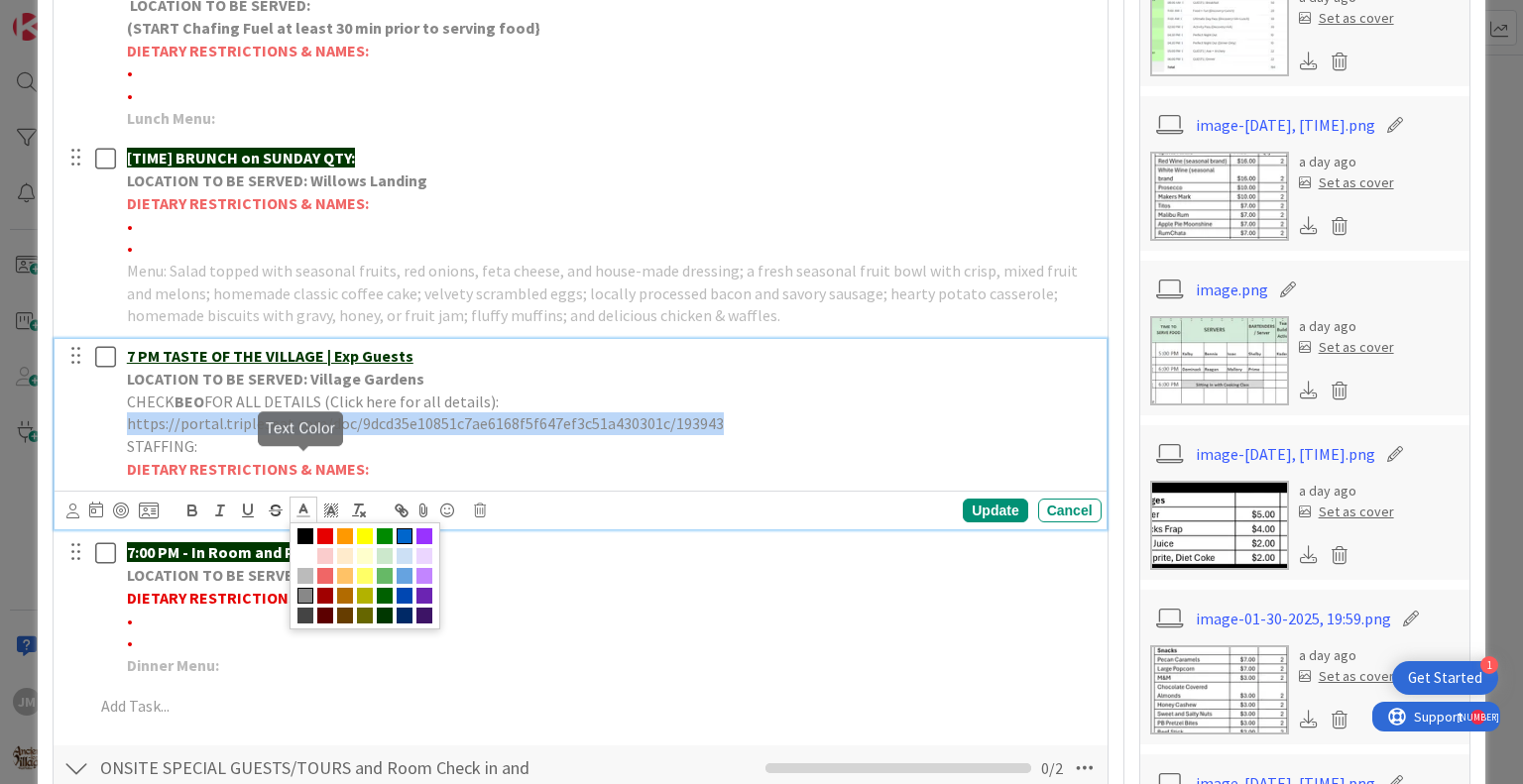 click at bounding box center [405, 536] 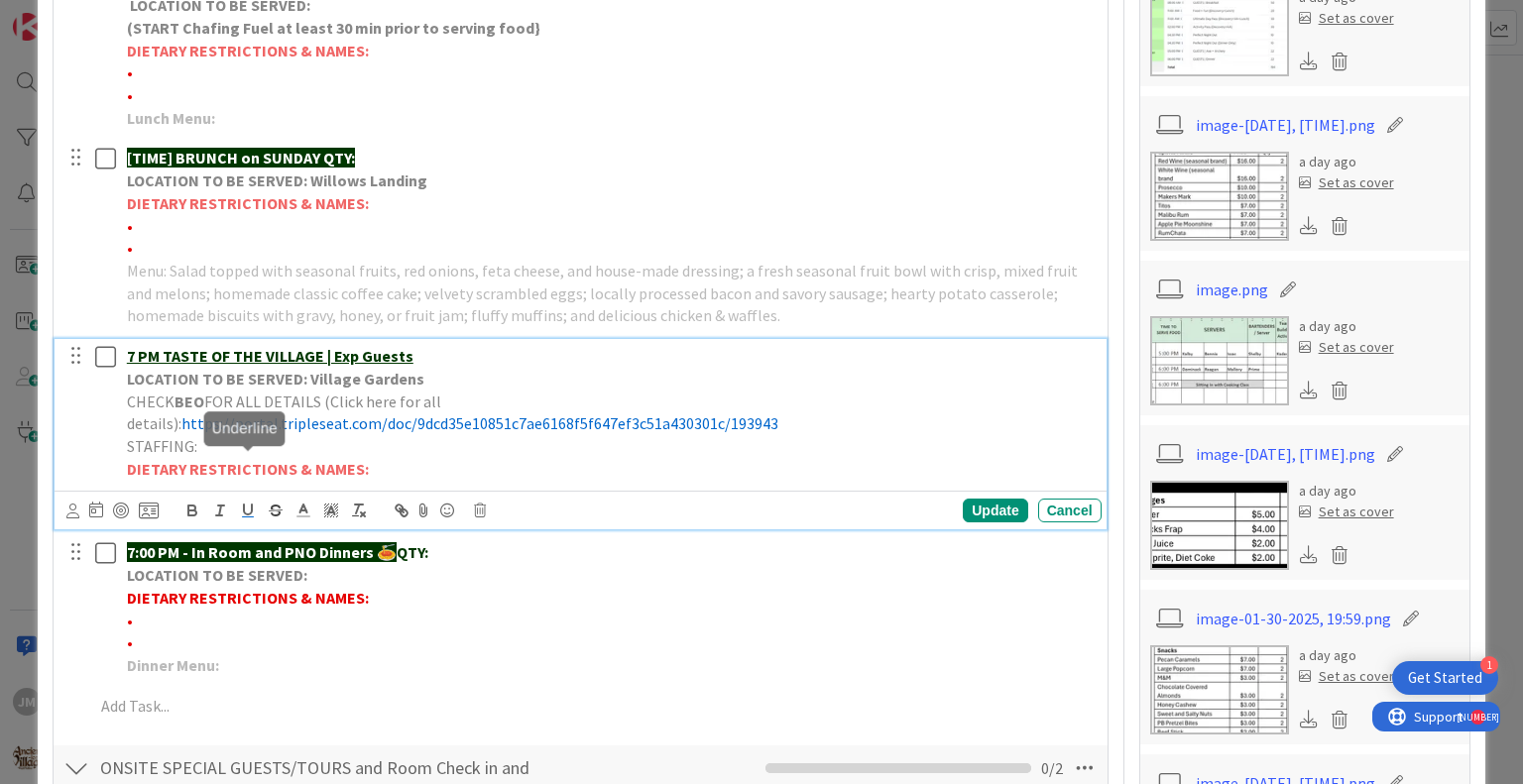 click 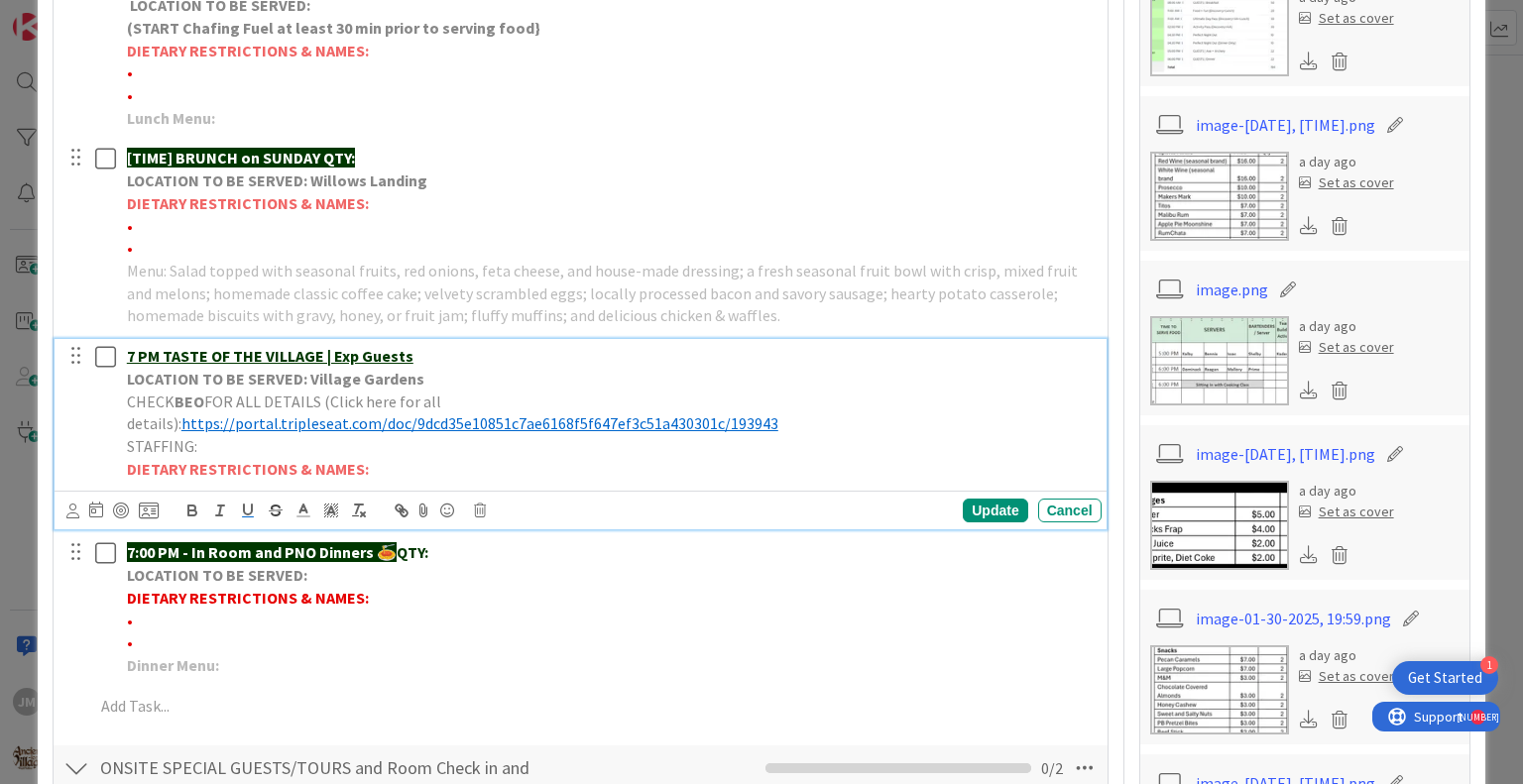 click on "DIETARY RESTRICTIONS & NAMES:" at bounding box center (610, 469) 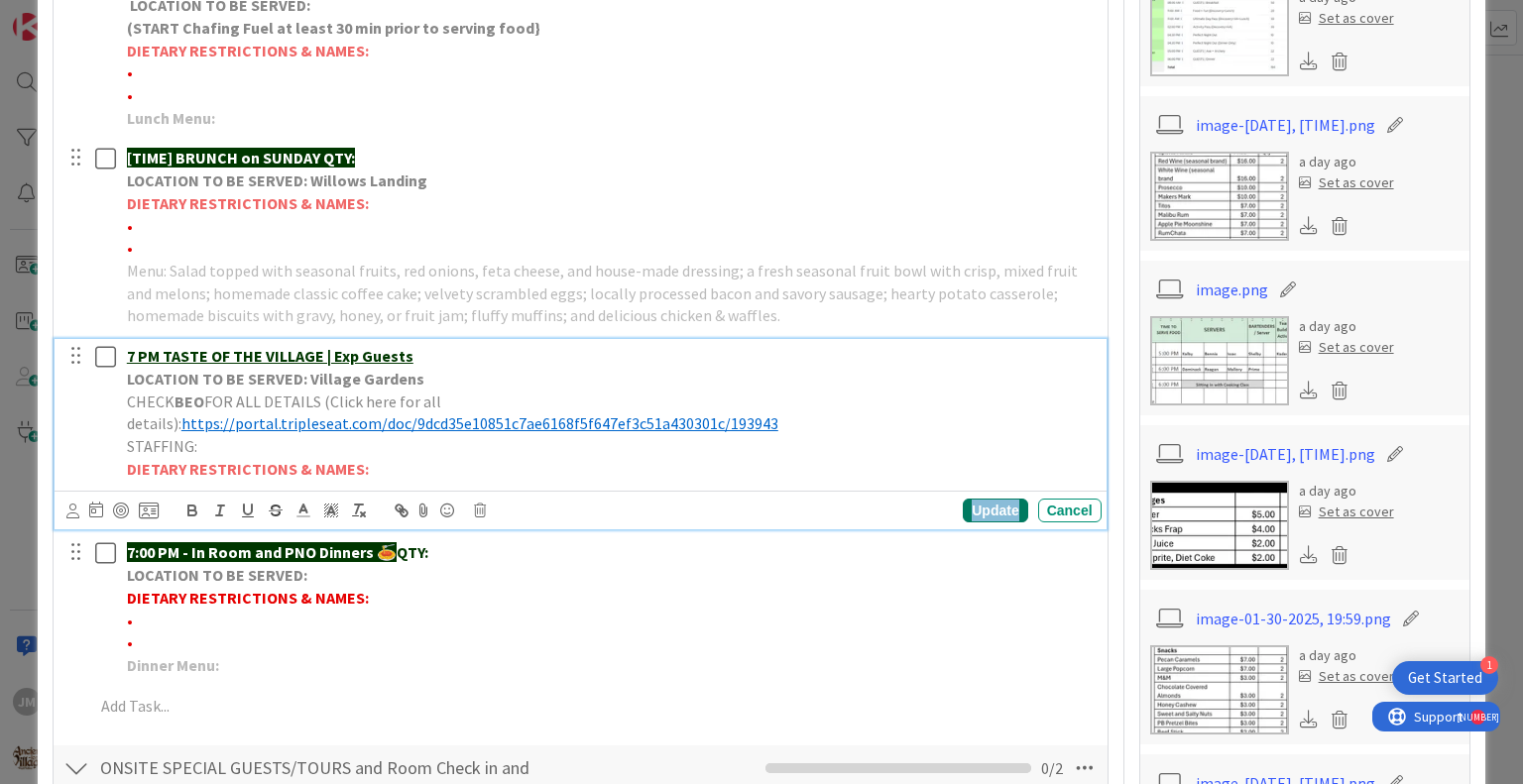 click on "Update" at bounding box center (995, 510) 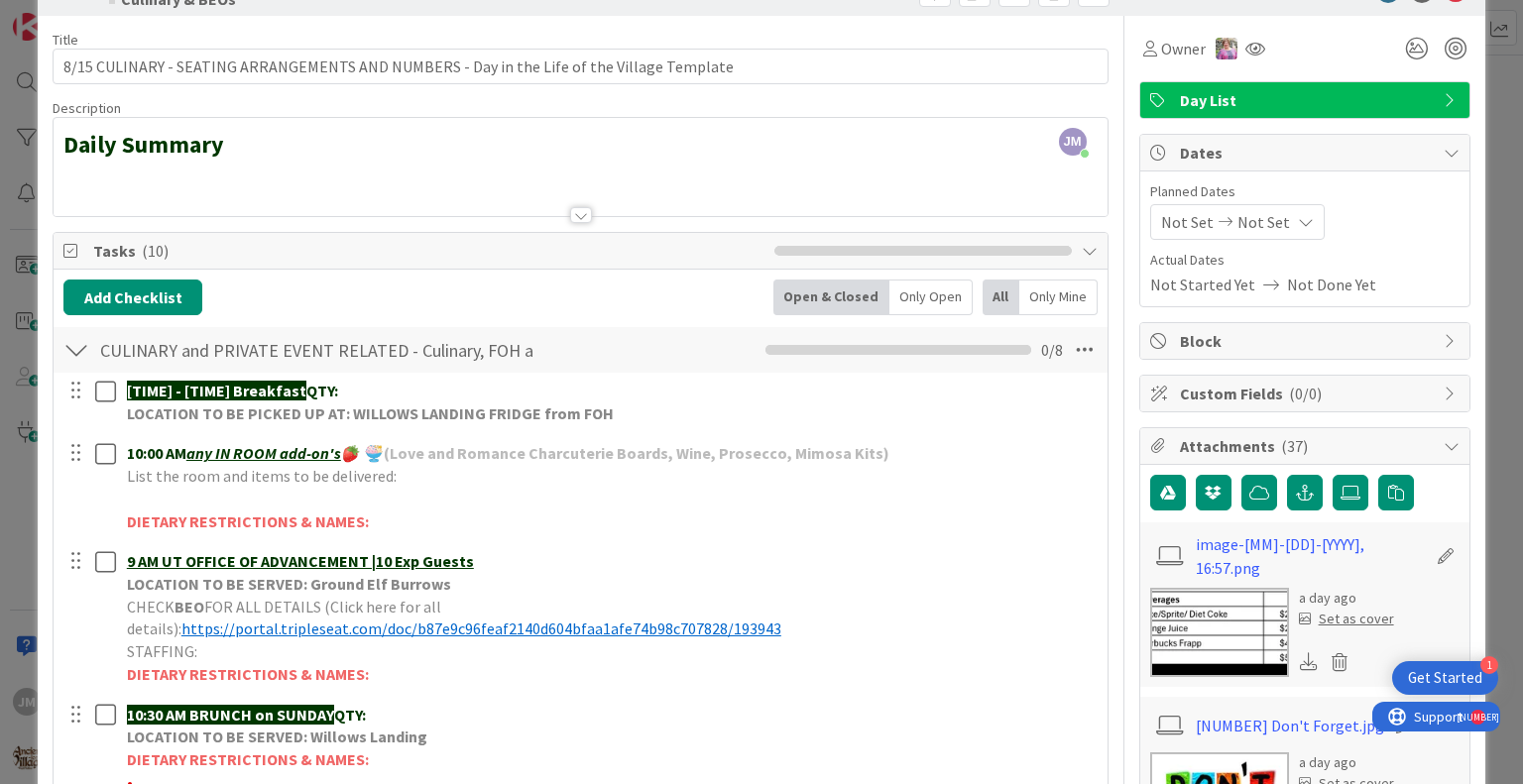 scroll, scrollTop: 0, scrollLeft: 0, axis: both 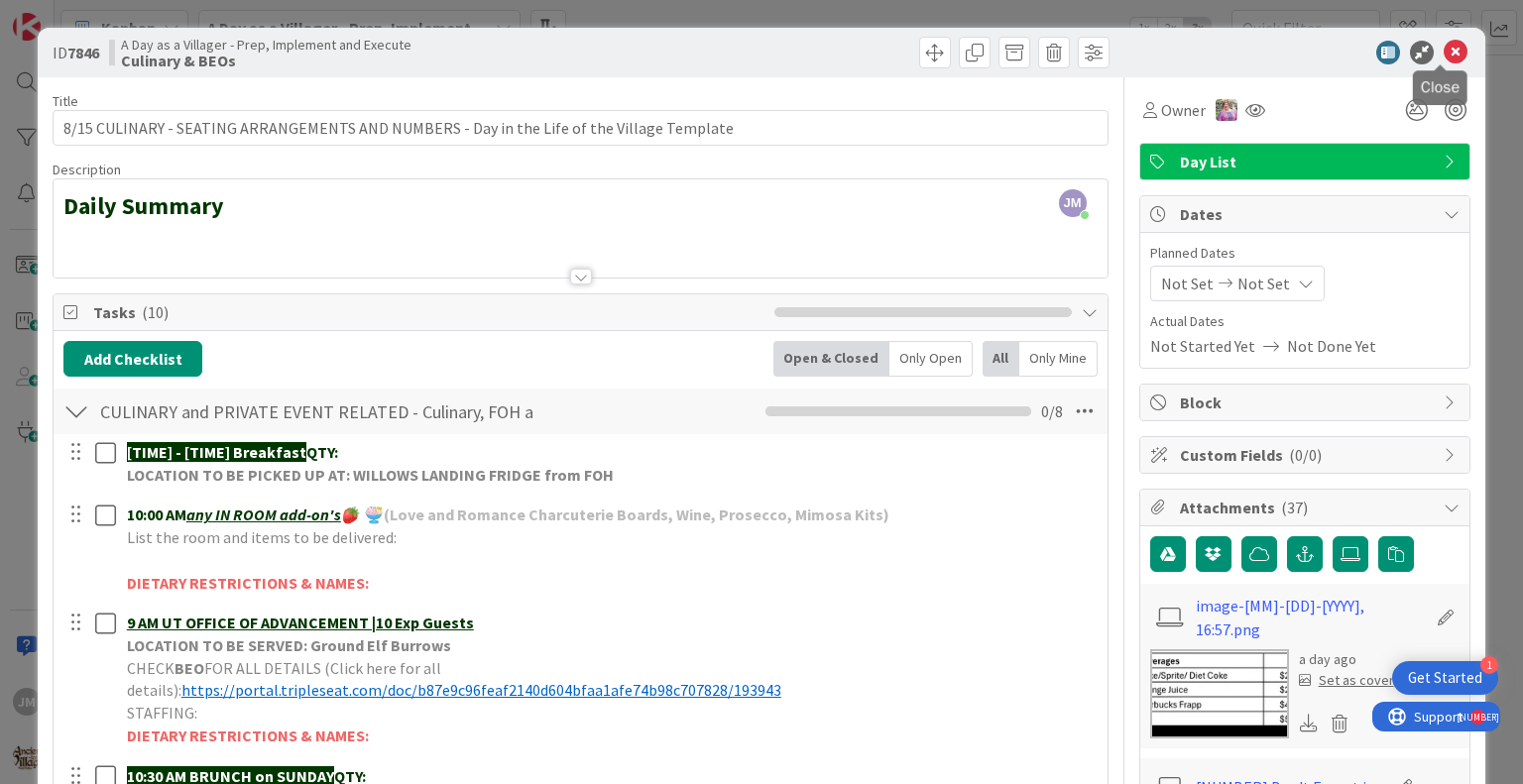 click at bounding box center [1456, 53] 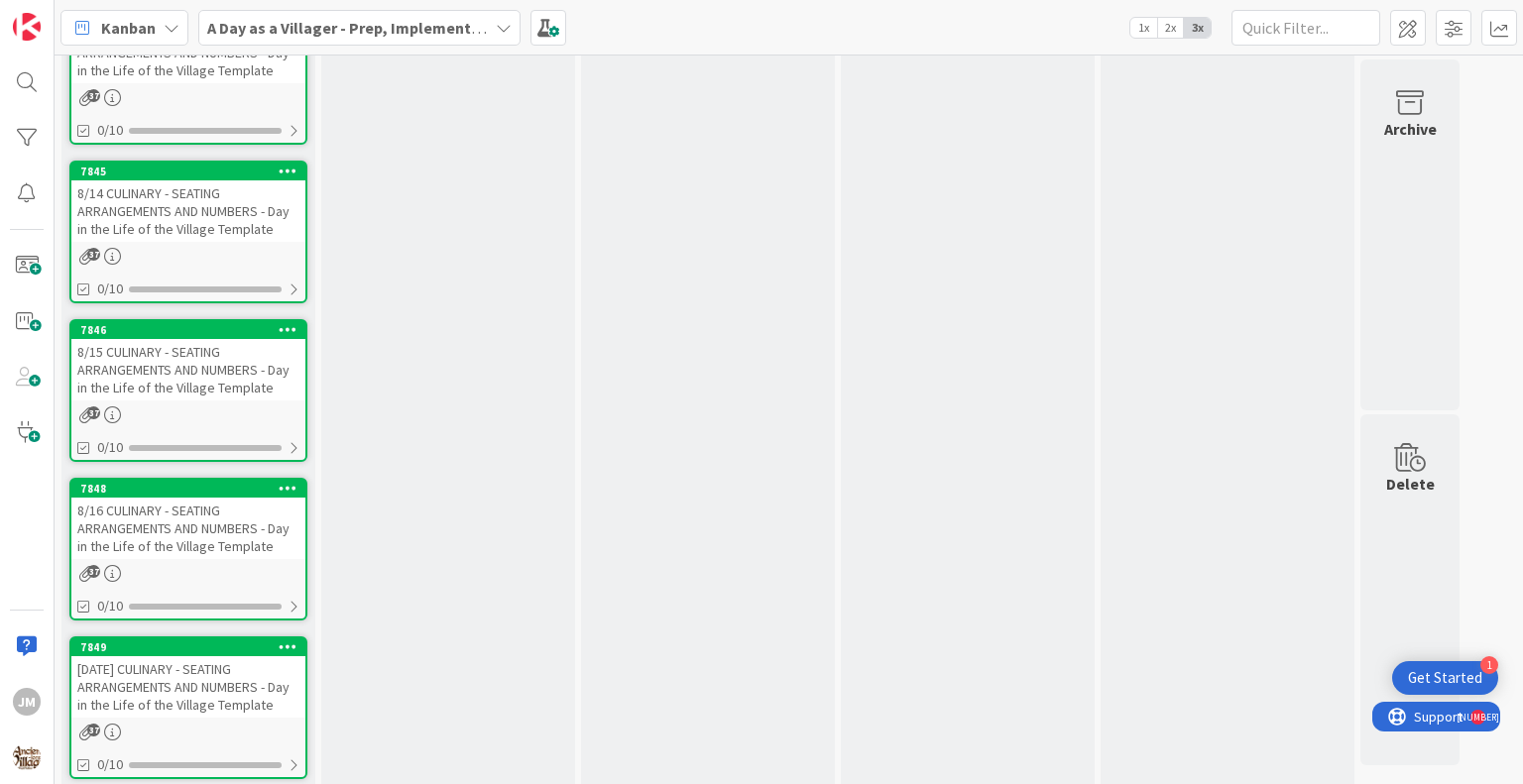 scroll, scrollTop: 0, scrollLeft: 0, axis: both 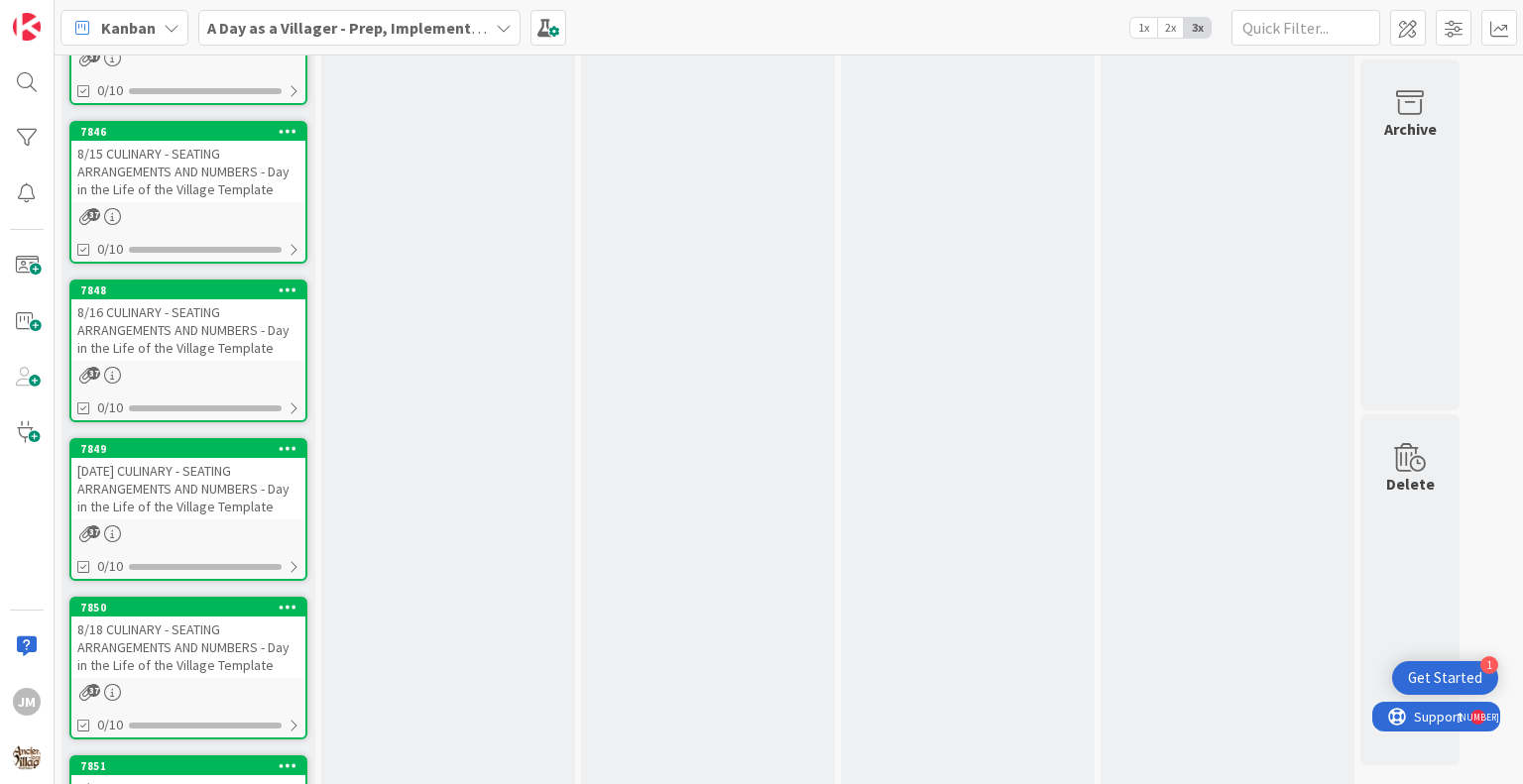 click on "37" at bounding box center [188, 375] 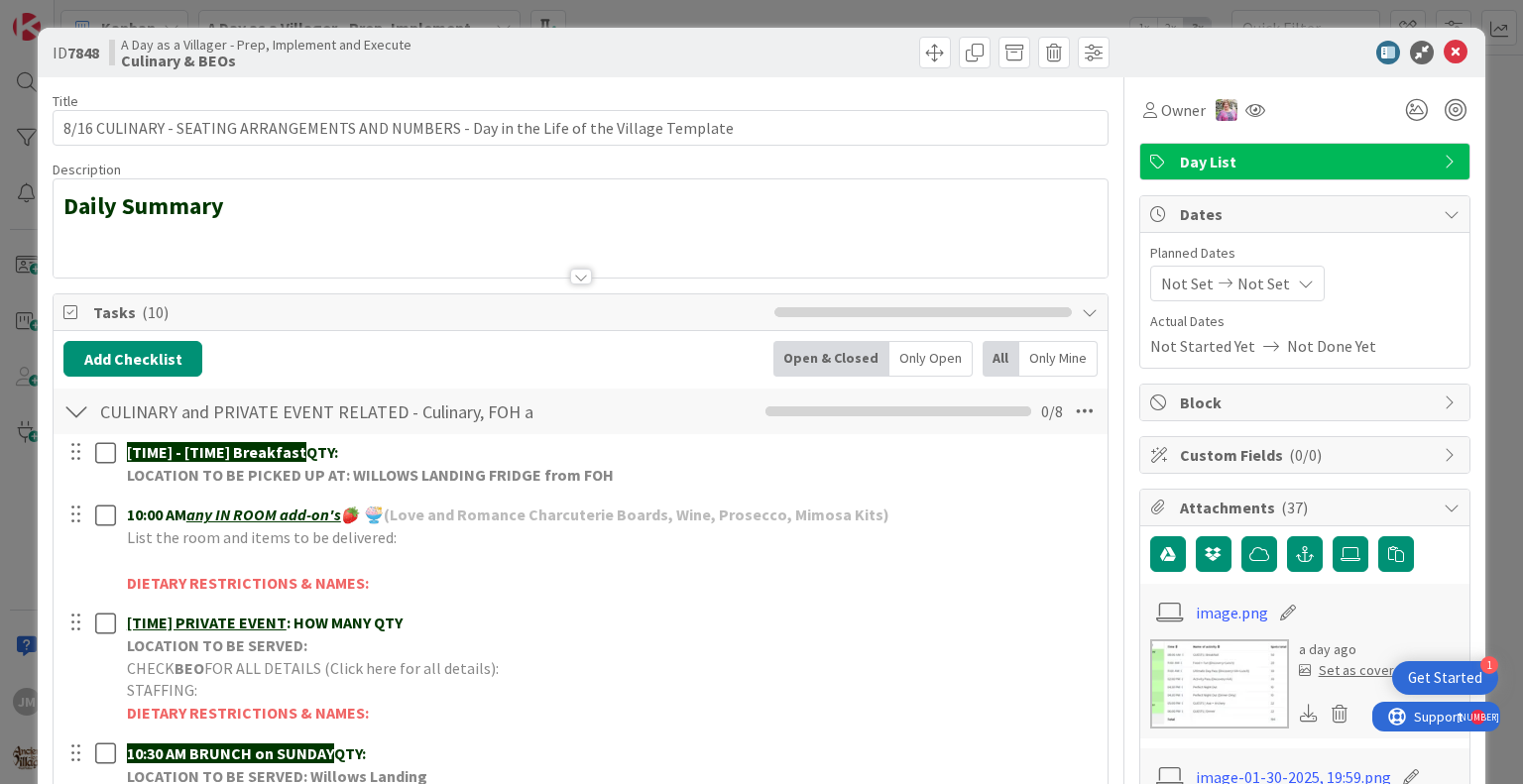 scroll, scrollTop: 0, scrollLeft: 0, axis: both 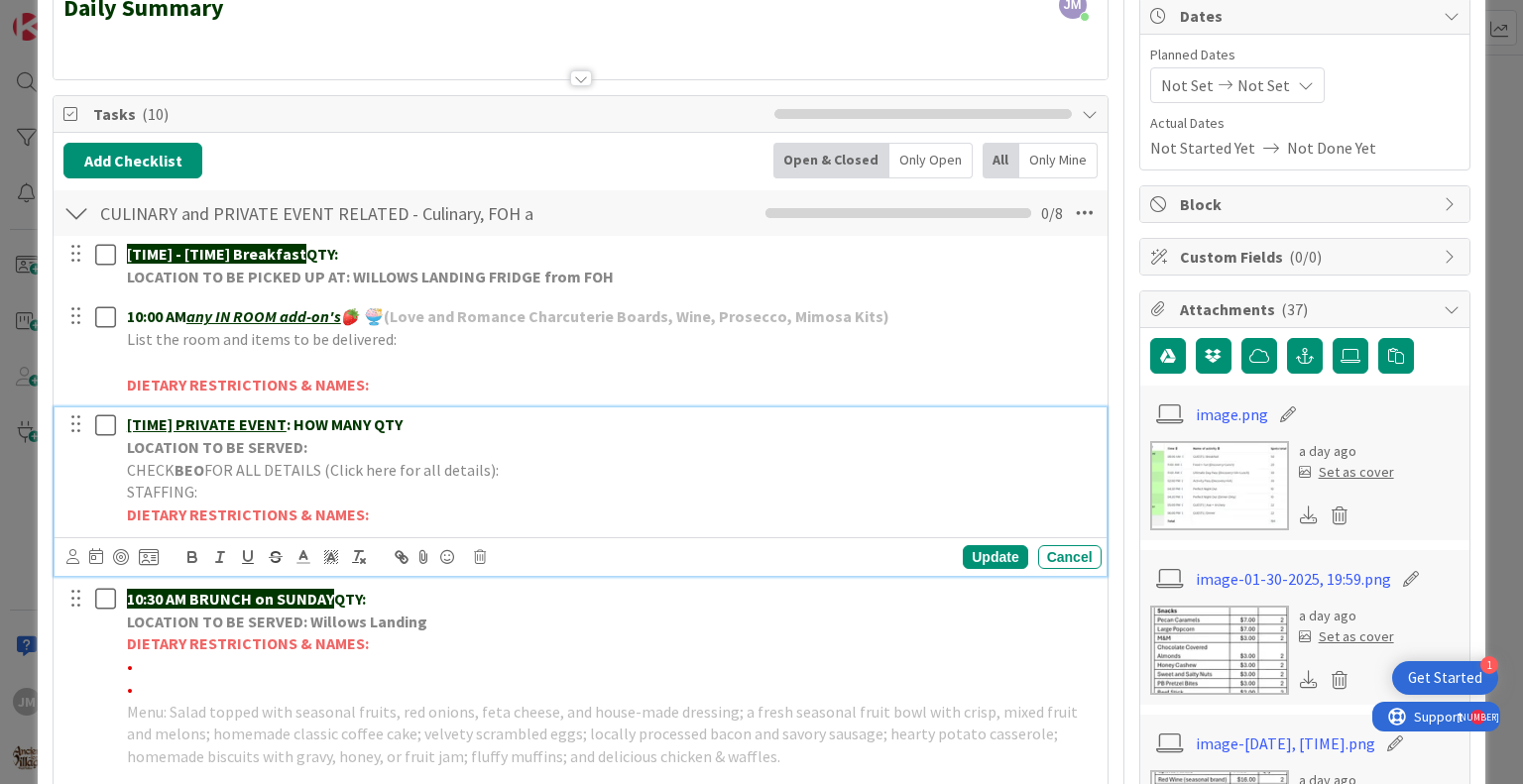 click on "[TIME] PRIVATE EVENT : HOW MANY QTY" at bounding box center [610, 424] 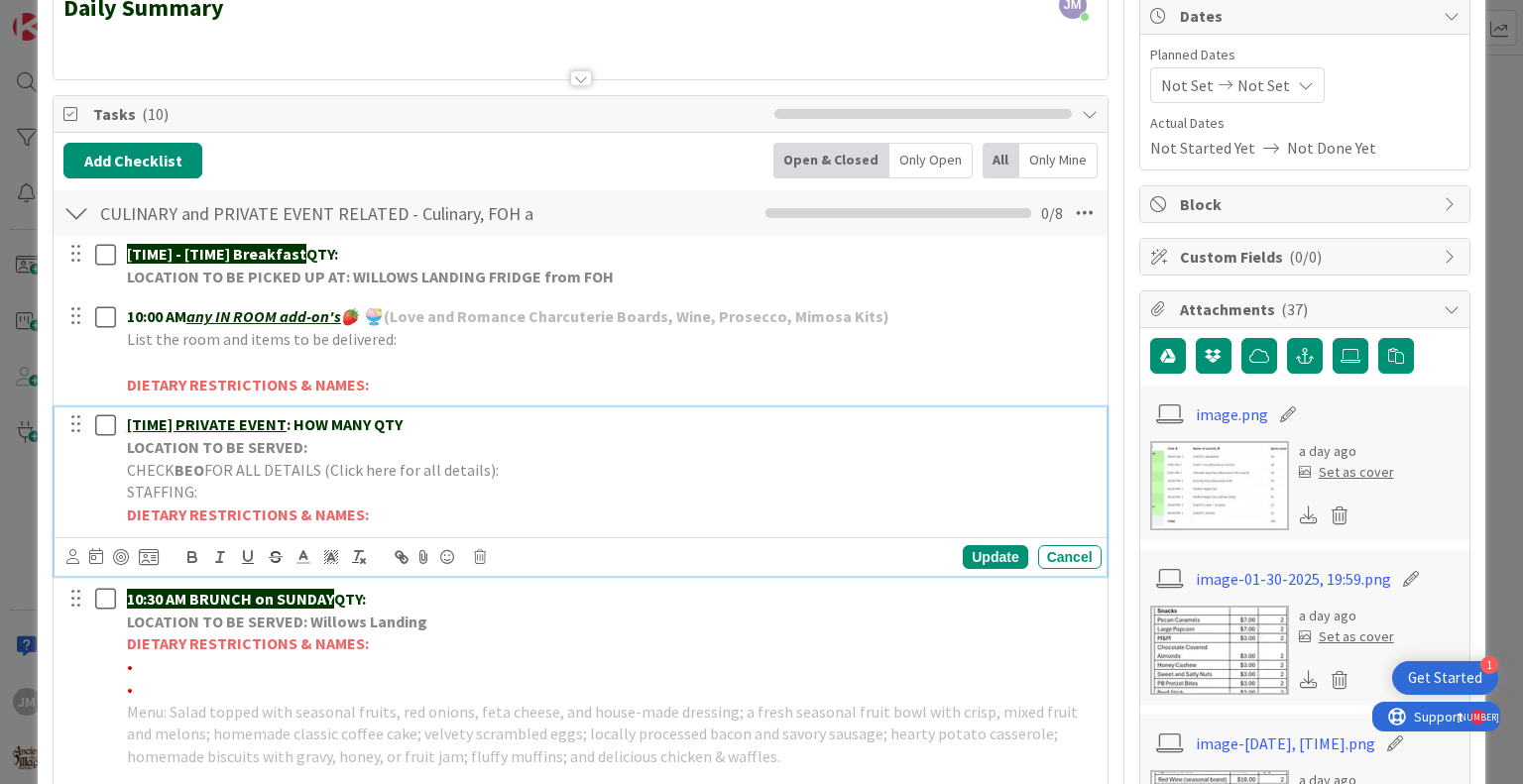 type 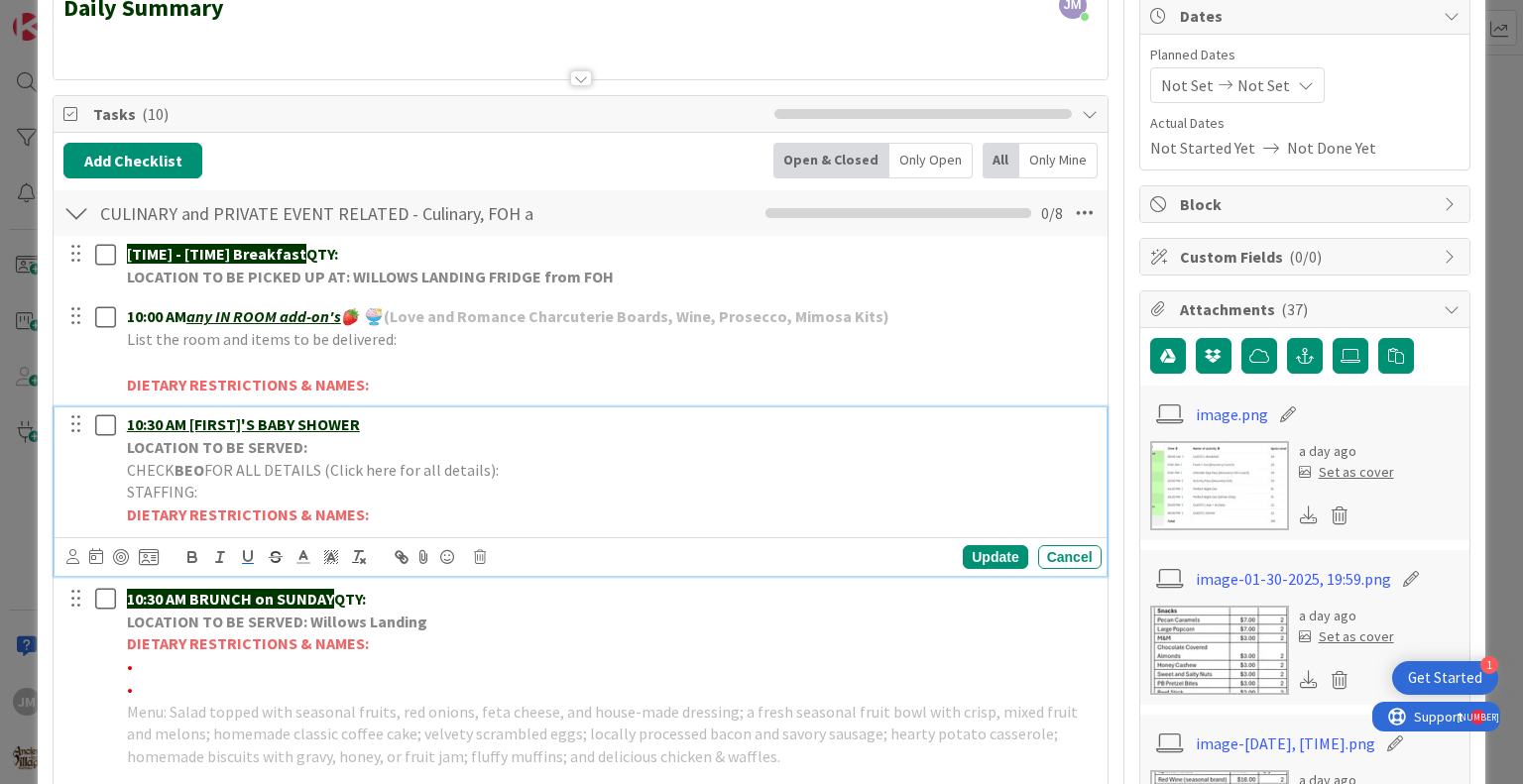 click on "10:30 AM [FIRST]'S BABY SHOWER" at bounding box center (610, 424) 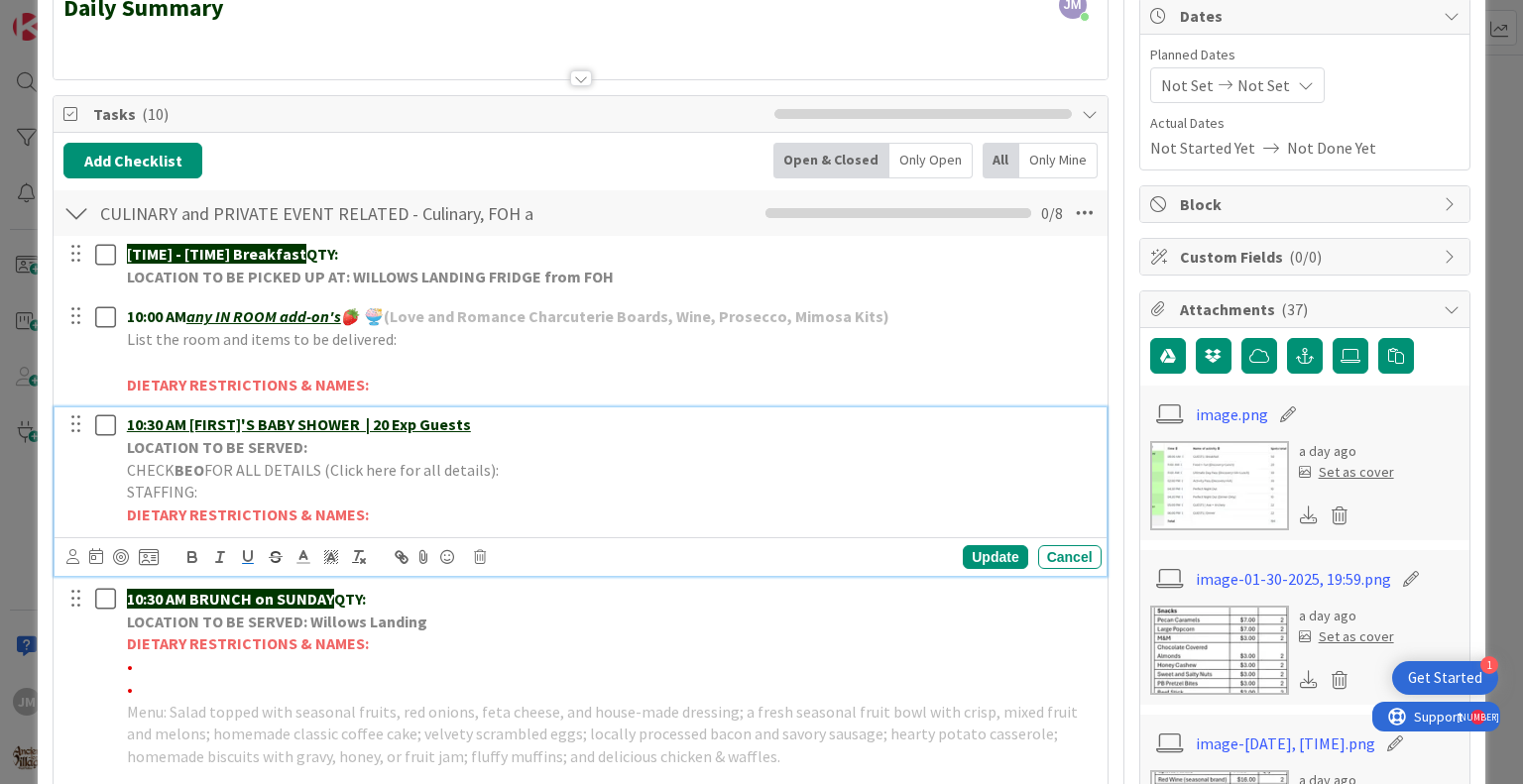 click on "LOCATION TO BE SERVED:" at bounding box center [610, 447] 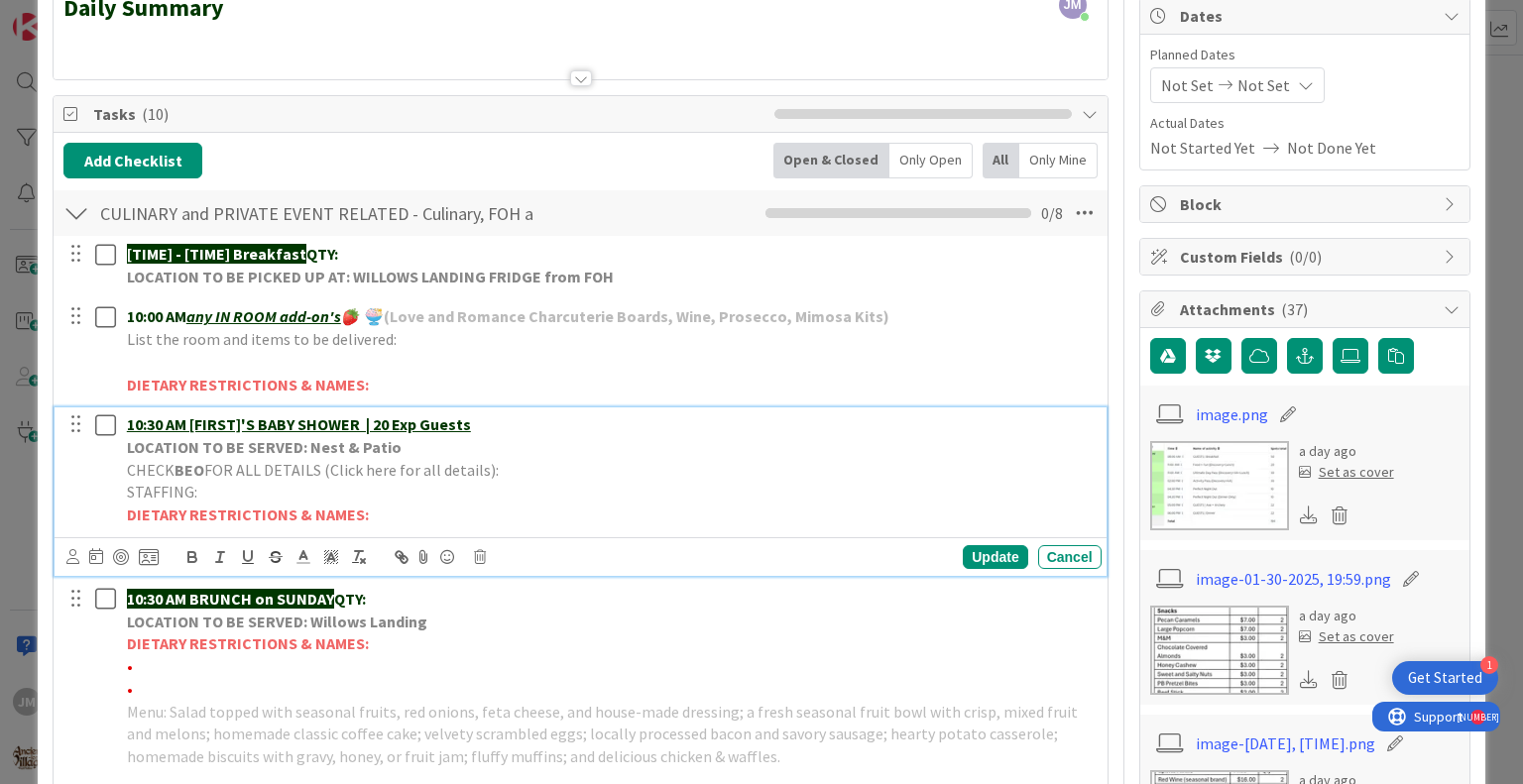 click on "STAFFING:" at bounding box center [610, 492] 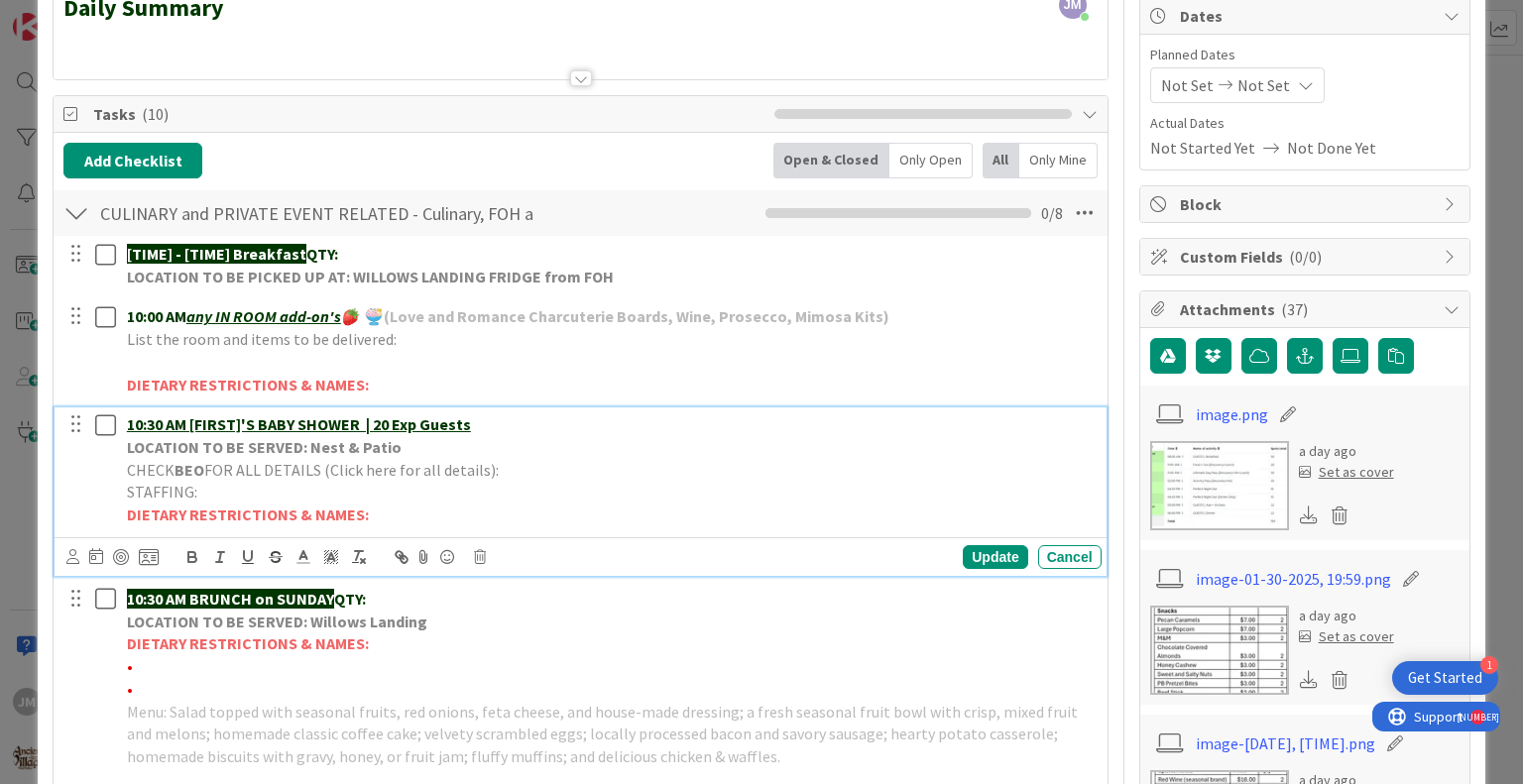drag, startPoint x: 1075, startPoint y: 465, endPoint x: 491, endPoint y: 464, distance: 584.00086 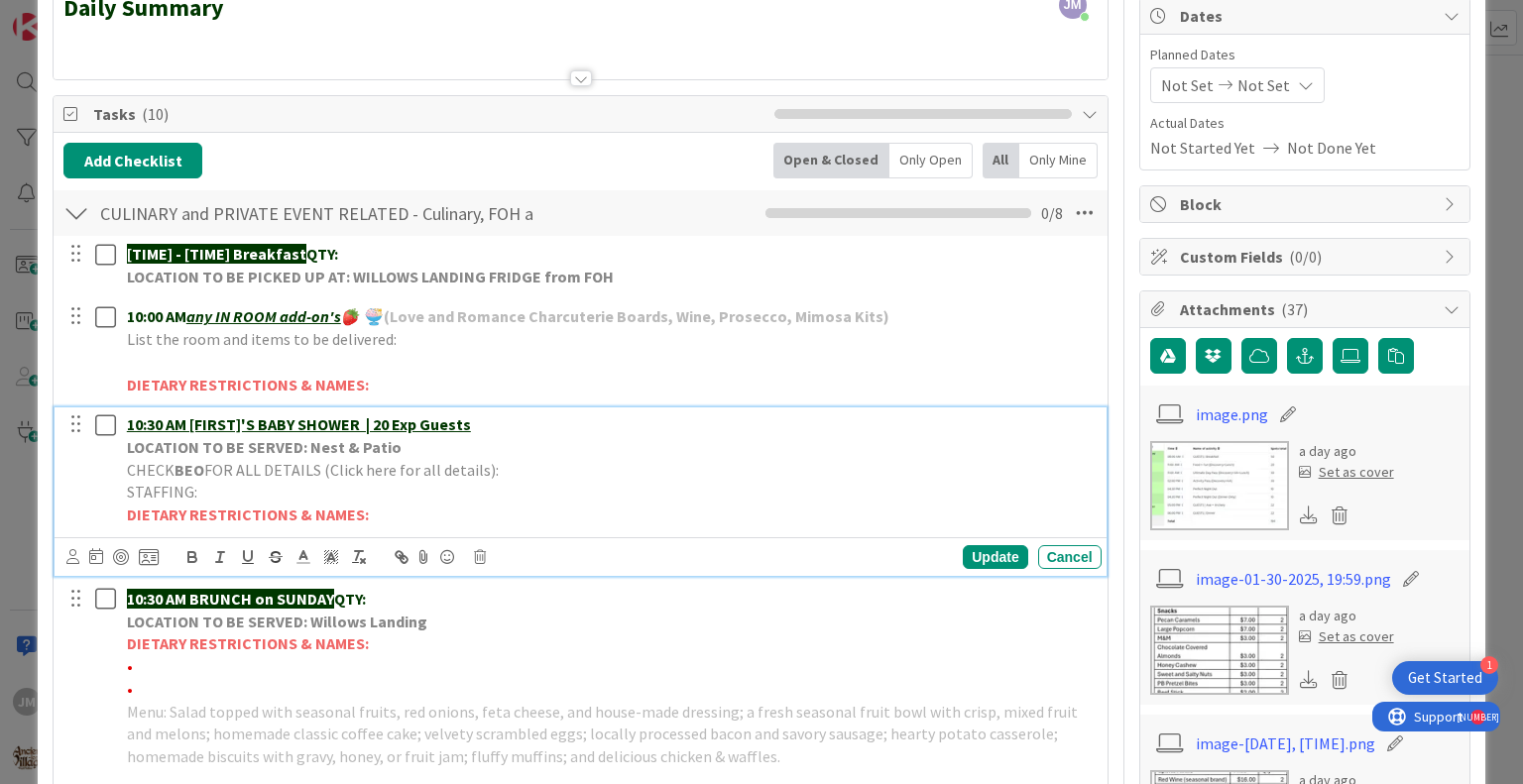 click on "CHECK  BEO  FOR ALL DETAILS (Click here for all details): https://portal.tripleseat.com/doc/e94fea9150fa4e24a47020497a0f3ea75247df4d/193943" at bounding box center (610, 470) 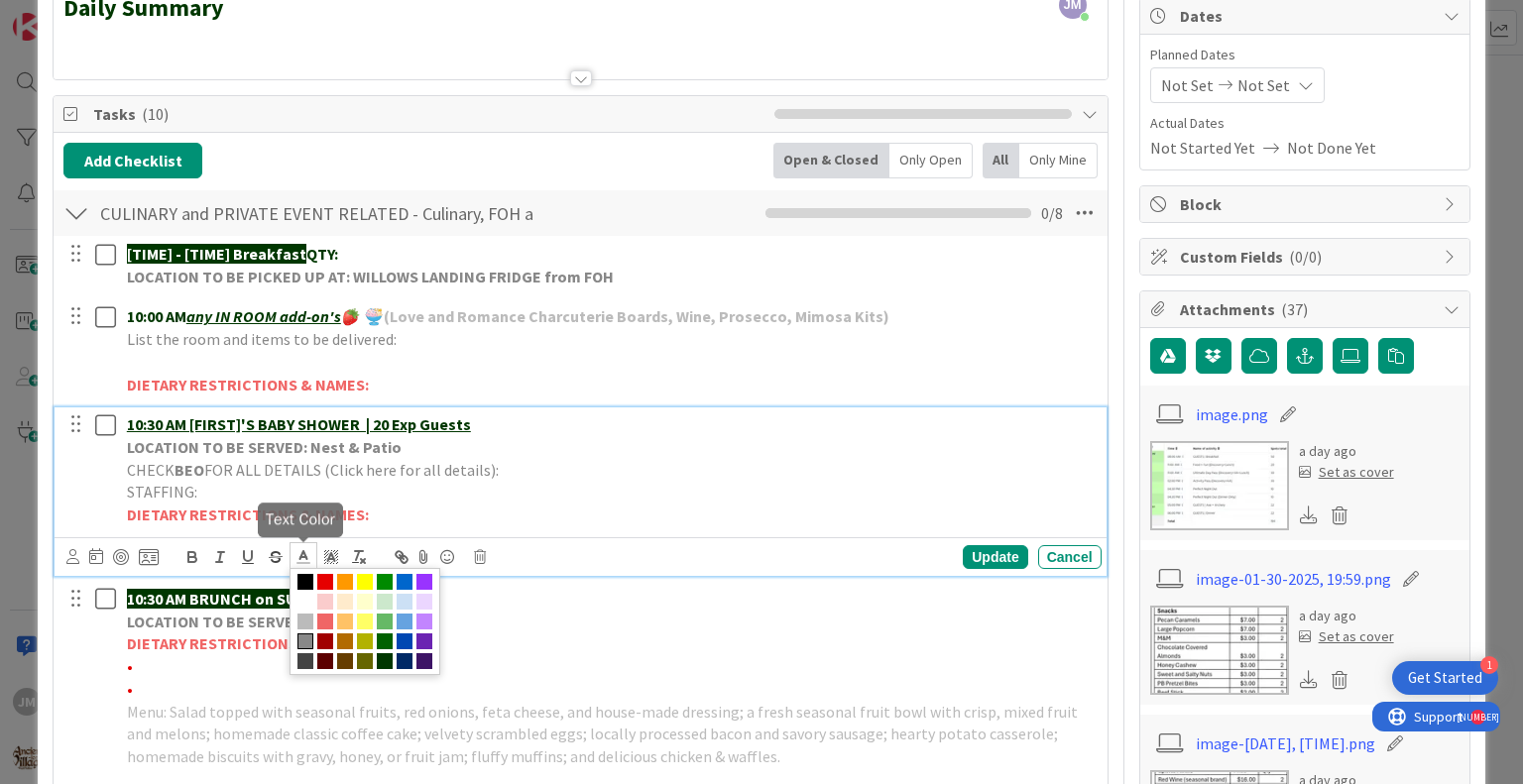 click 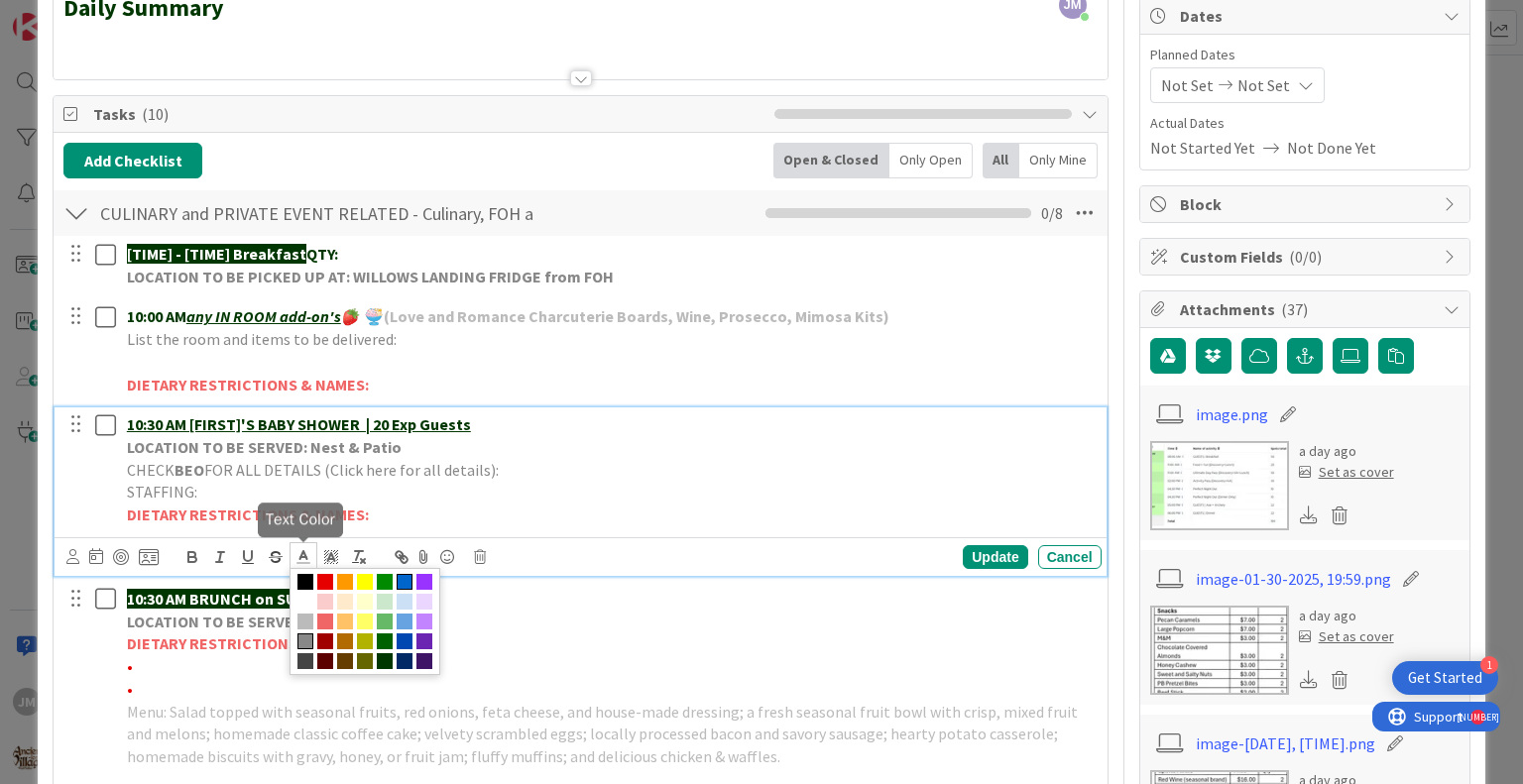 click at bounding box center (405, 582) 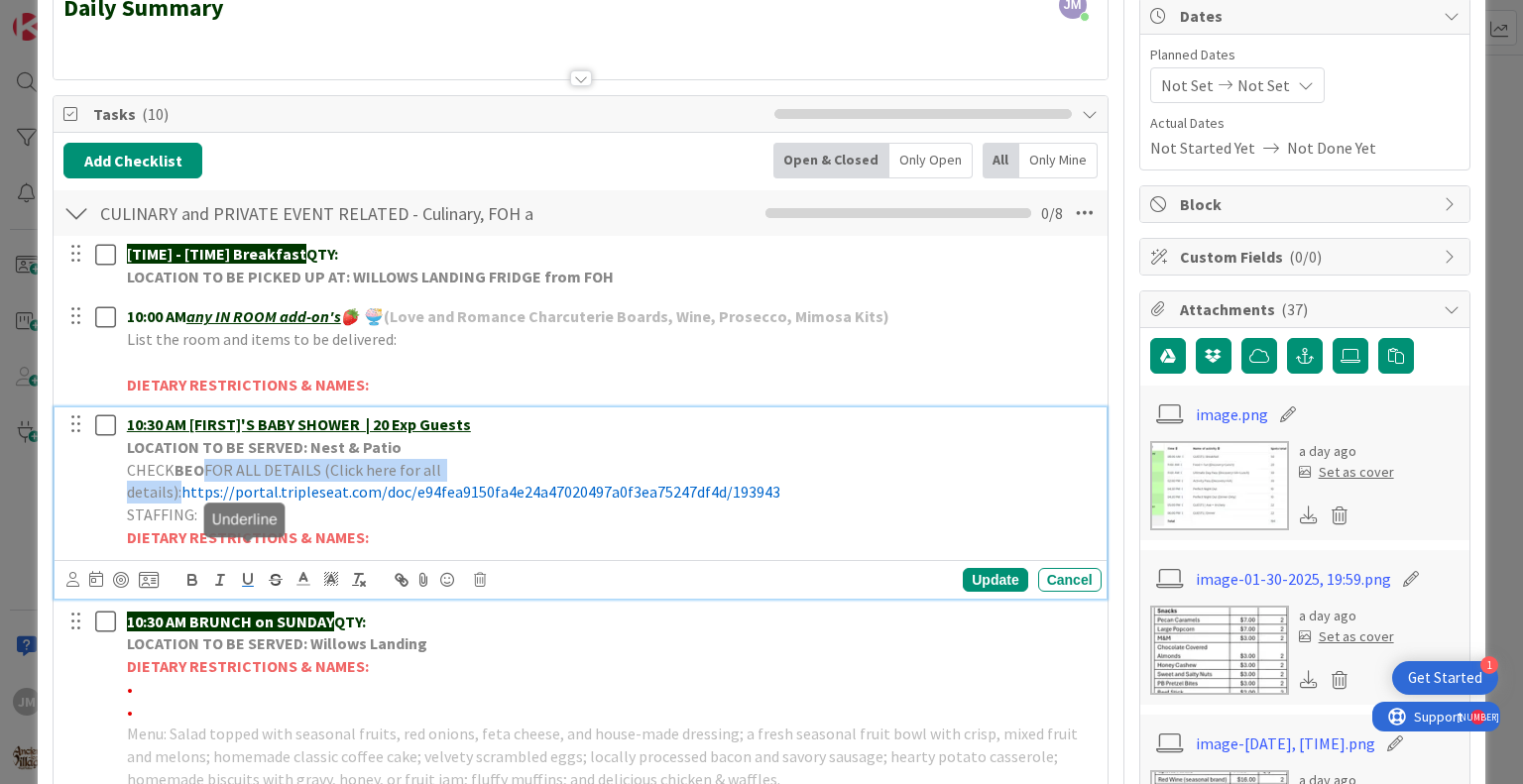 click 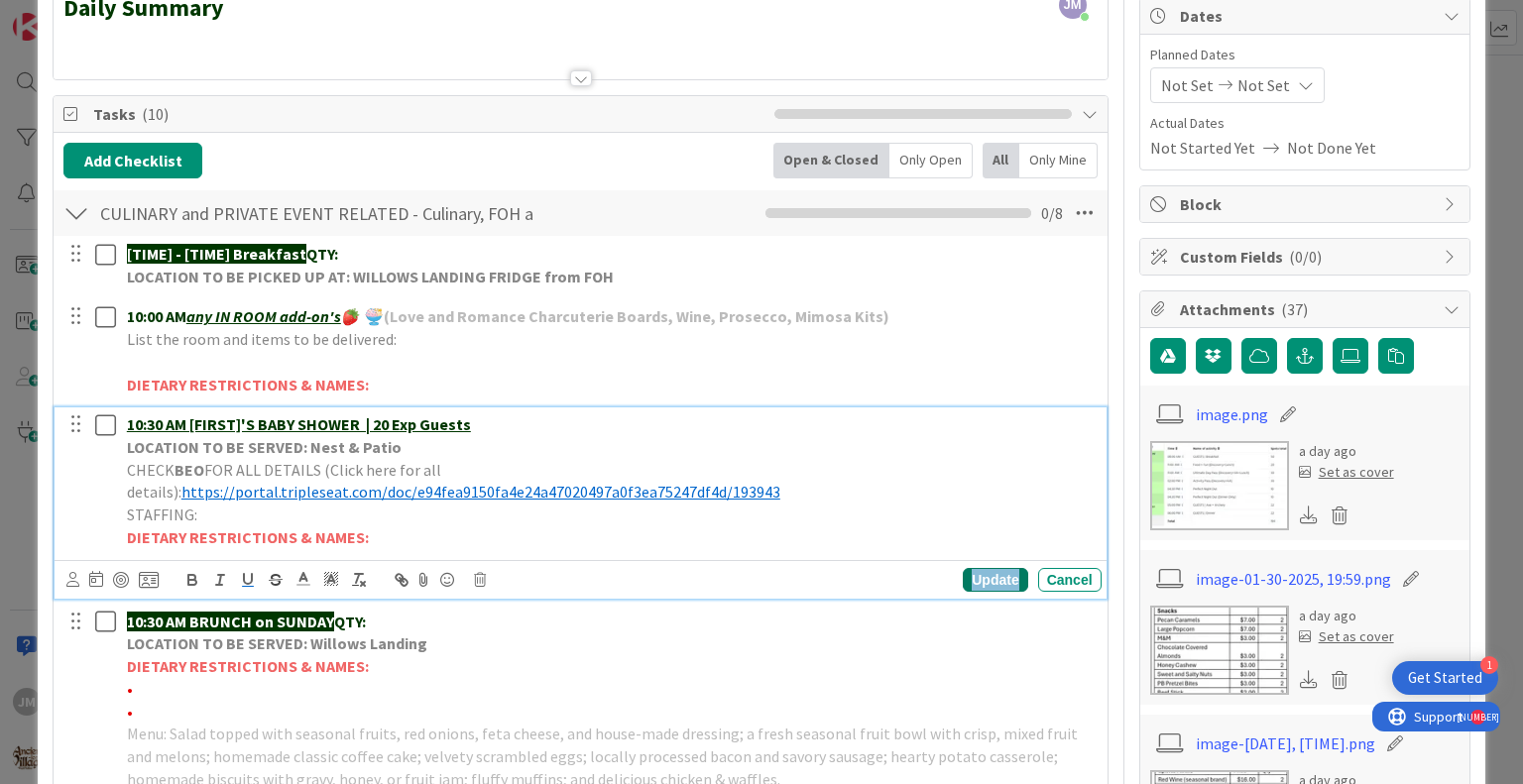 click on "Update" at bounding box center [995, 580] 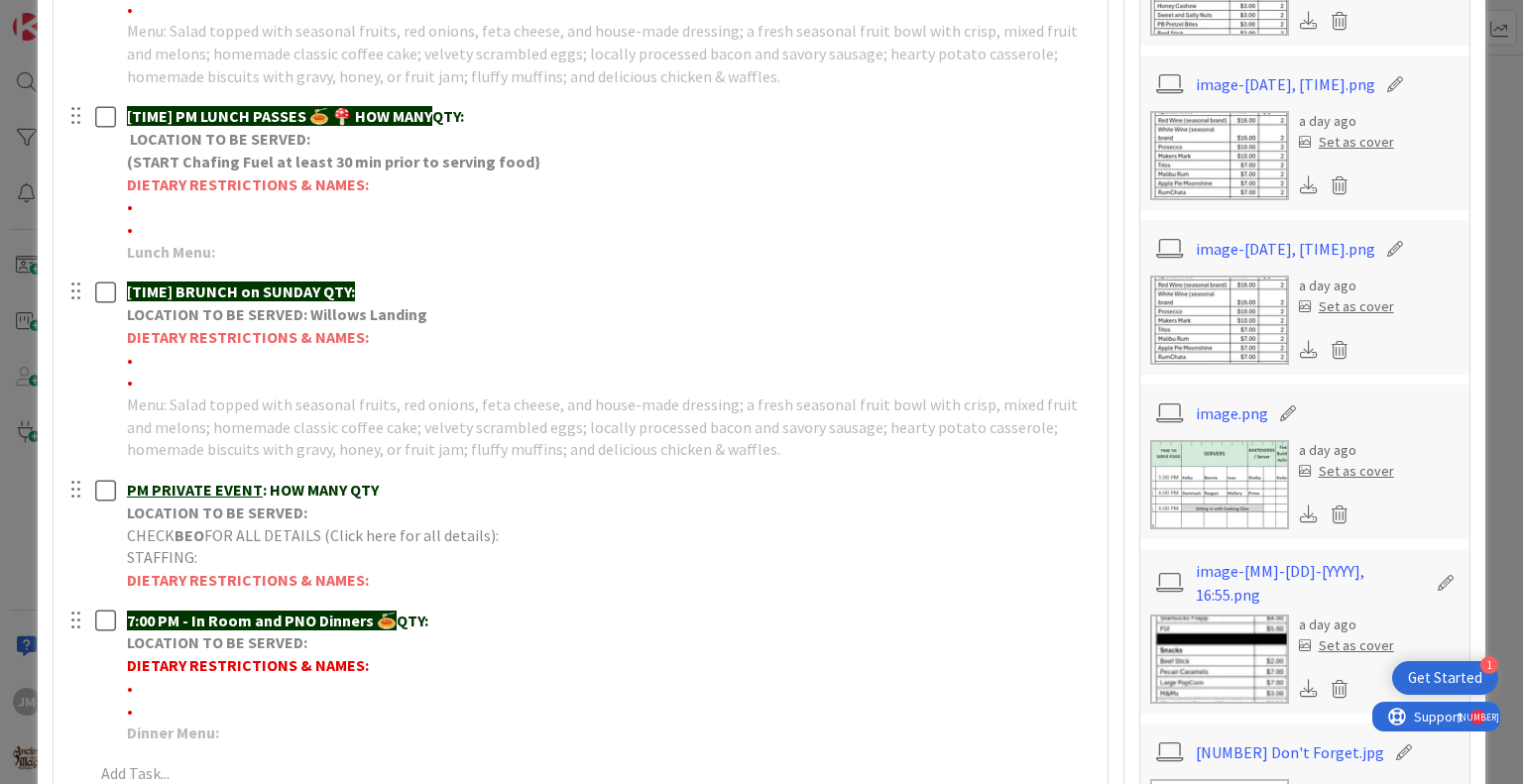scroll, scrollTop: 892, scrollLeft: 0, axis: vertical 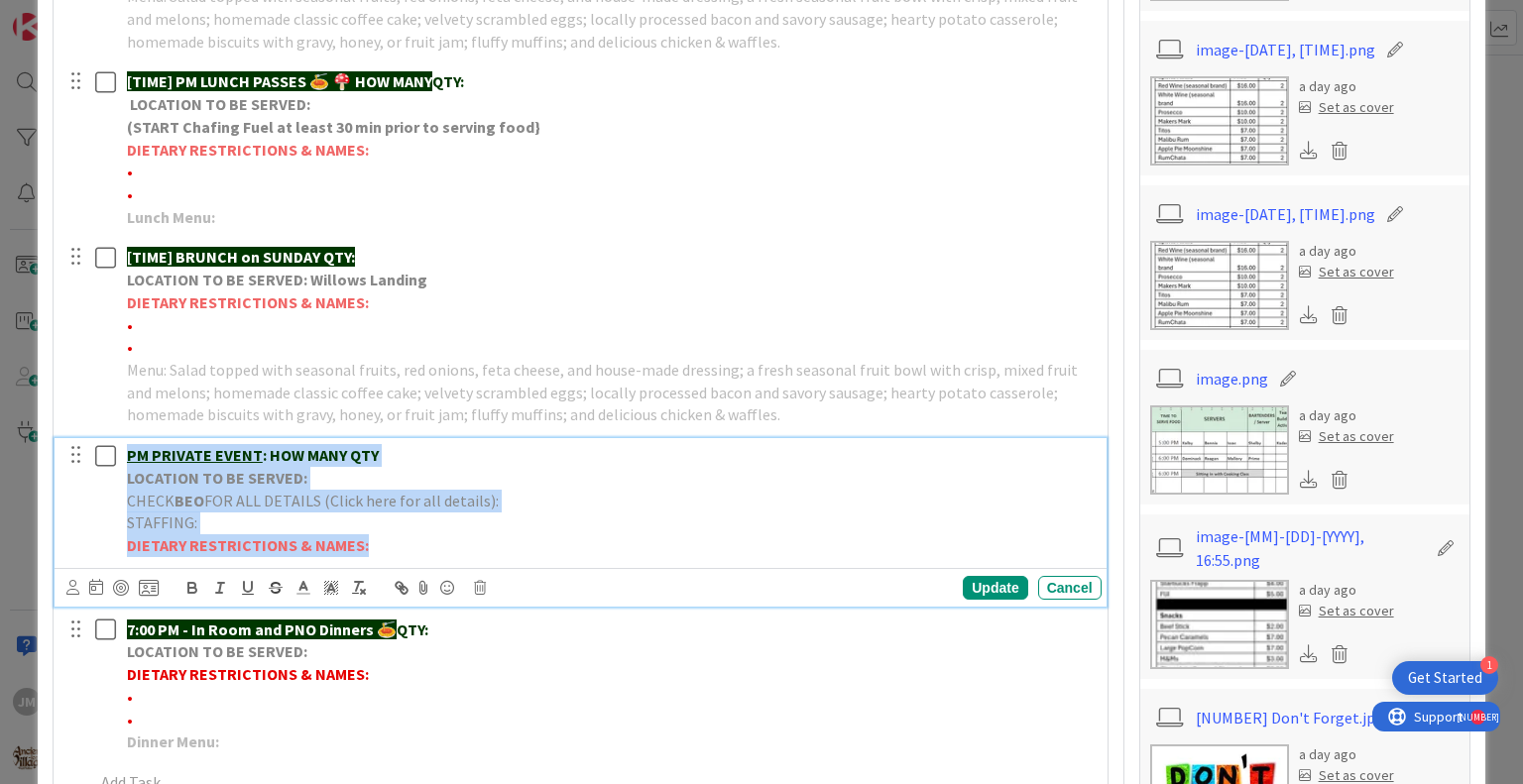 drag, startPoint x: 382, startPoint y: 529, endPoint x: 101, endPoint y: 423, distance: 300.32815 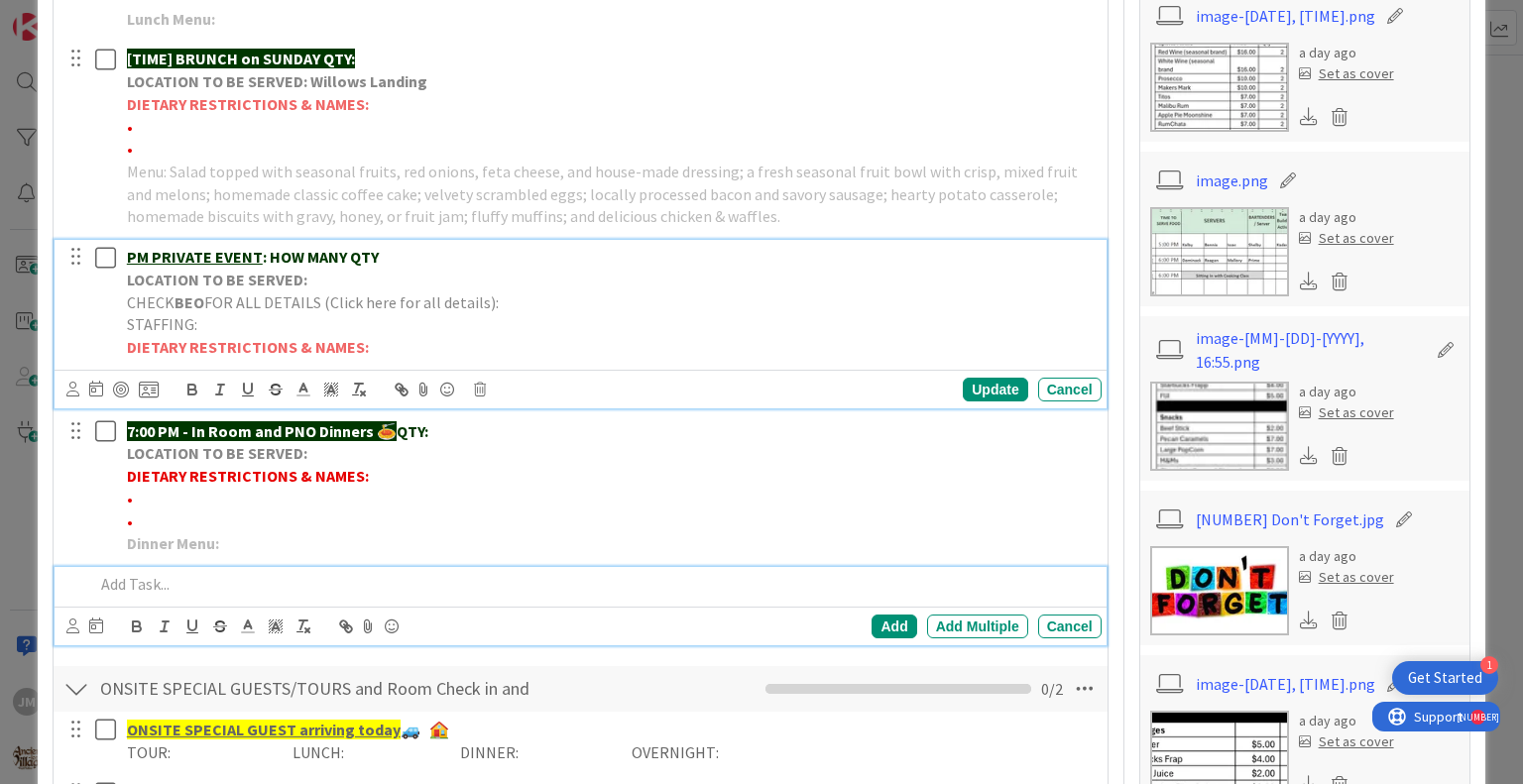 click at bounding box center (593, 584) 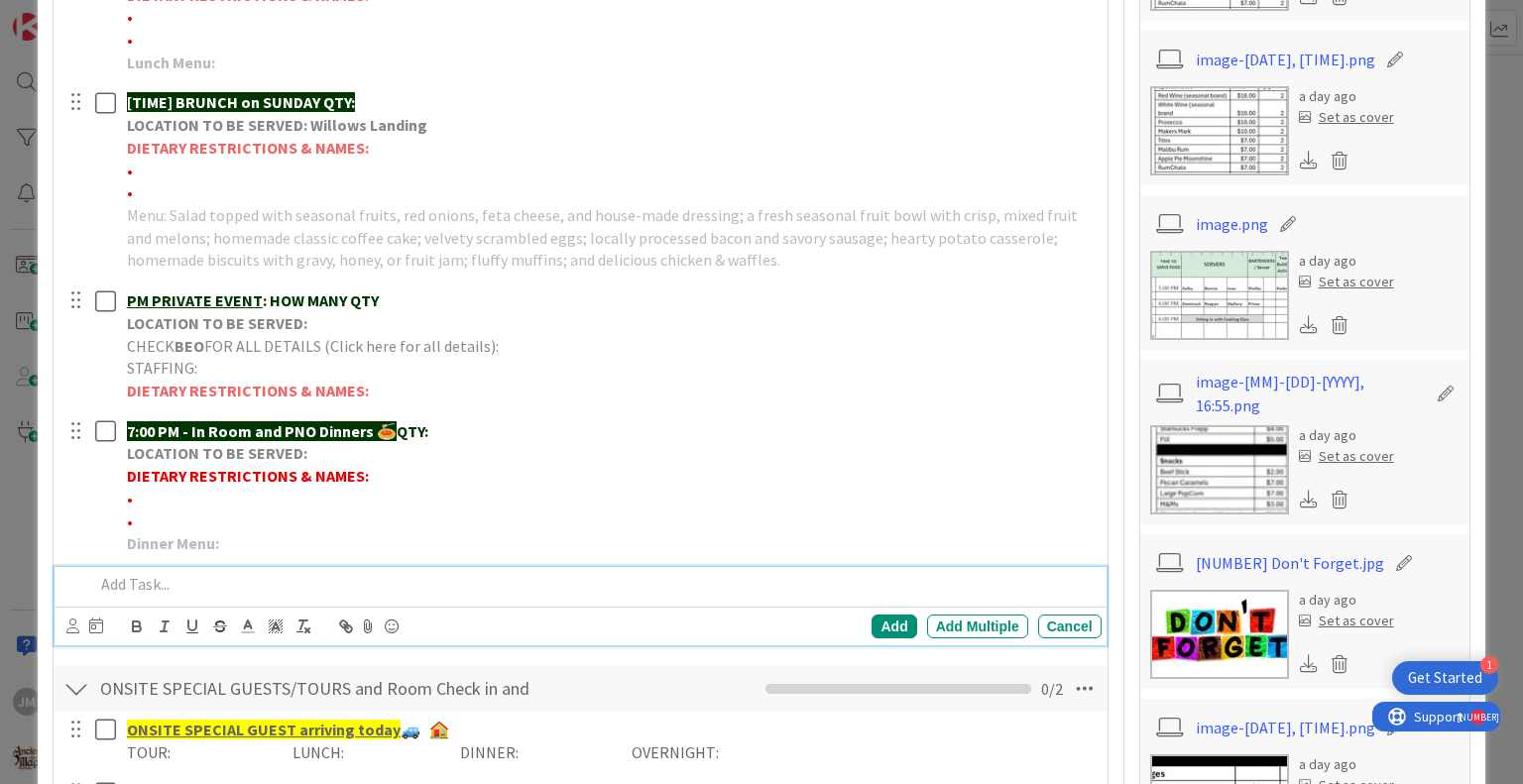 paste 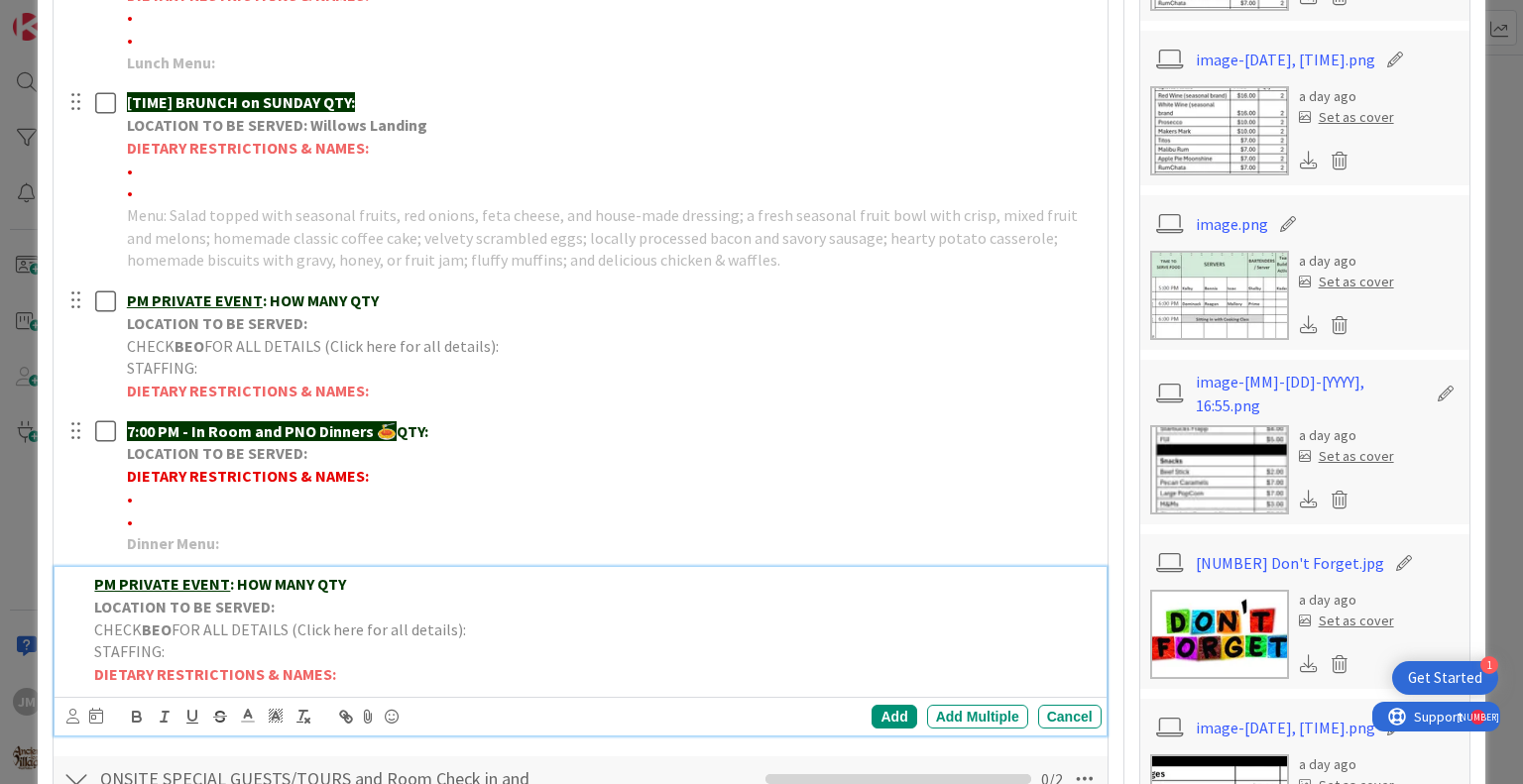 click on "[TIME] PRIVATE EVENT : HOW MANY QTY" at bounding box center [593, 584] 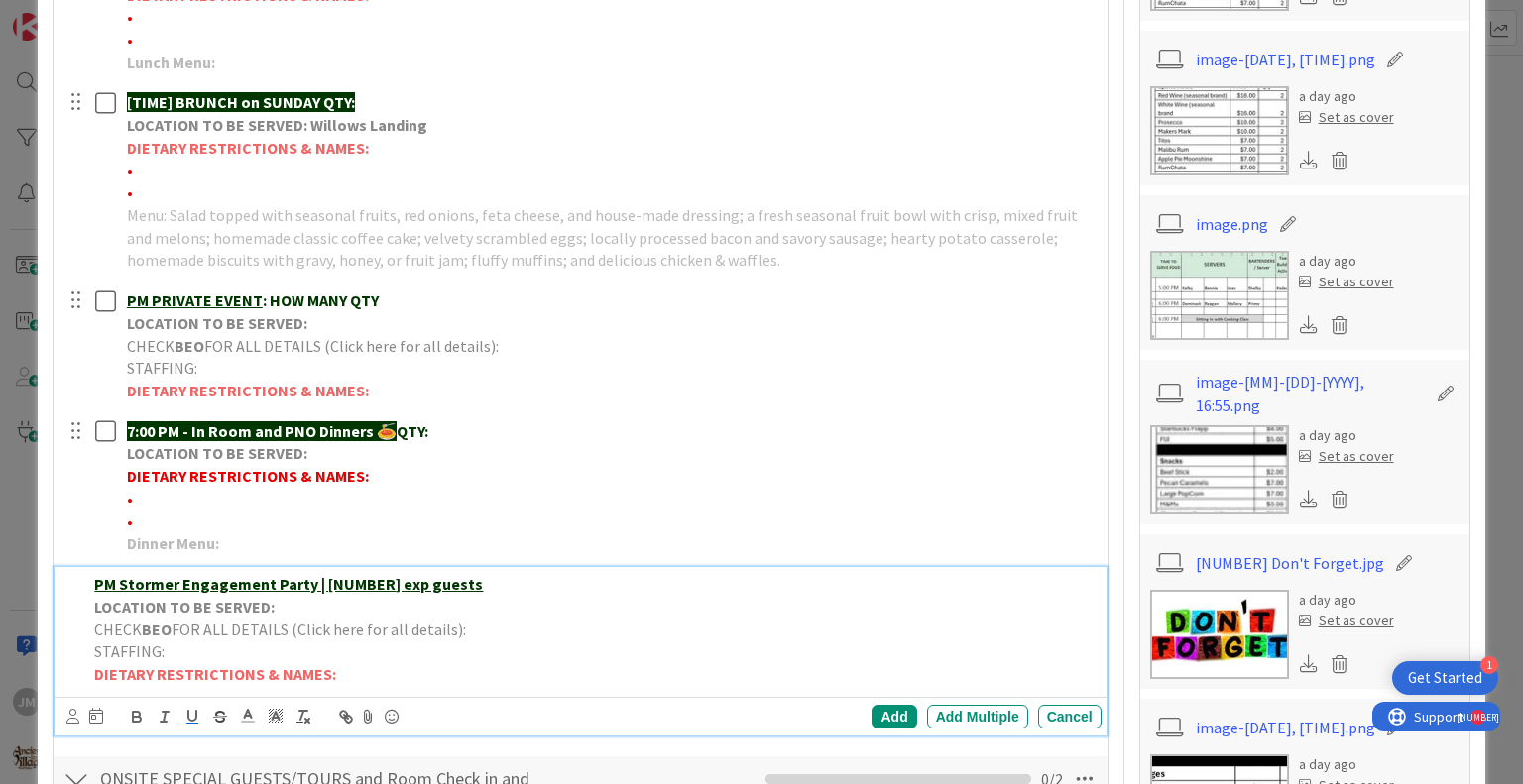 click on "PM [LAST] Engagement Party | 50 exp guests LOCATION TO BE SERVED: CHECK  BEO  FOR ALL DETAILS (Click here for all details): STAFFING: DIETARY RESTRICTIONS & NAMES:" at bounding box center (593, 629) 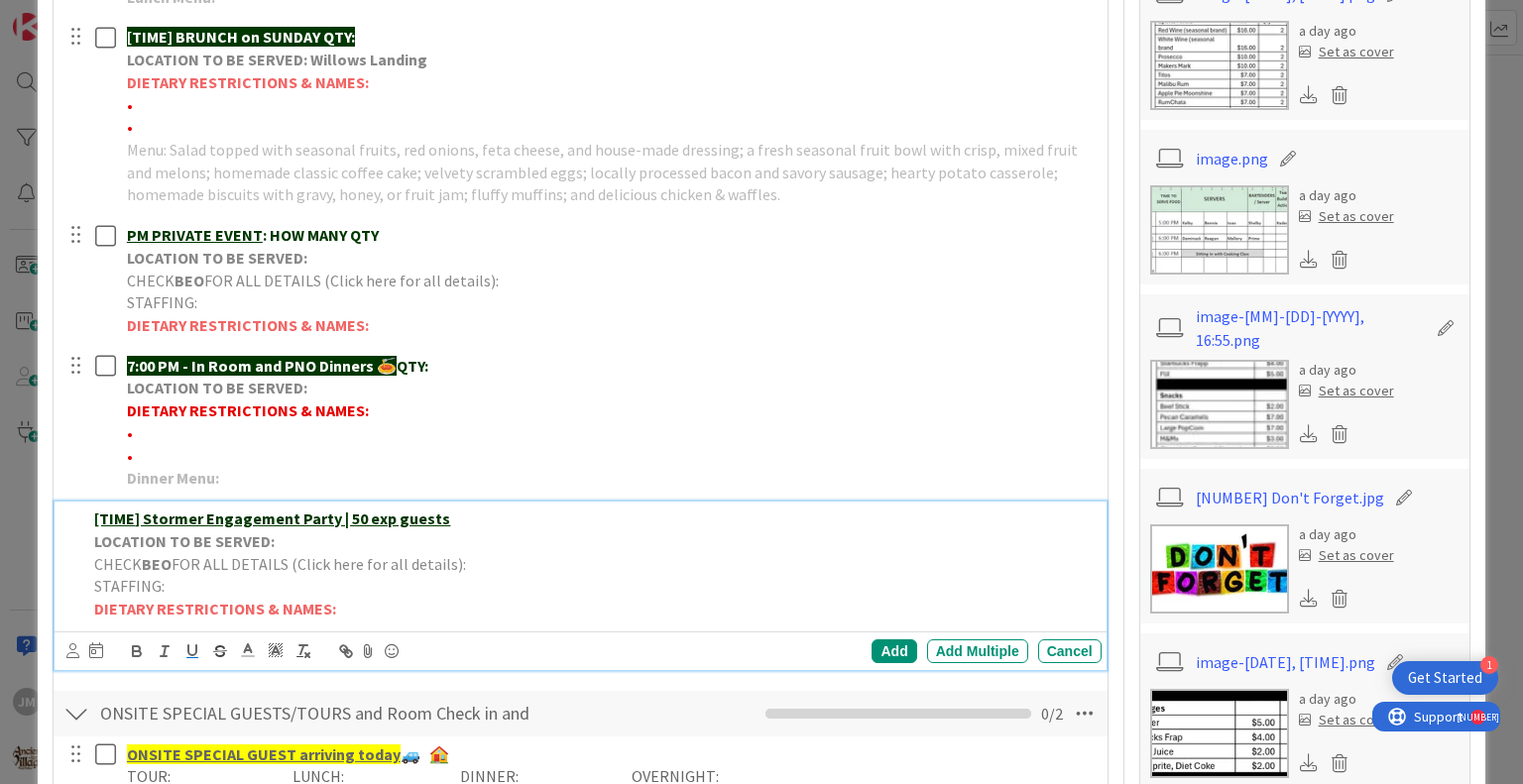 scroll, scrollTop: 1146, scrollLeft: 0, axis: vertical 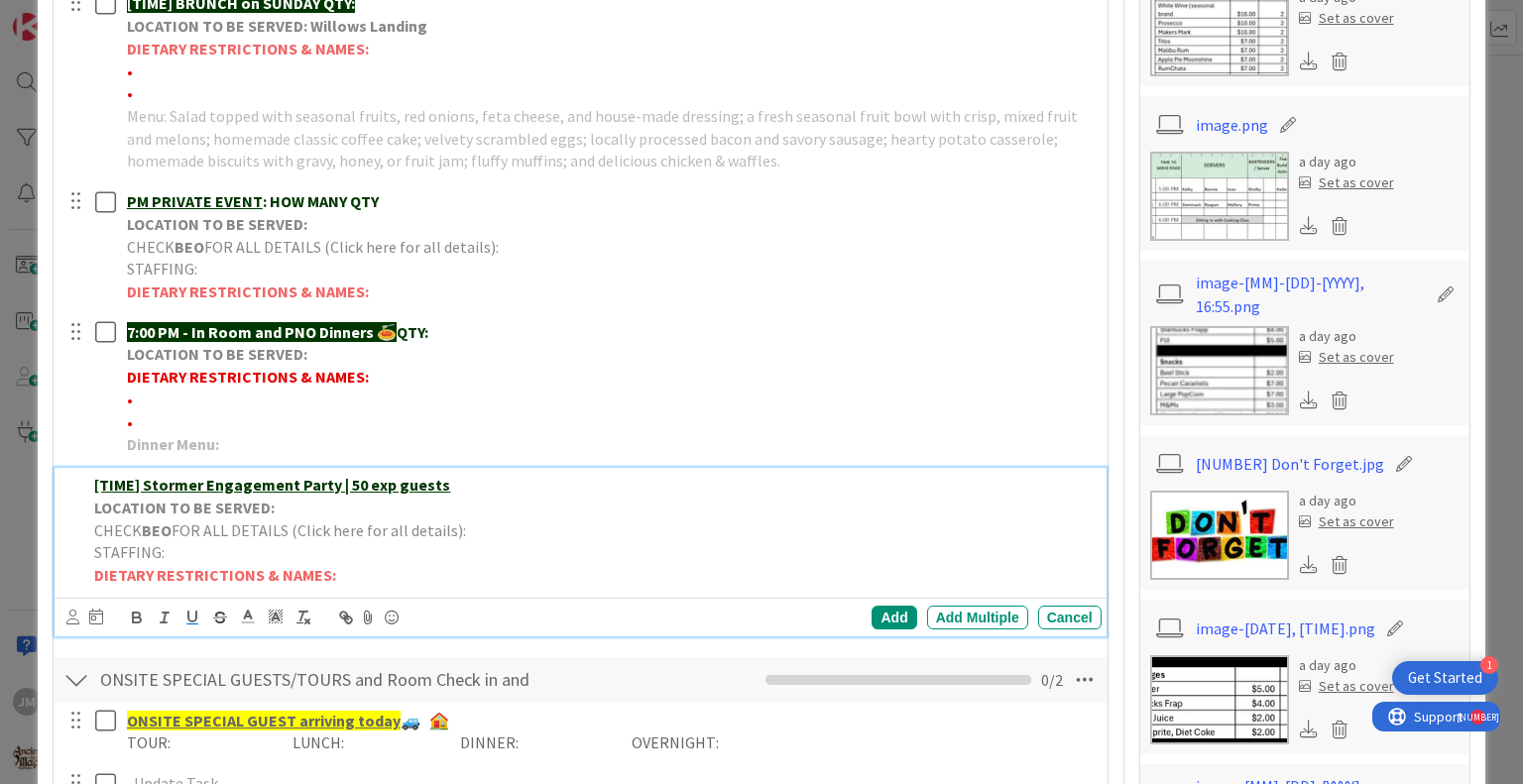 click on "CHECK  BEO  FOR ALL DETAILS (Click here for all details):" at bounding box center [593, 530] 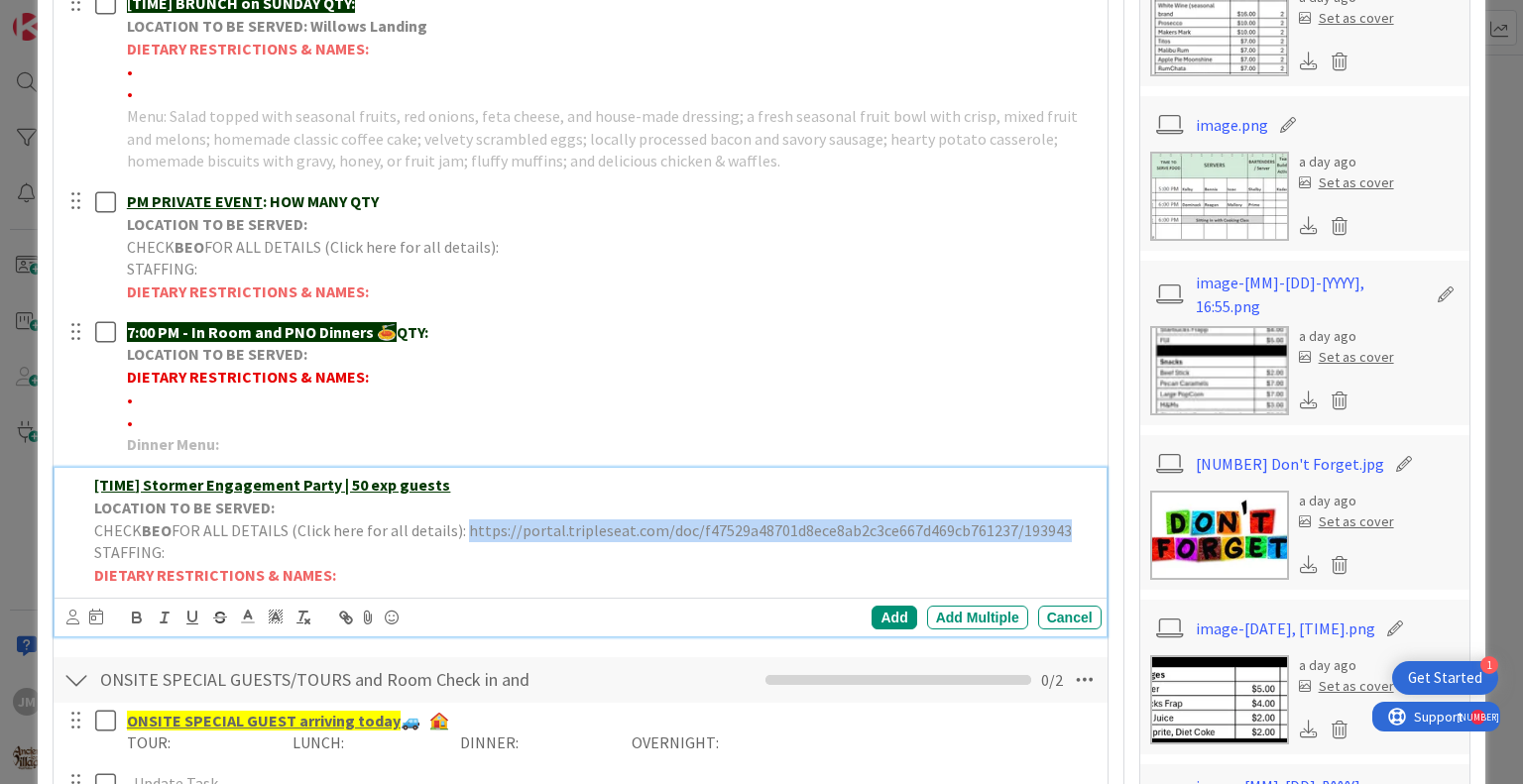 drag, startPoint x: 1051, startPoint y: 507, endPoint x: 460, endPoint y: 505, distance: 591.00338 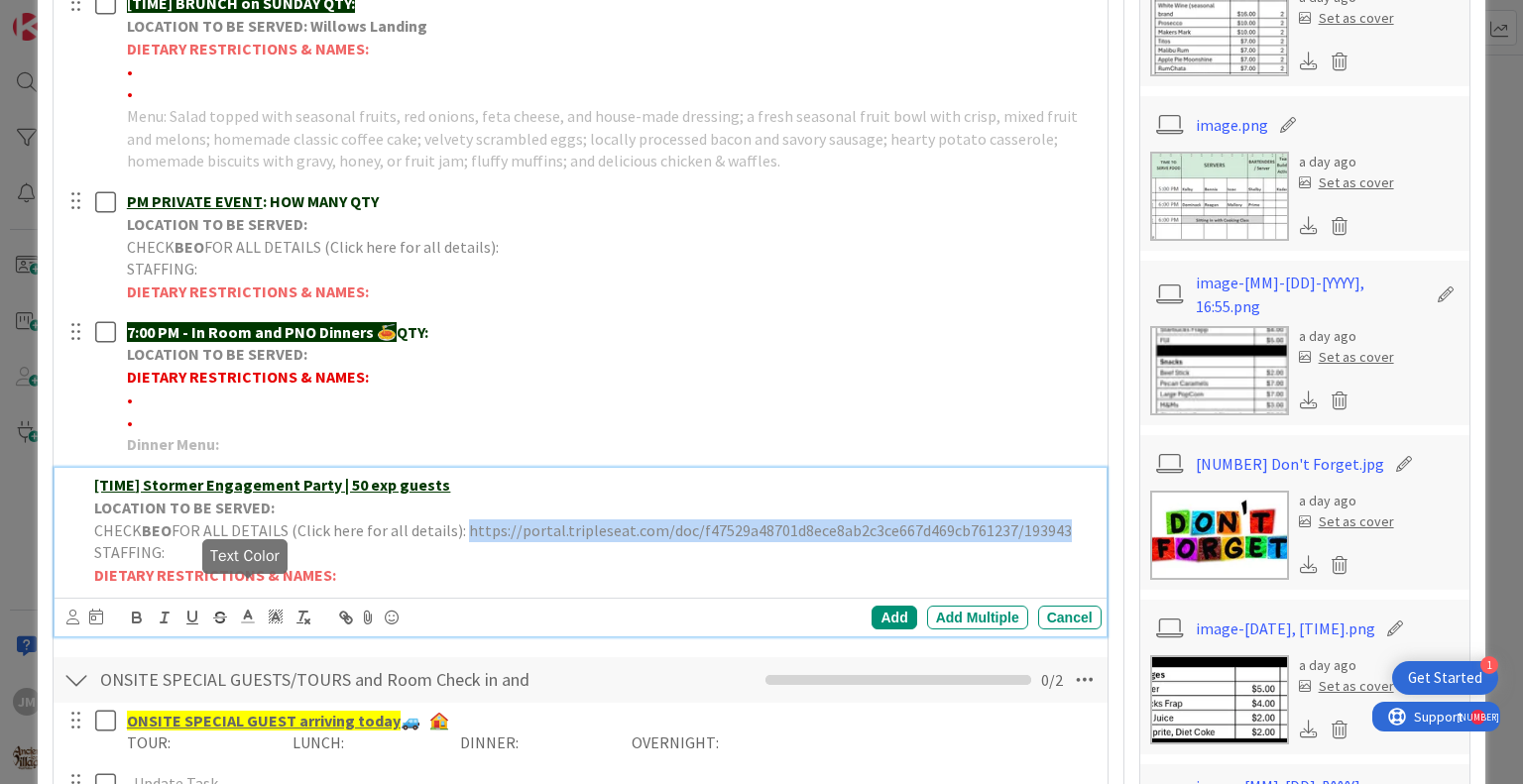 click 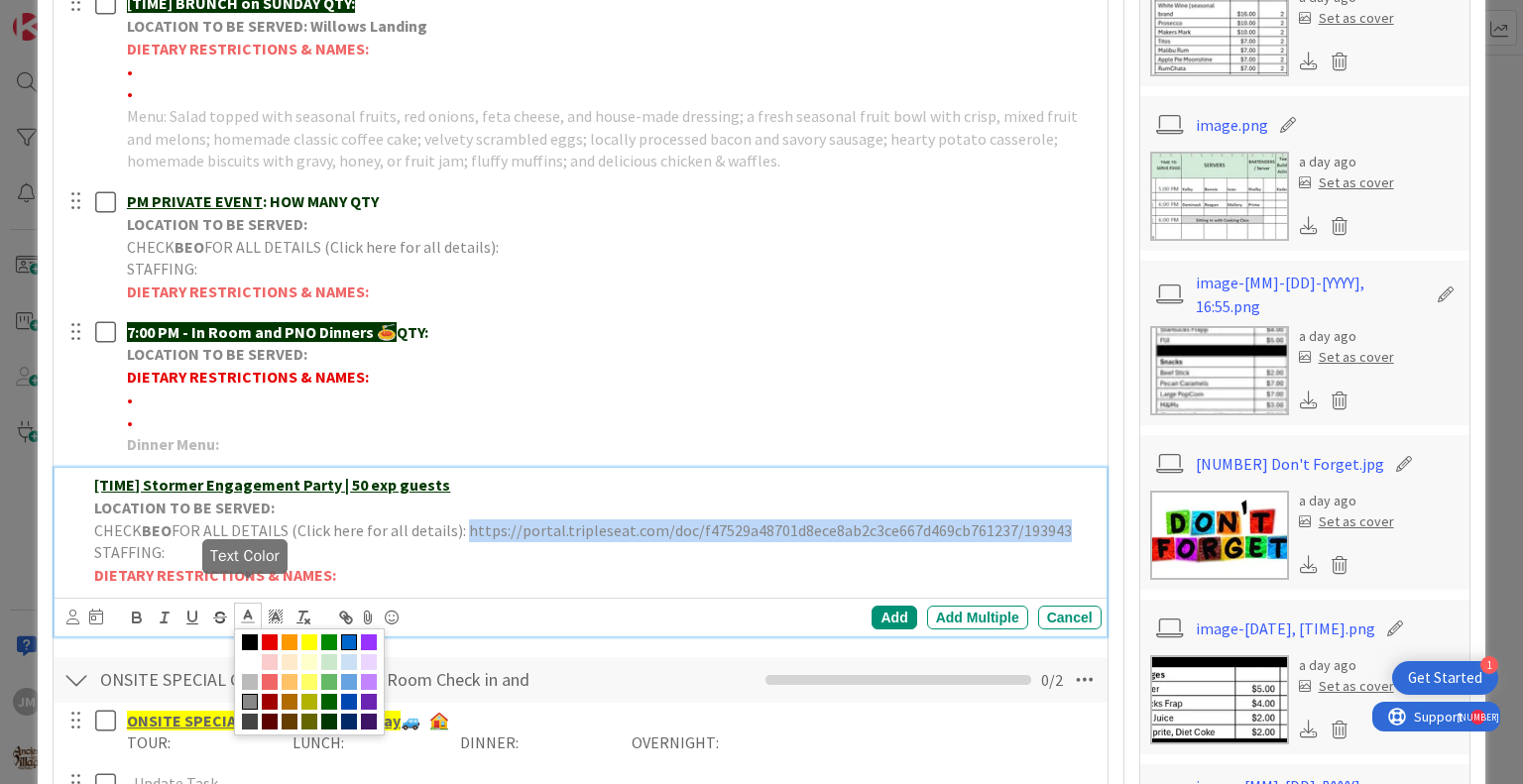 click at bounding box center (349, 642) 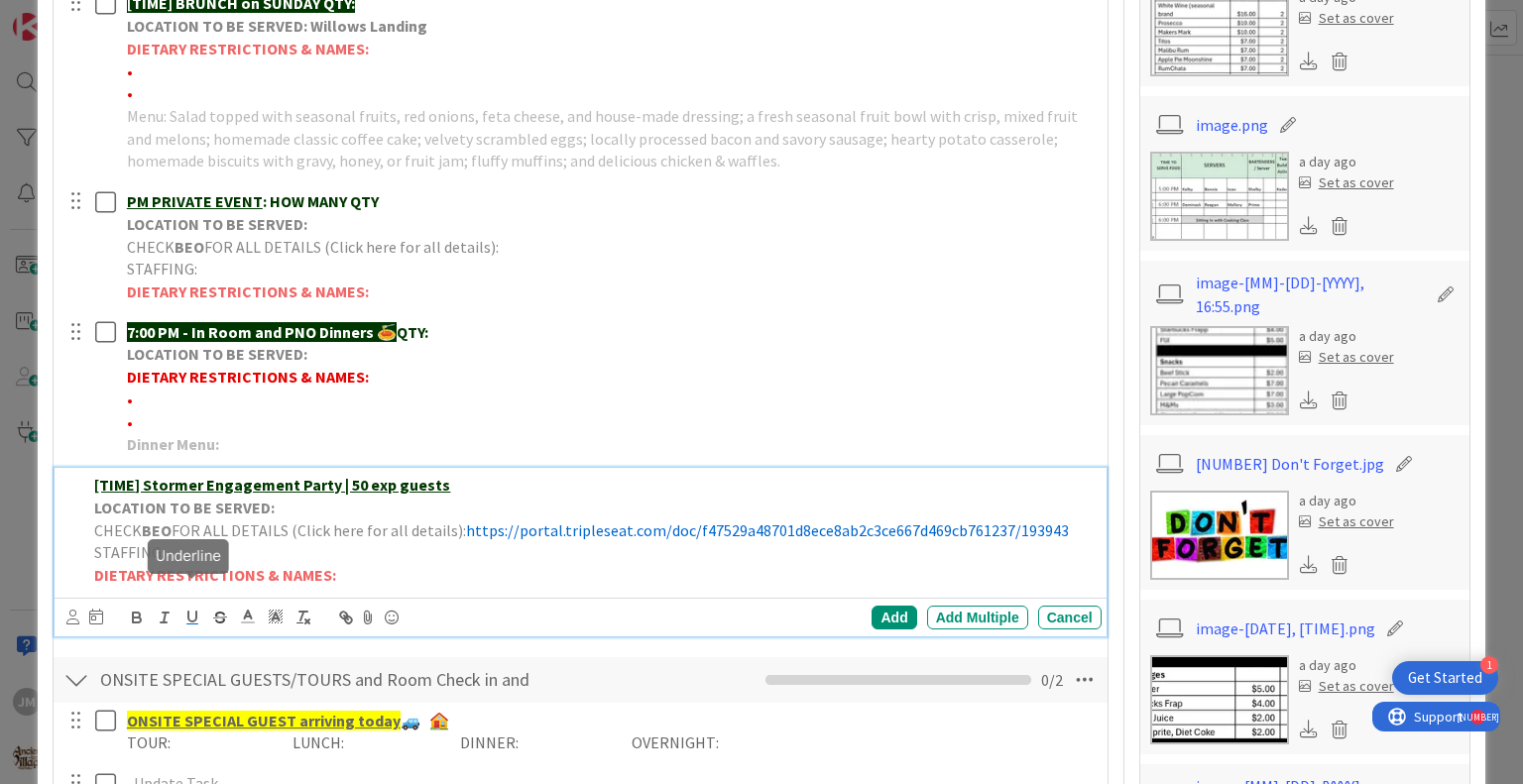 click 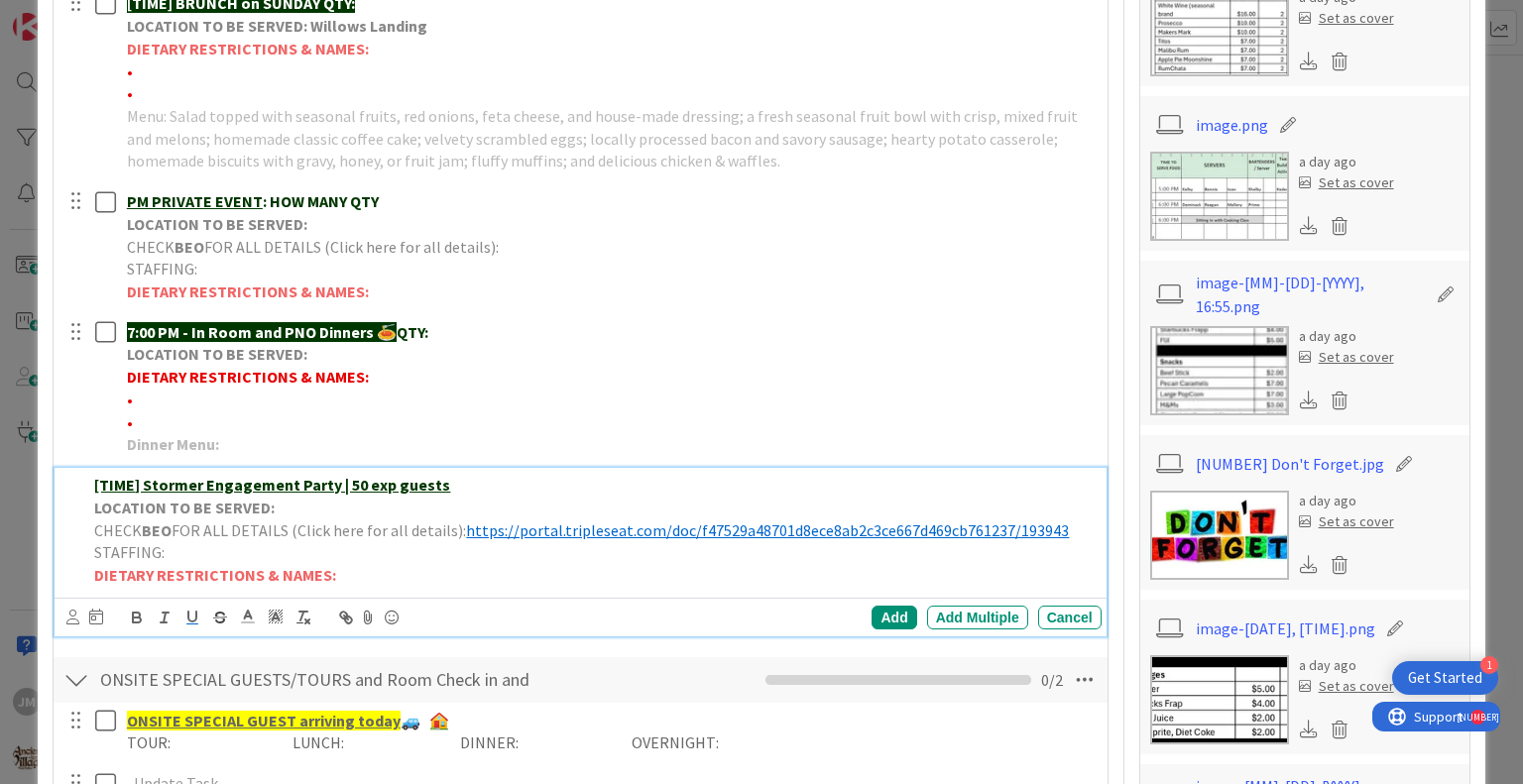 click on "STAFFING:" at bounding box center [593, 552] 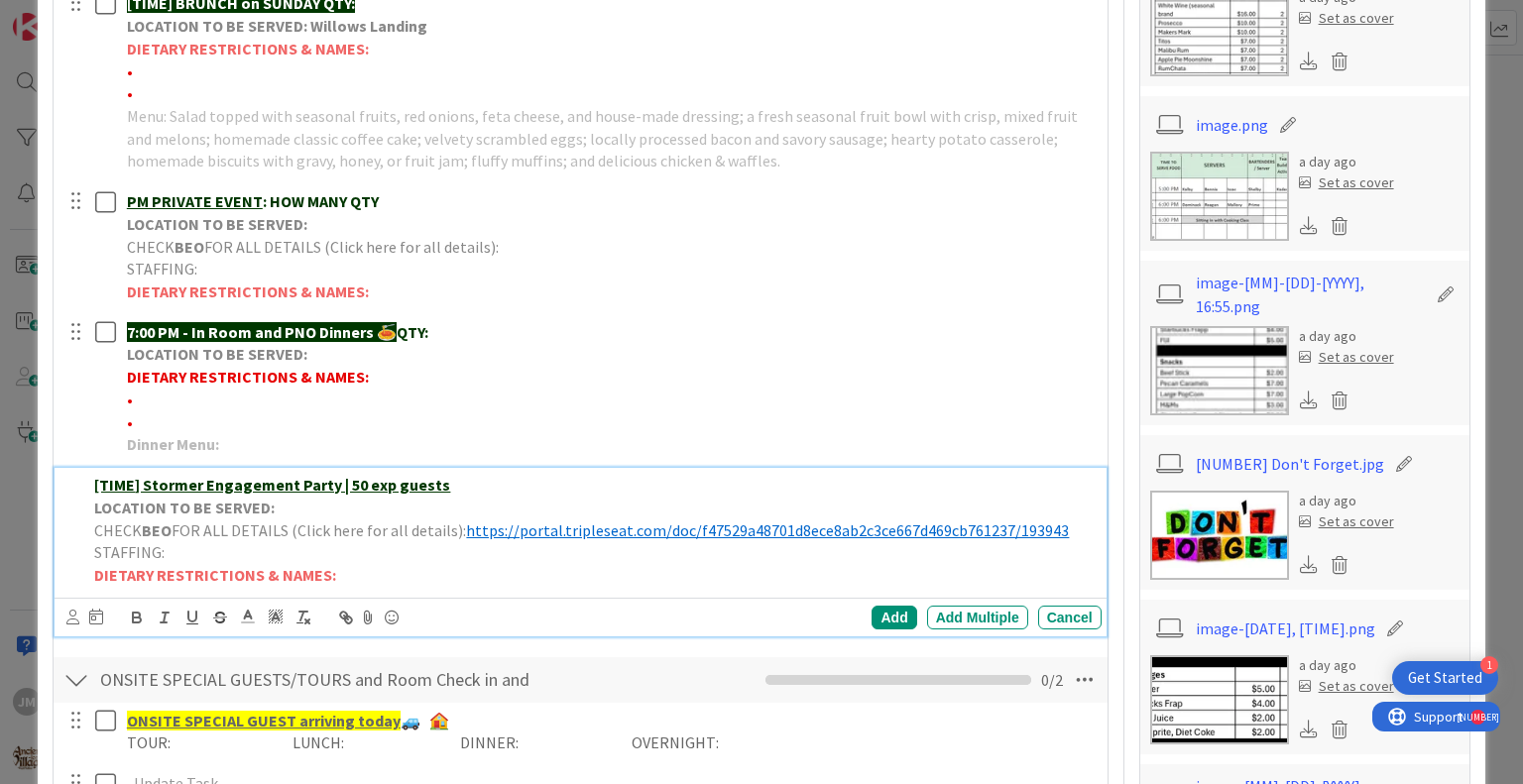 click on "LOCATION TO BE SERVED:" at bounding box center (593, 507) 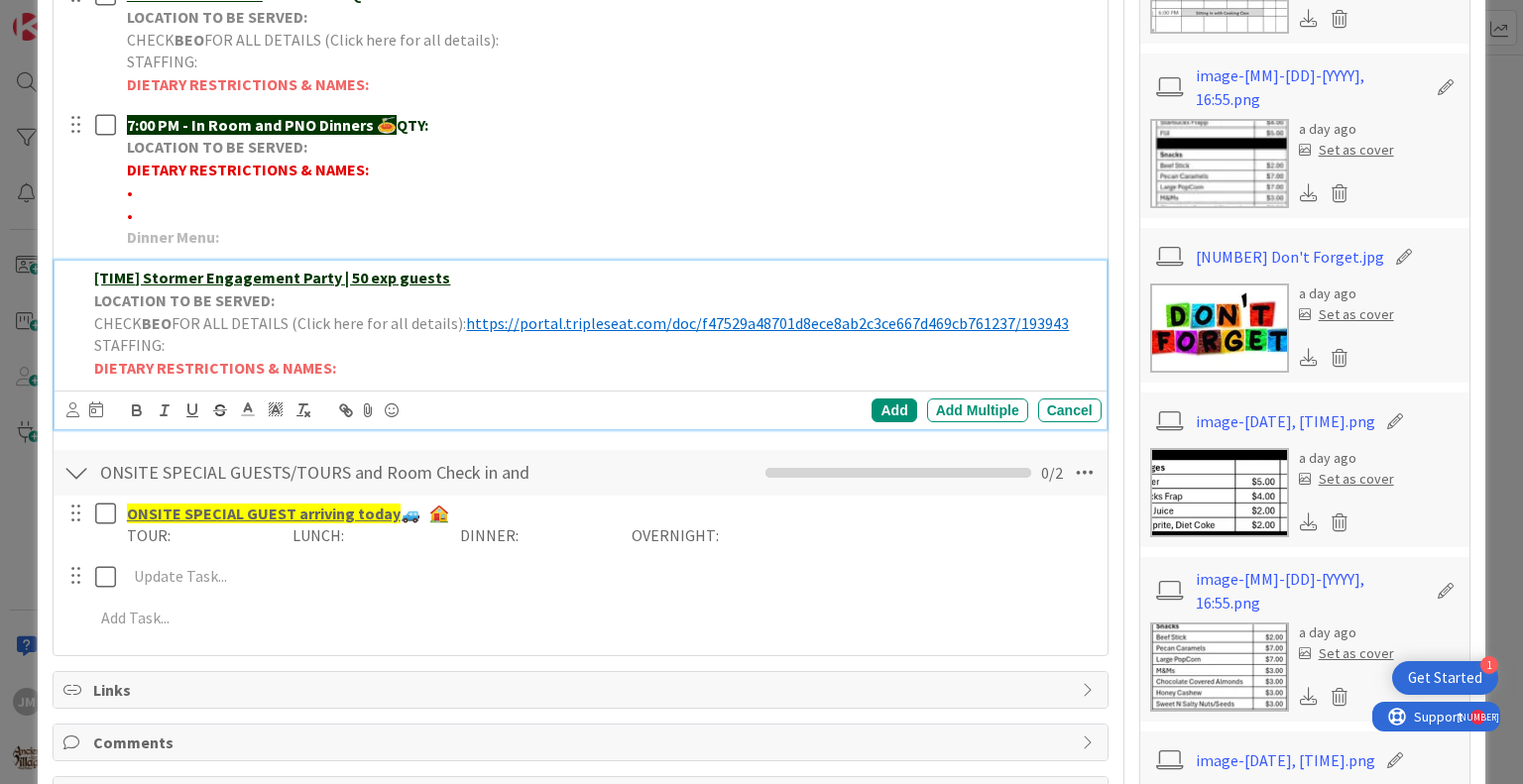 scroll, scrollTop: 1245, scrollLeft: 0, axis: vertical 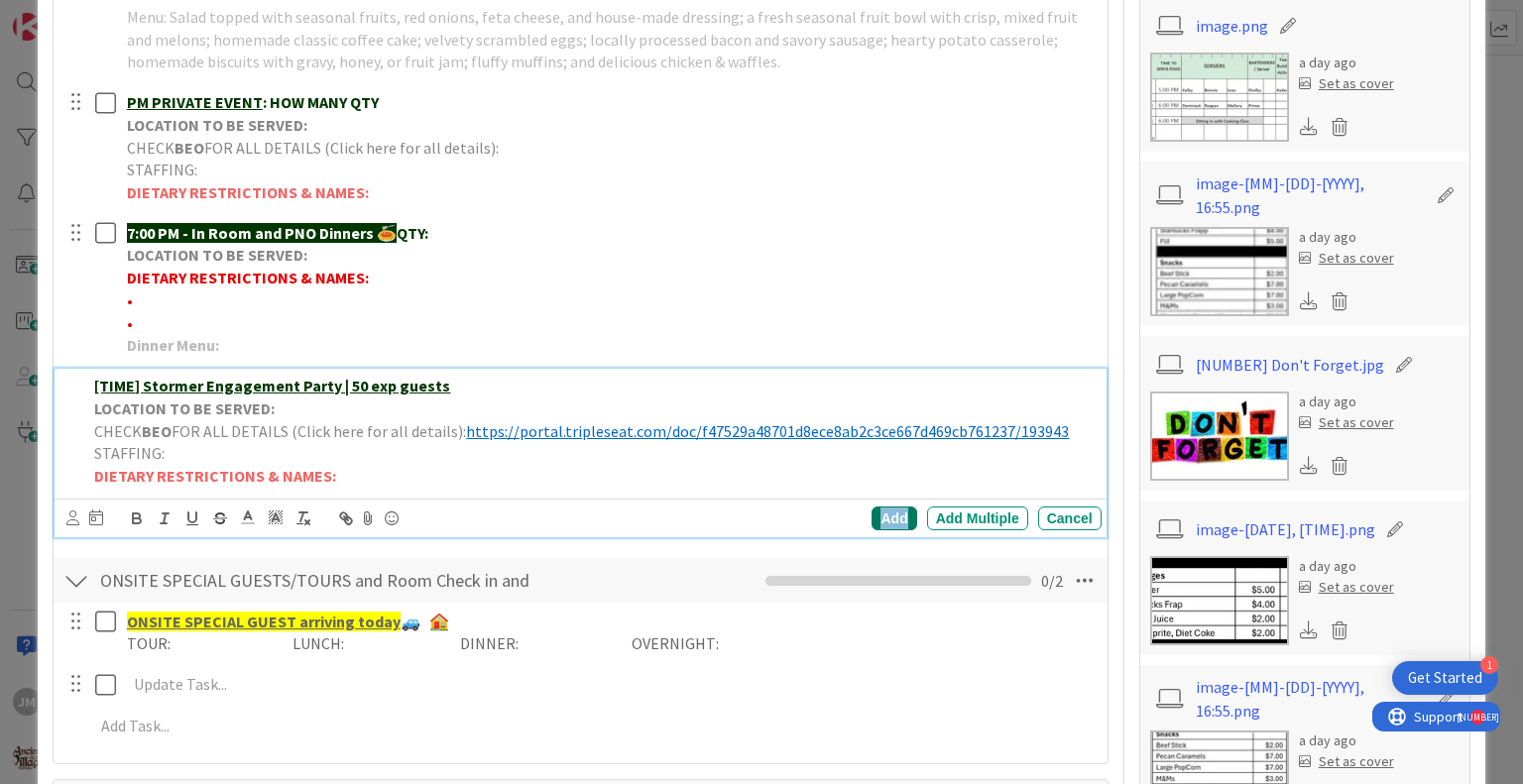 click on "Add" at bounding box center (893, 518) 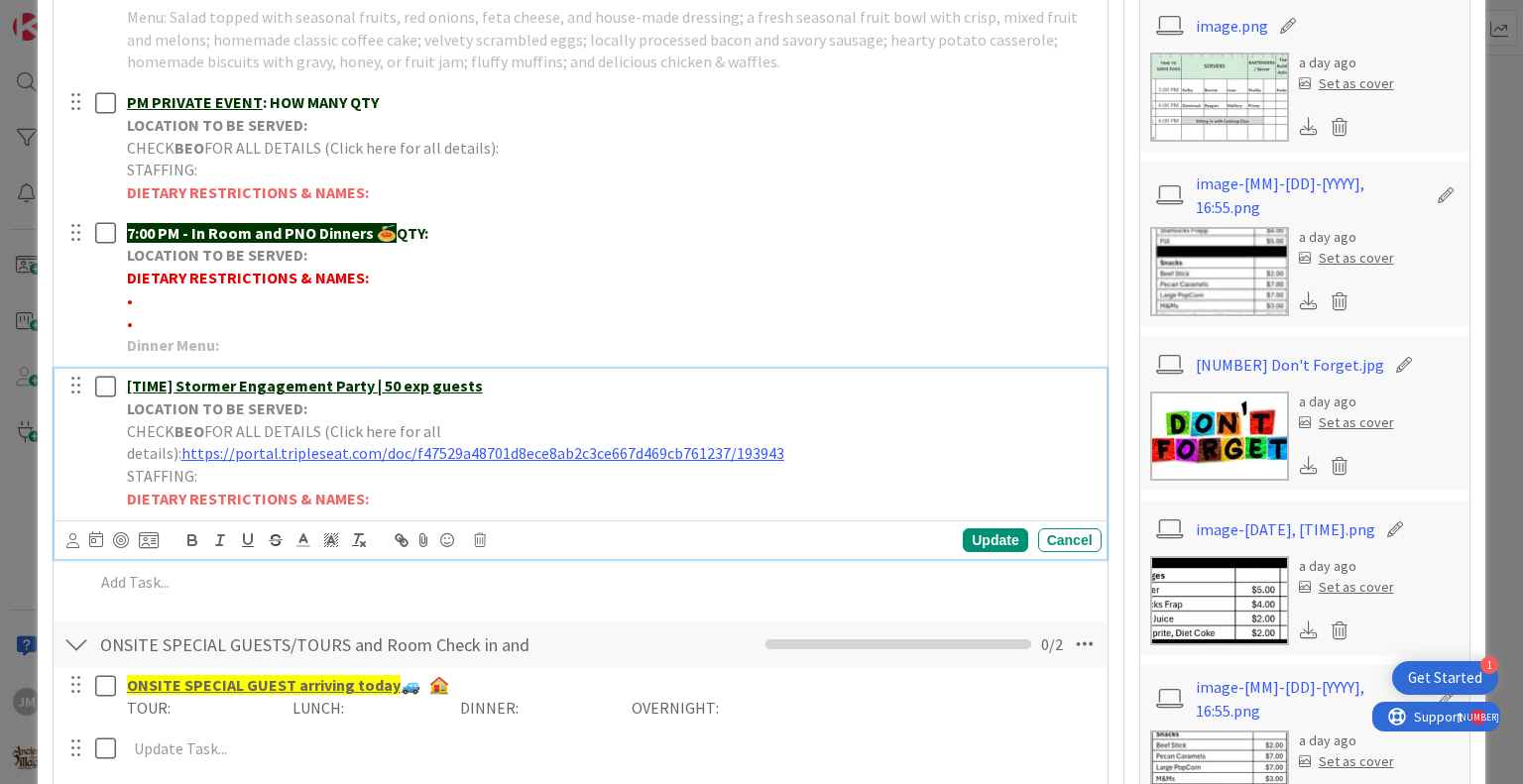 click on "LOCATION TO BE SERVED:" at bounding box center (610, 408) 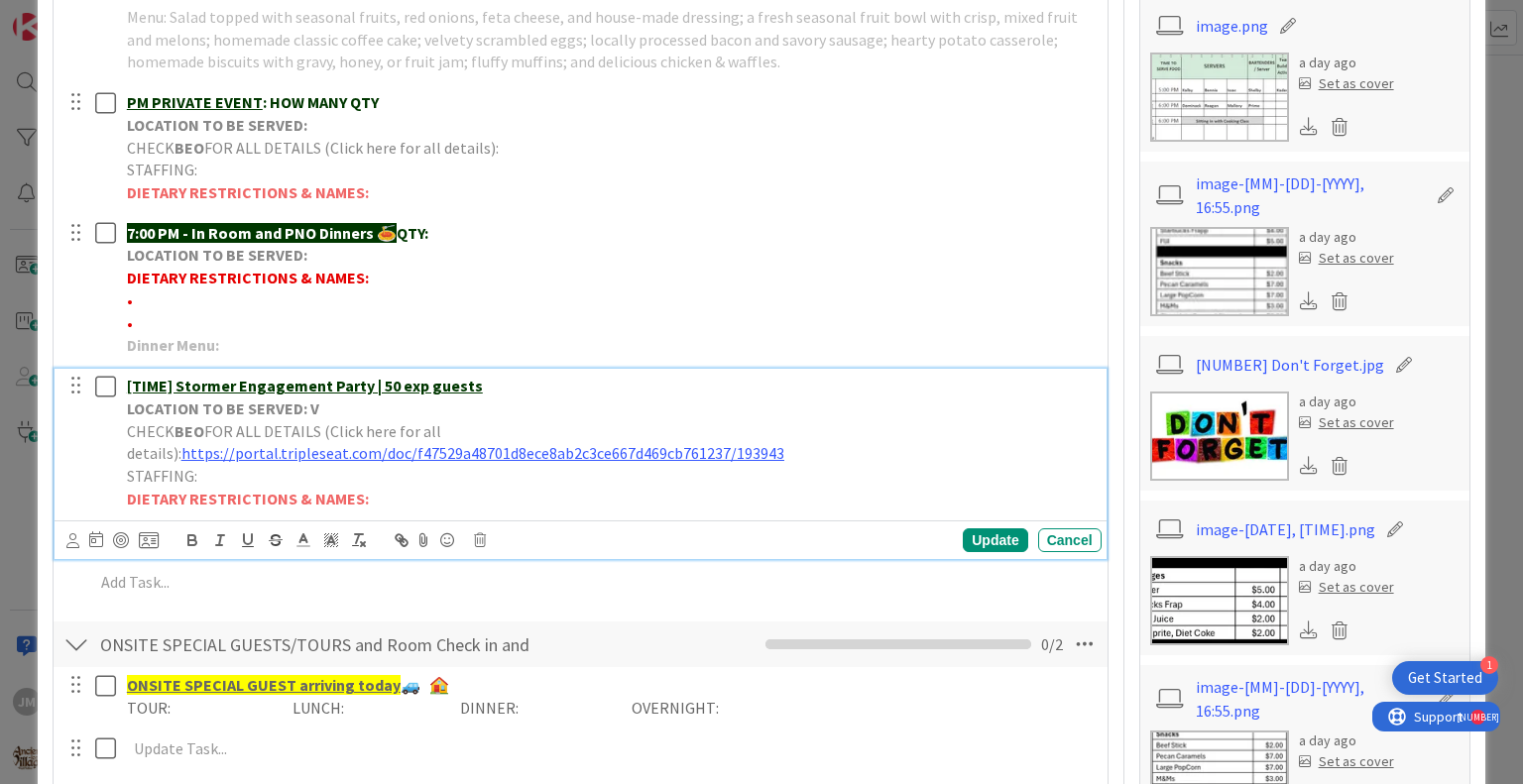 type 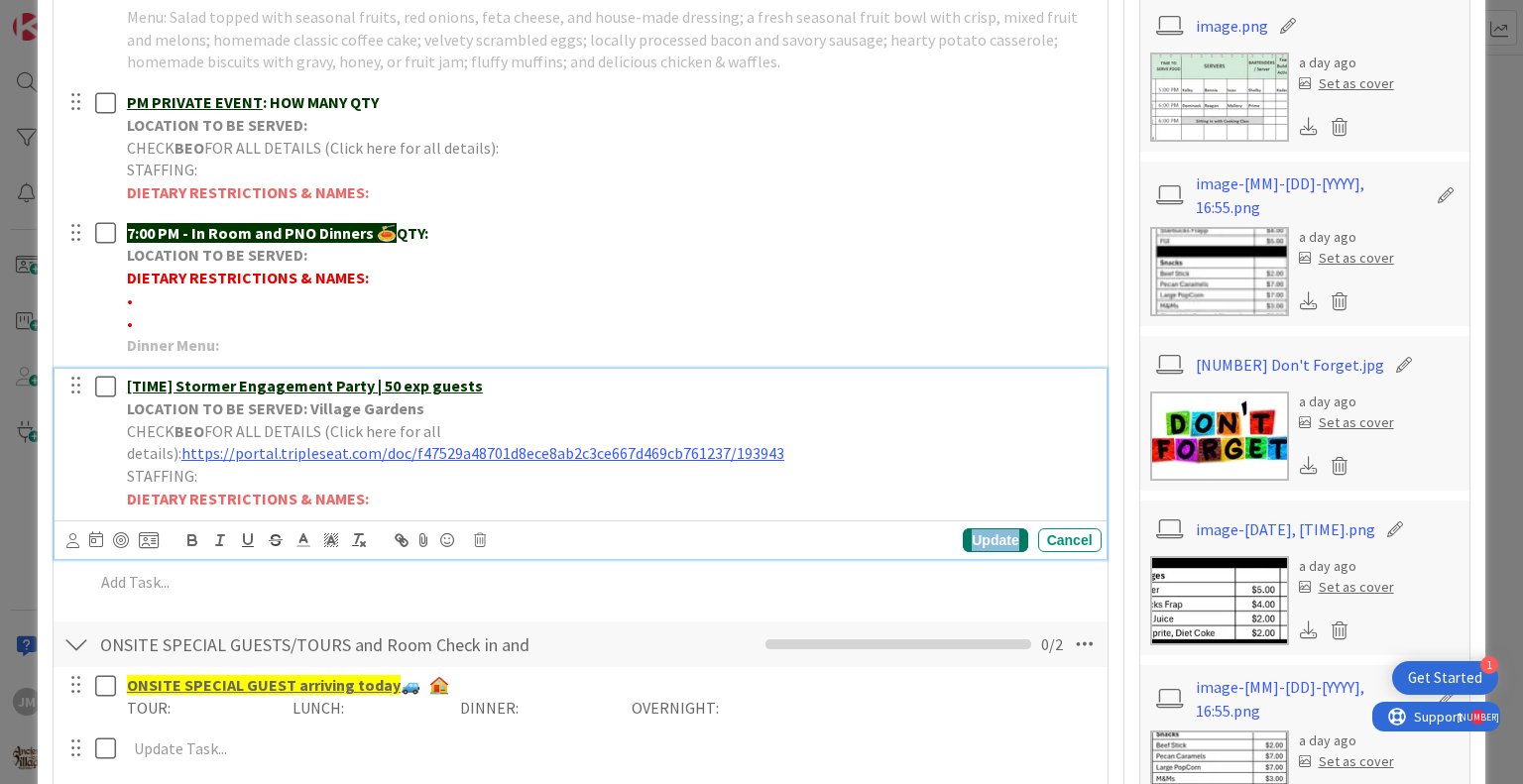 click on "Update" at bounding box center (995, 540) 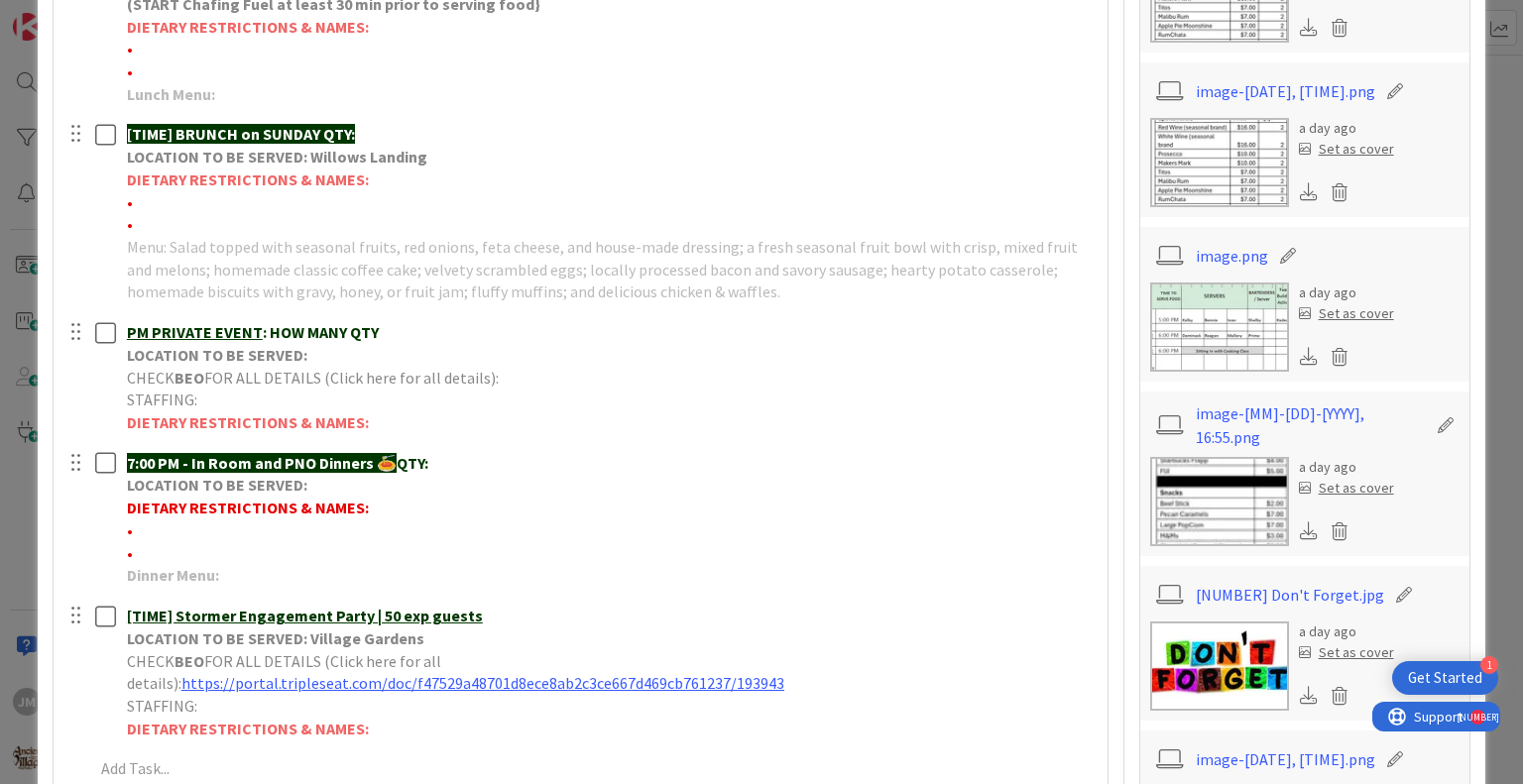 scroll, scrollTop: 948, scrollLeft: 0, axis: vertical 